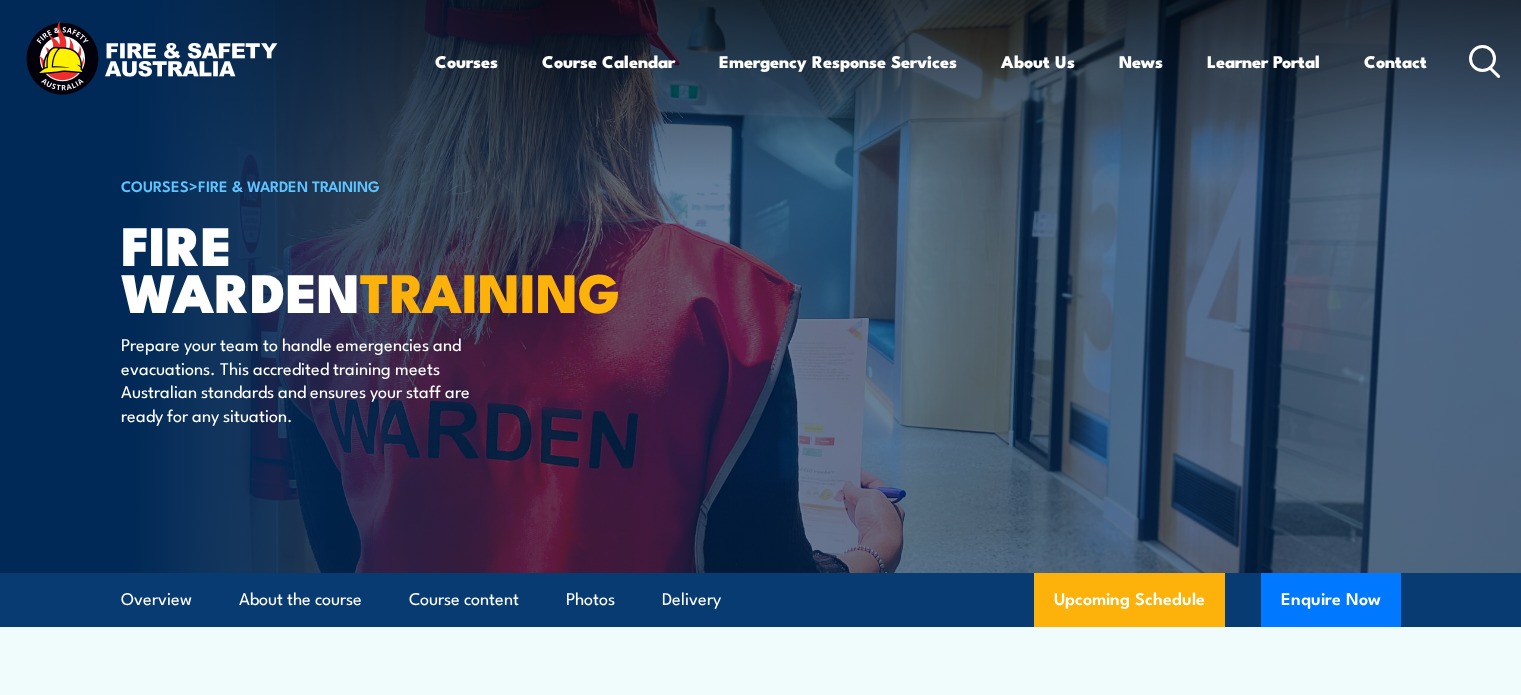 scroll, scrollTop: 0, scrollLeft: 0, axis: both 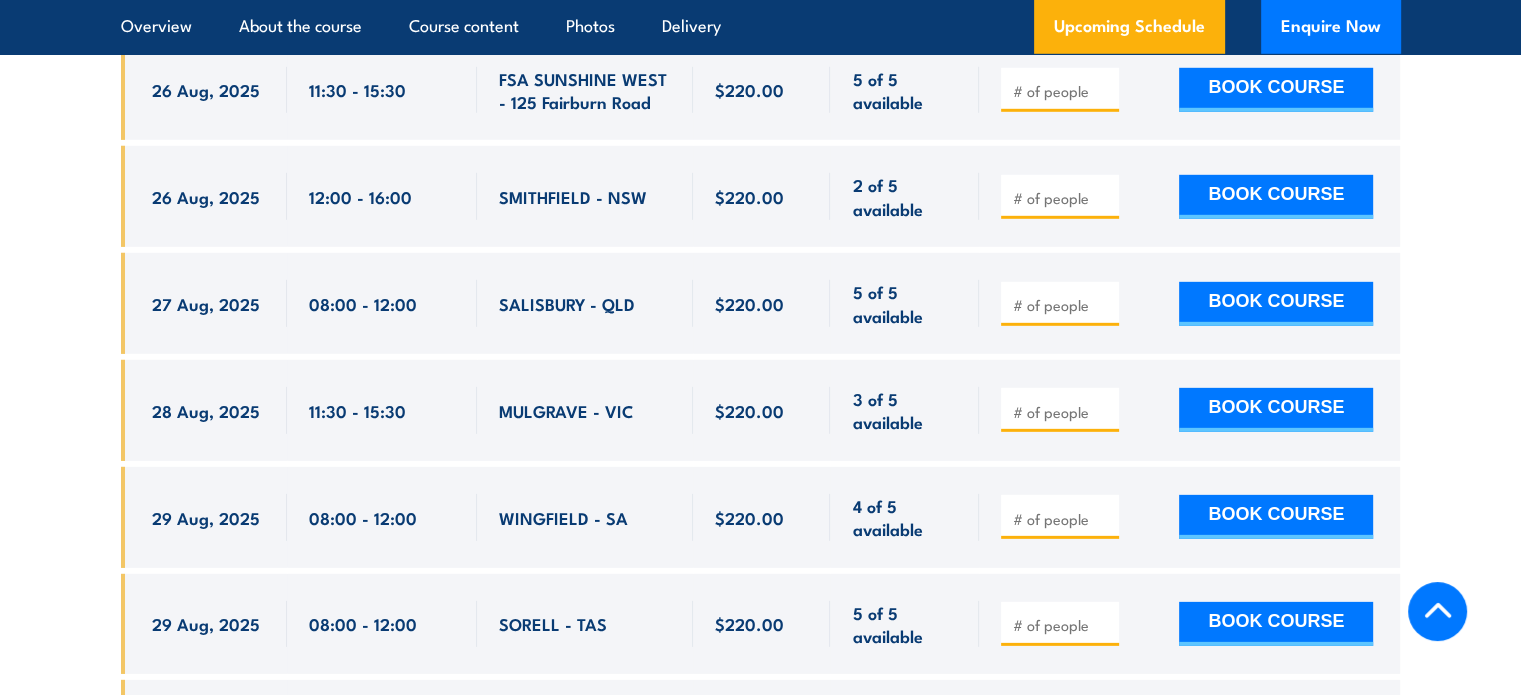drag, startPoint x: 417, startPoint y: 300, endPoint x: 153, endPoint y: 311, distance: 264.22906 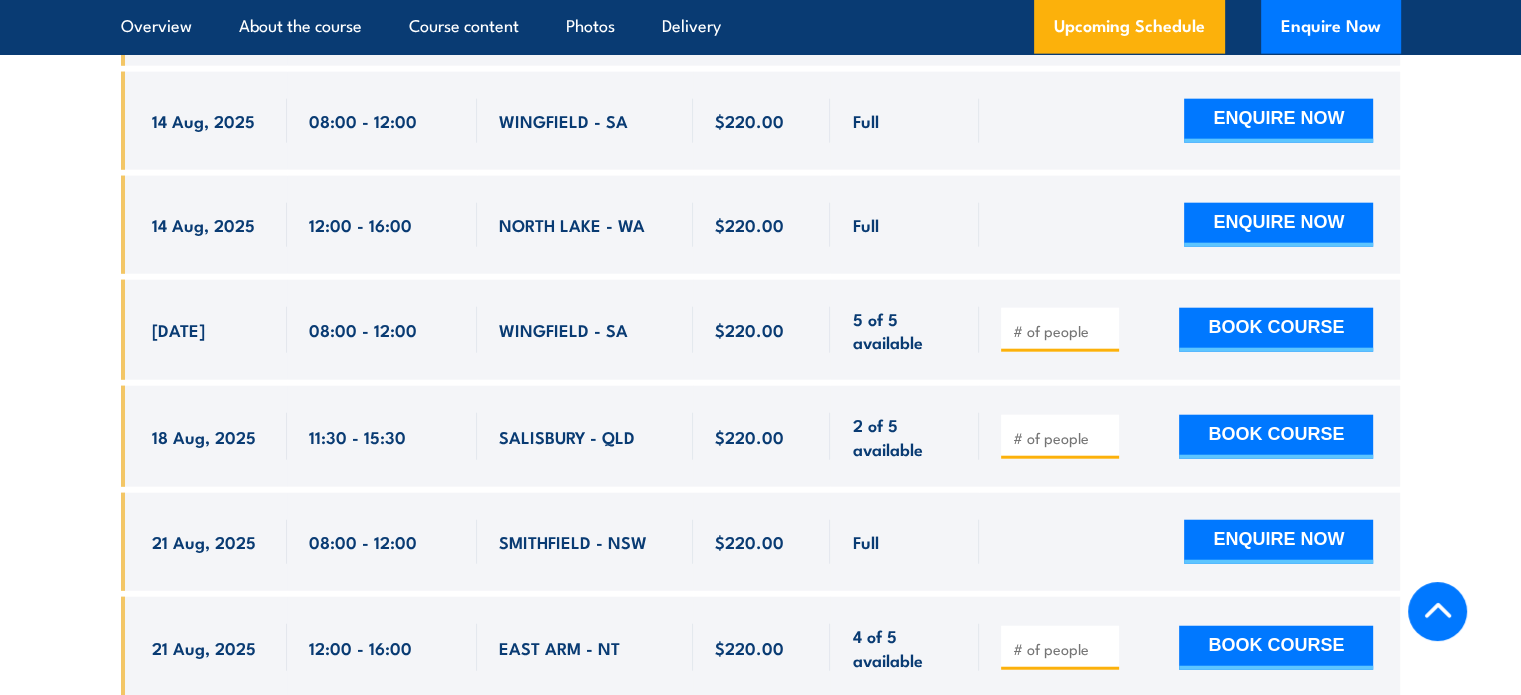 scroll, scrollTop: 4900, scrollLeft: 0, axis: vertical 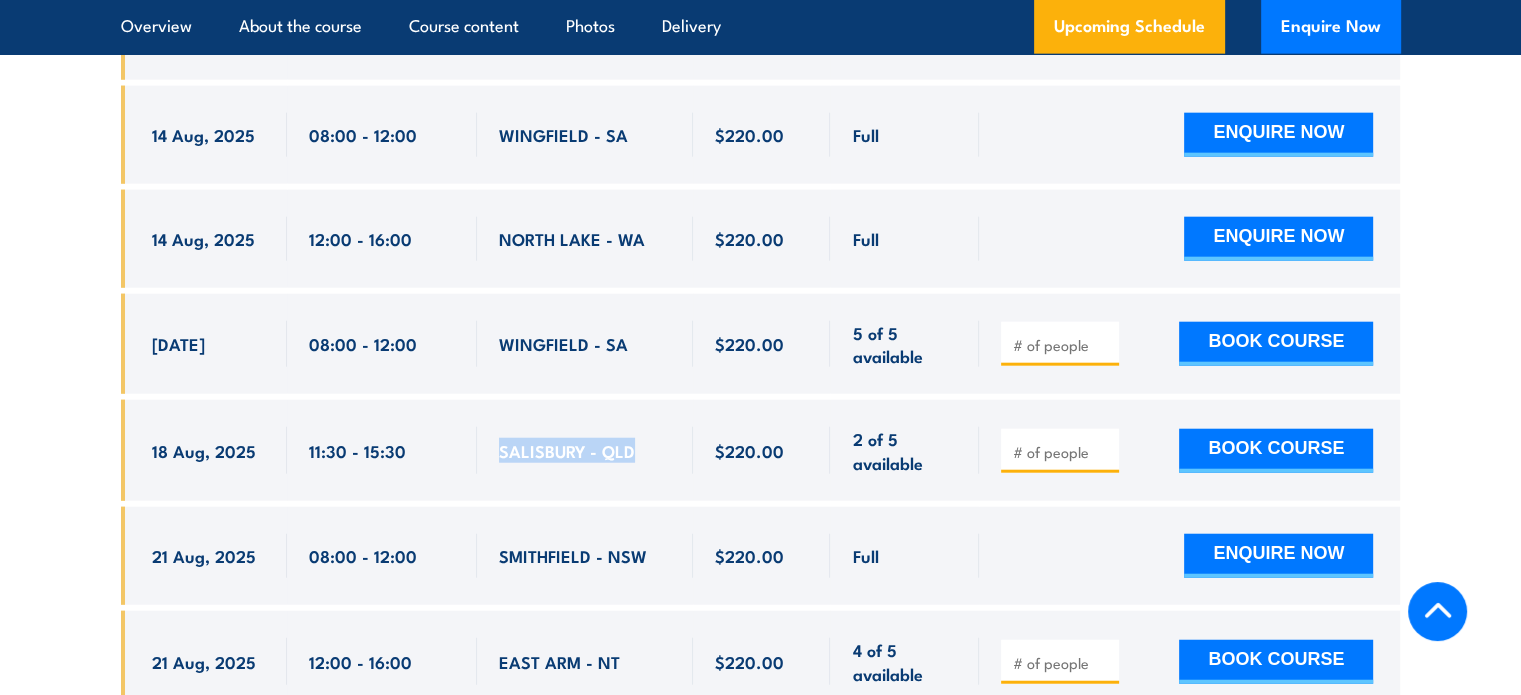 drag, startPoint x: 498, startPoint y: 456, endPoint x: 637, endPoint y: 459, distance: 139.03236 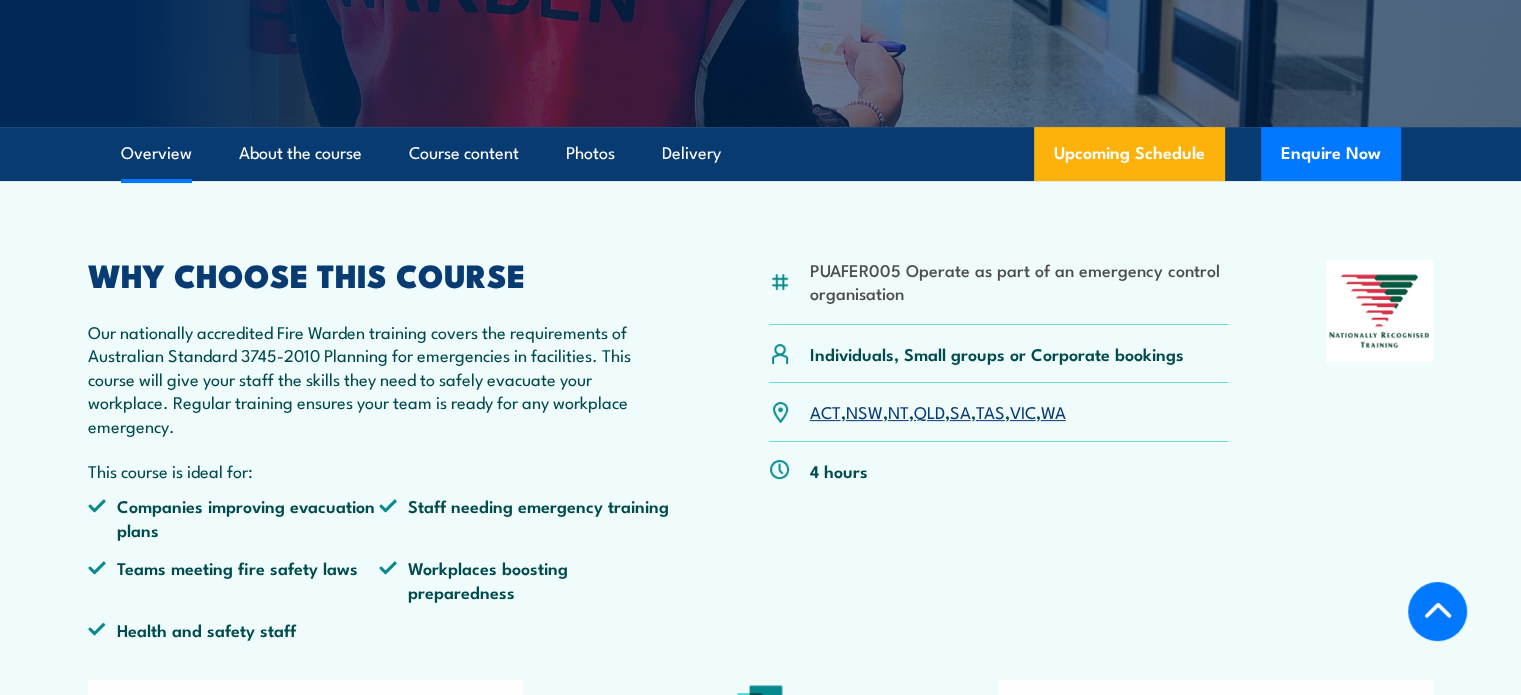 scroll, scrollTop: 600, scrollLeft: 0, axis: vertical 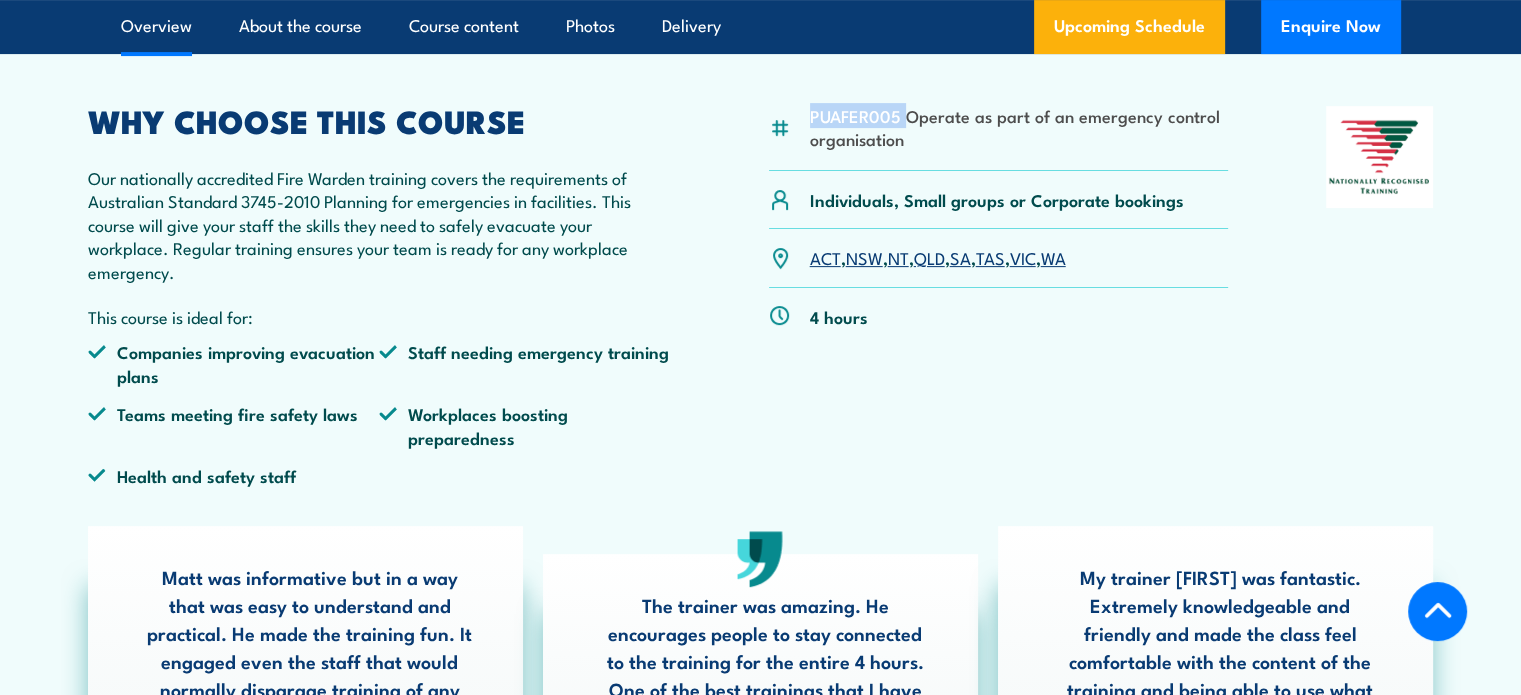 drag, startPoint x: 902, startPoint y: 119, endPoint x: 811, endPoint y: 110, distance: 91.44397 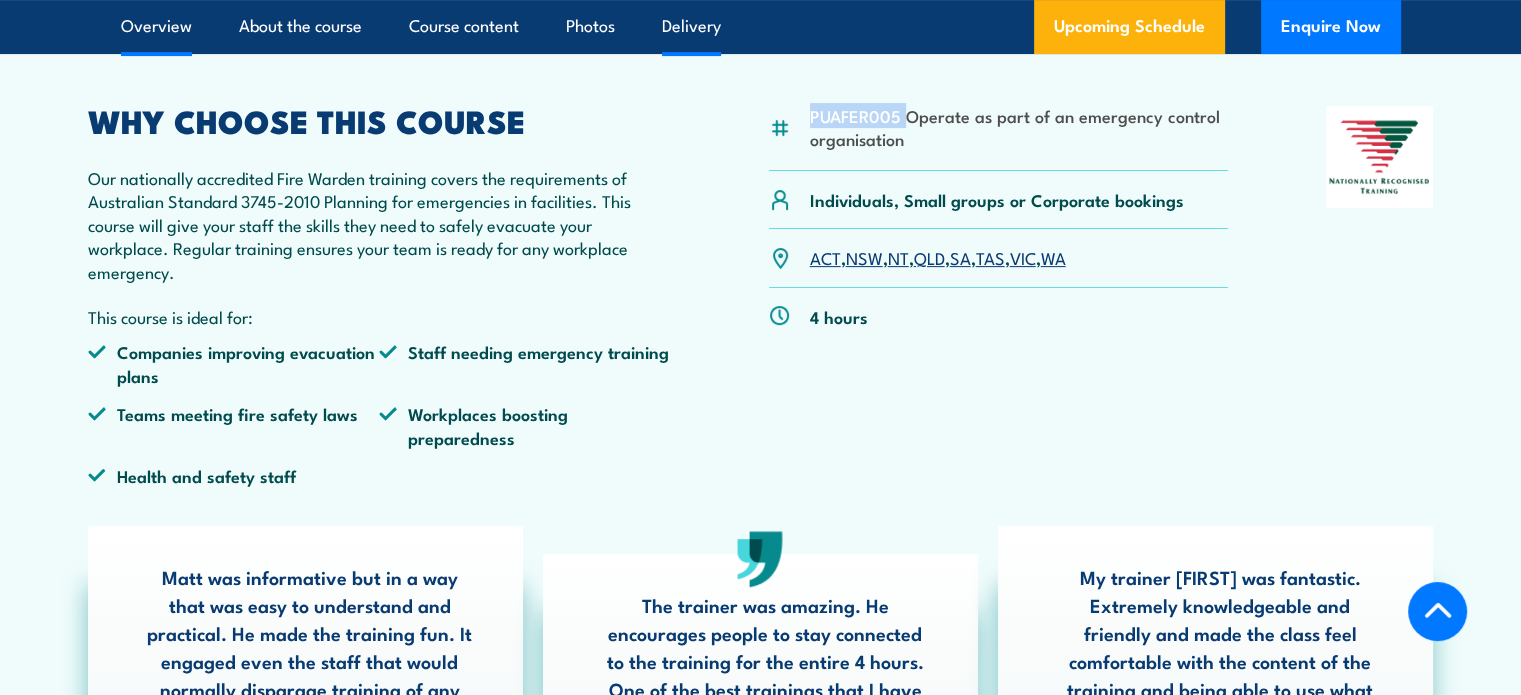copy on "PUAFER005" 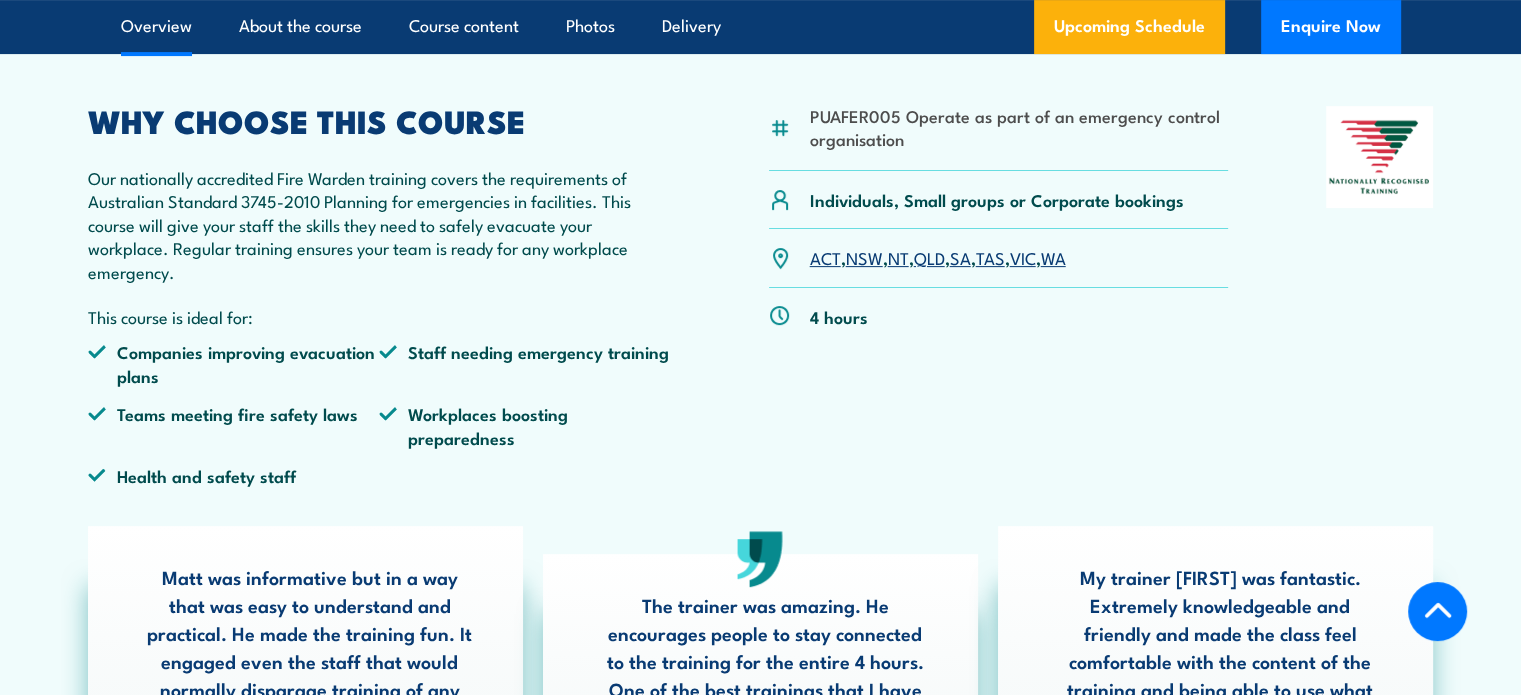 click on "PUAFER005 Operate as part of an emergency control organisation
Individuals, Small groups or Corporate bookings
ACT ,  NSW ,  NT ,  QLD ,  SA ,  TAS ,  VIC ,  WA" at bounding box center [999, 304] 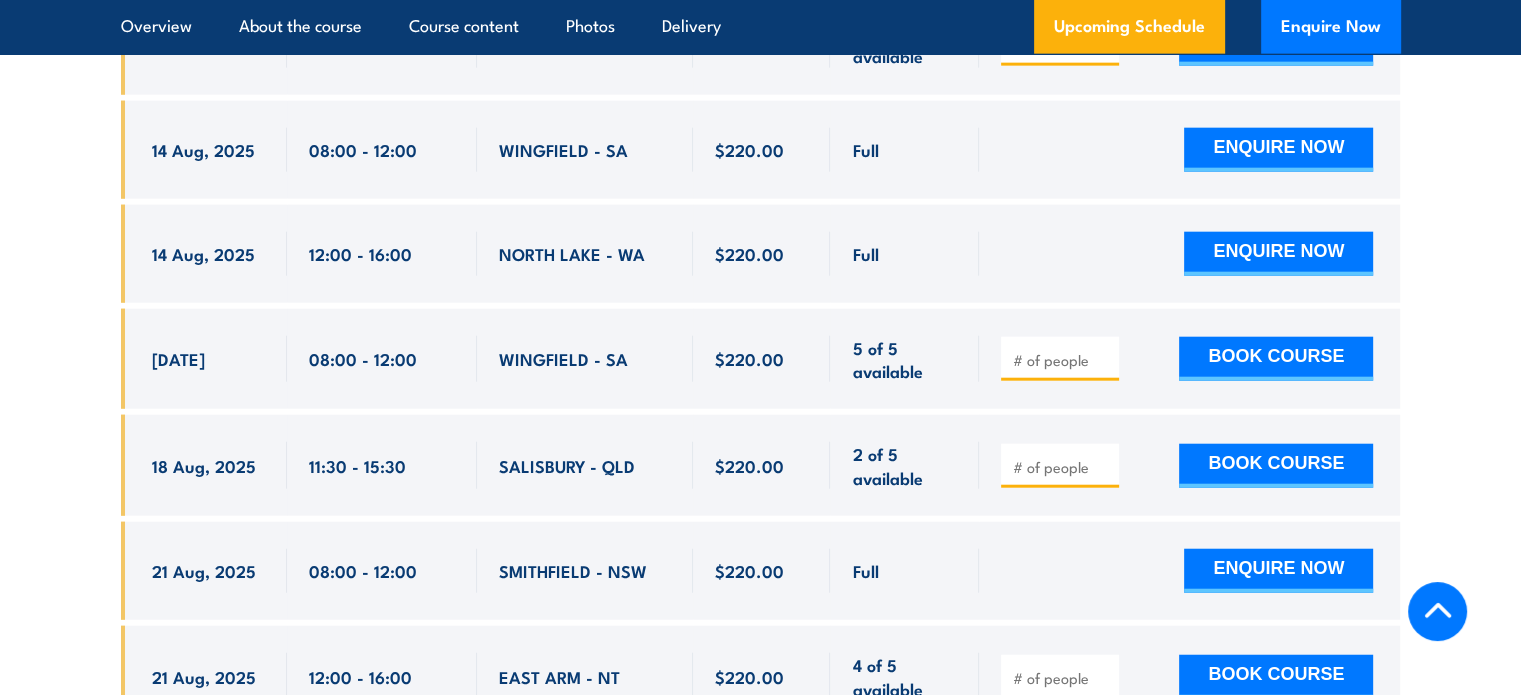scroll, scrollTop: 5000, scrollLeft: 0, axis: vertical 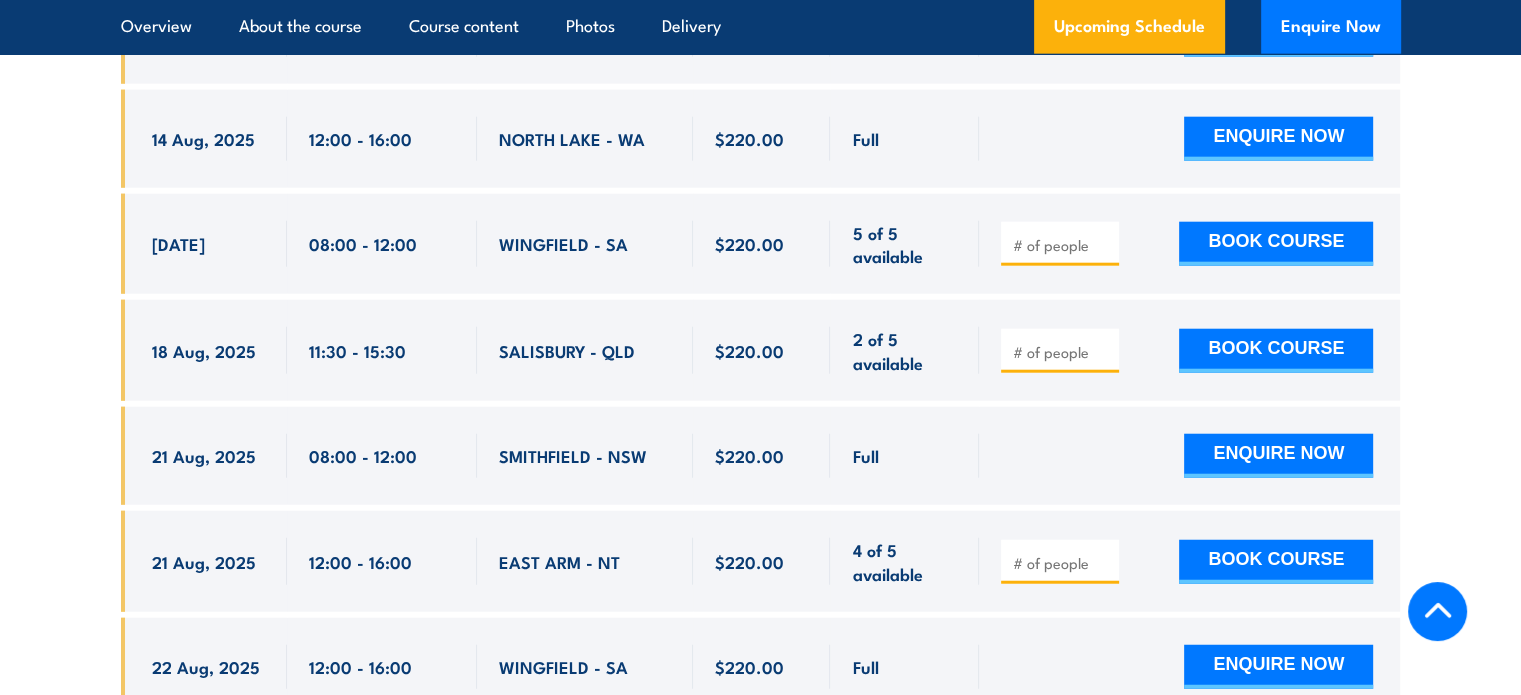 click at bounding box center [1062, 352] 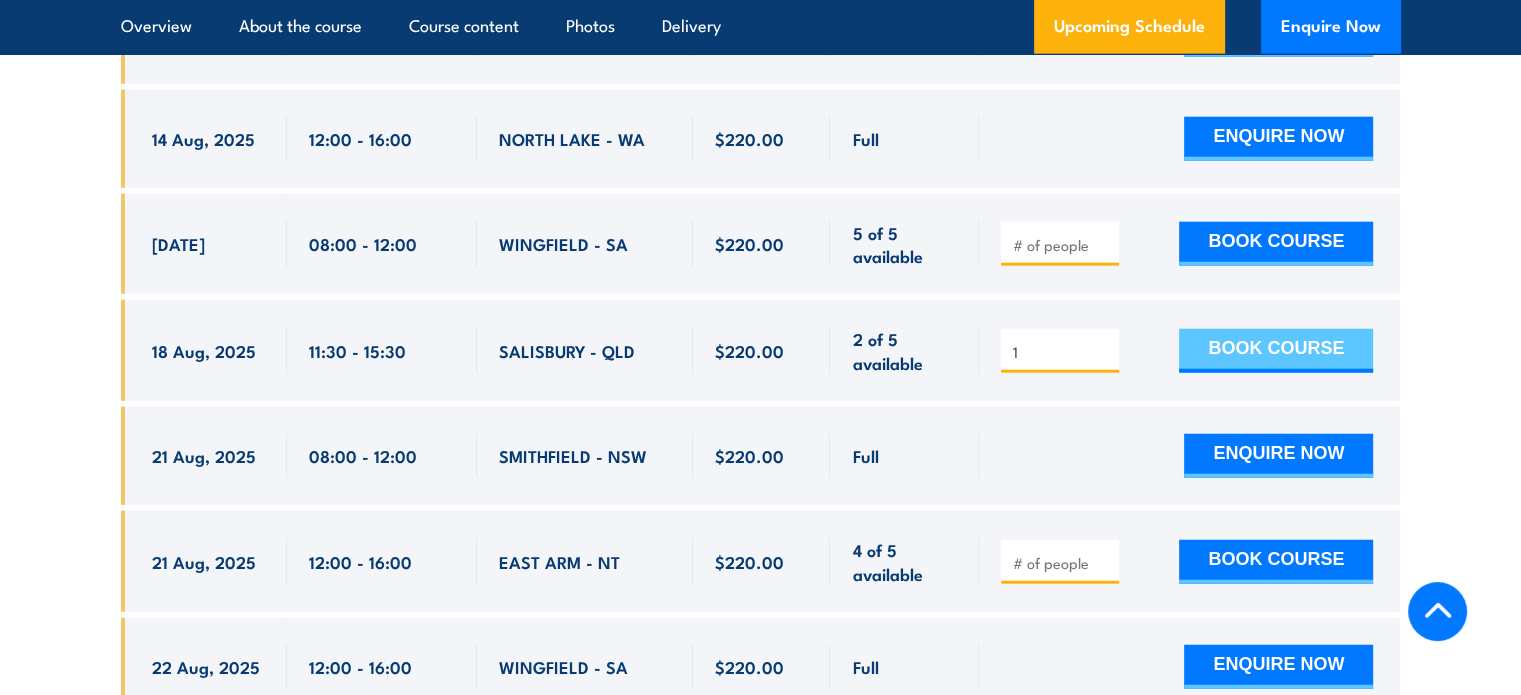 type on "1" 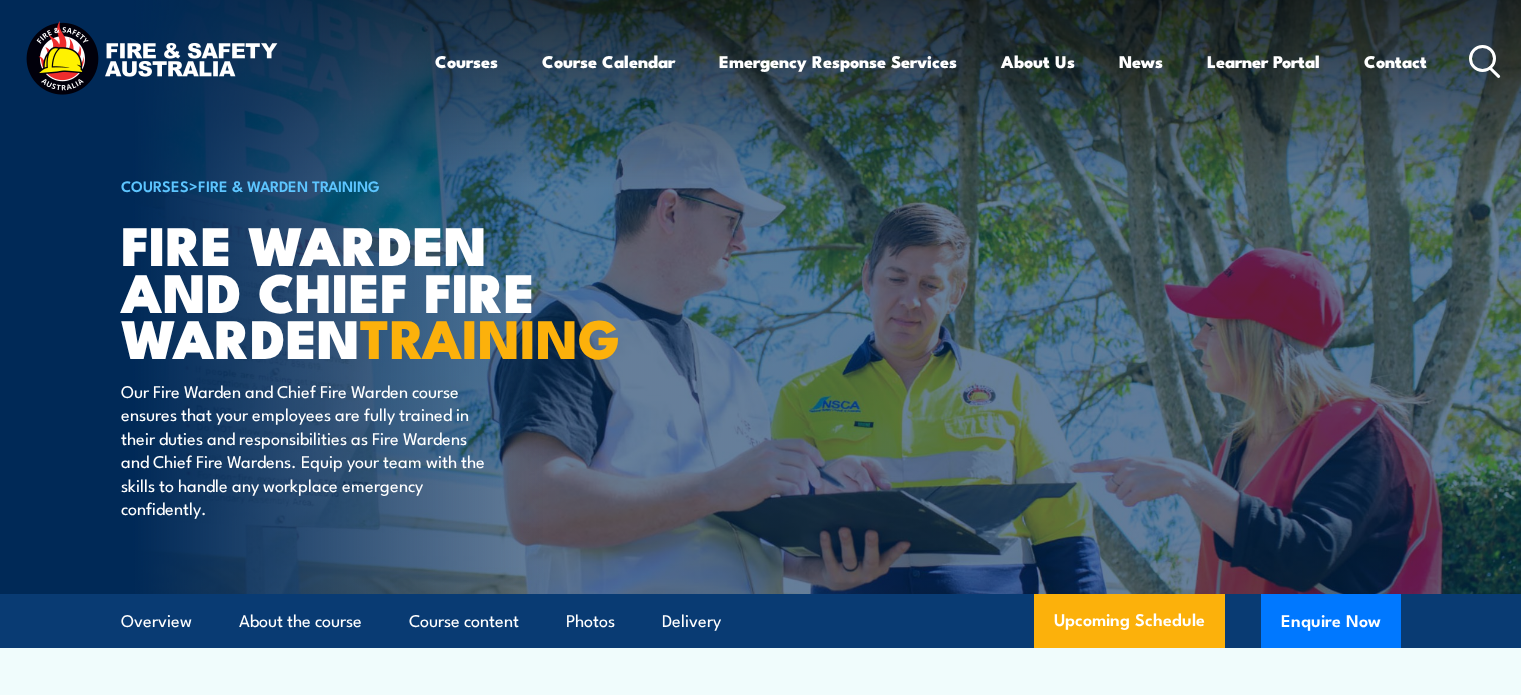 scroll, scrollTop: 0, scrollLeft: 0, axis: both 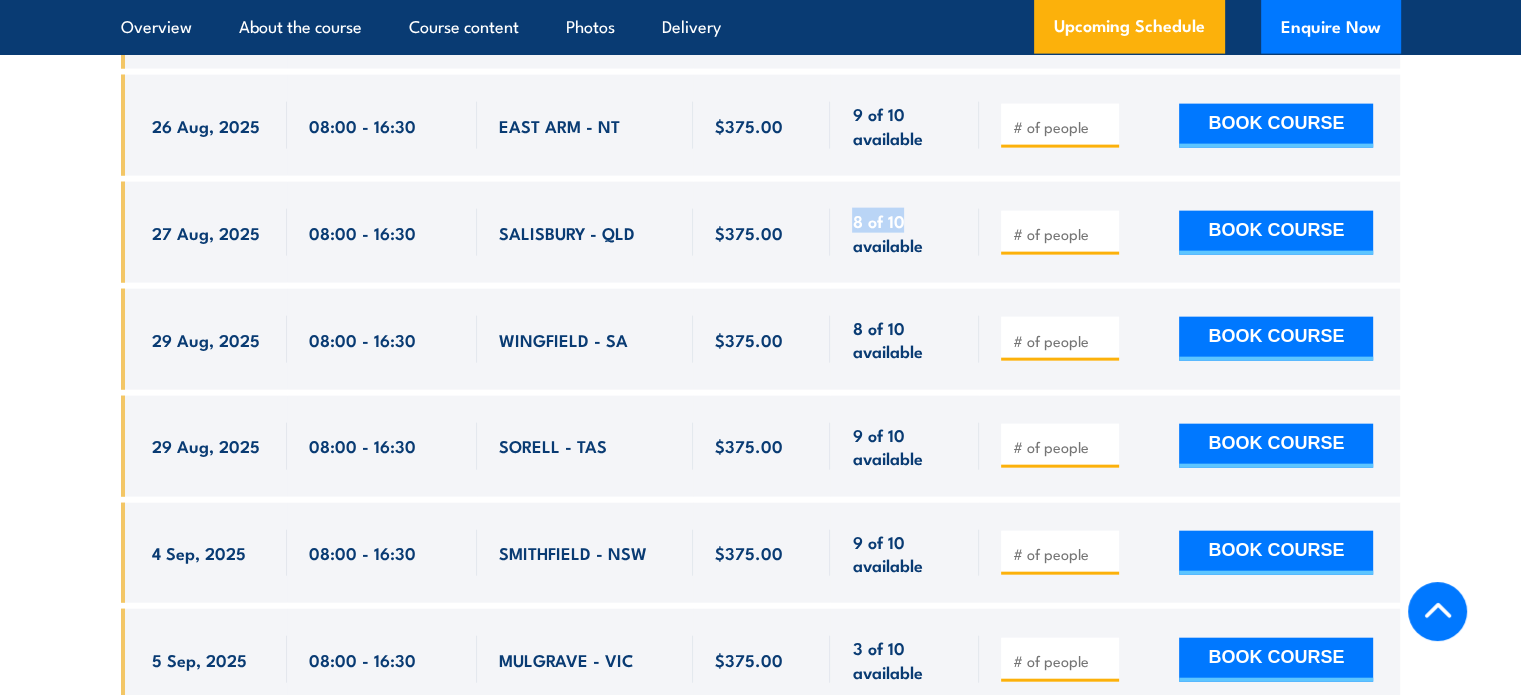 drag, startPoint x: 910, startPoint y: 240, endPoint x: 855, endPoint y: 247, distance: 55.443665 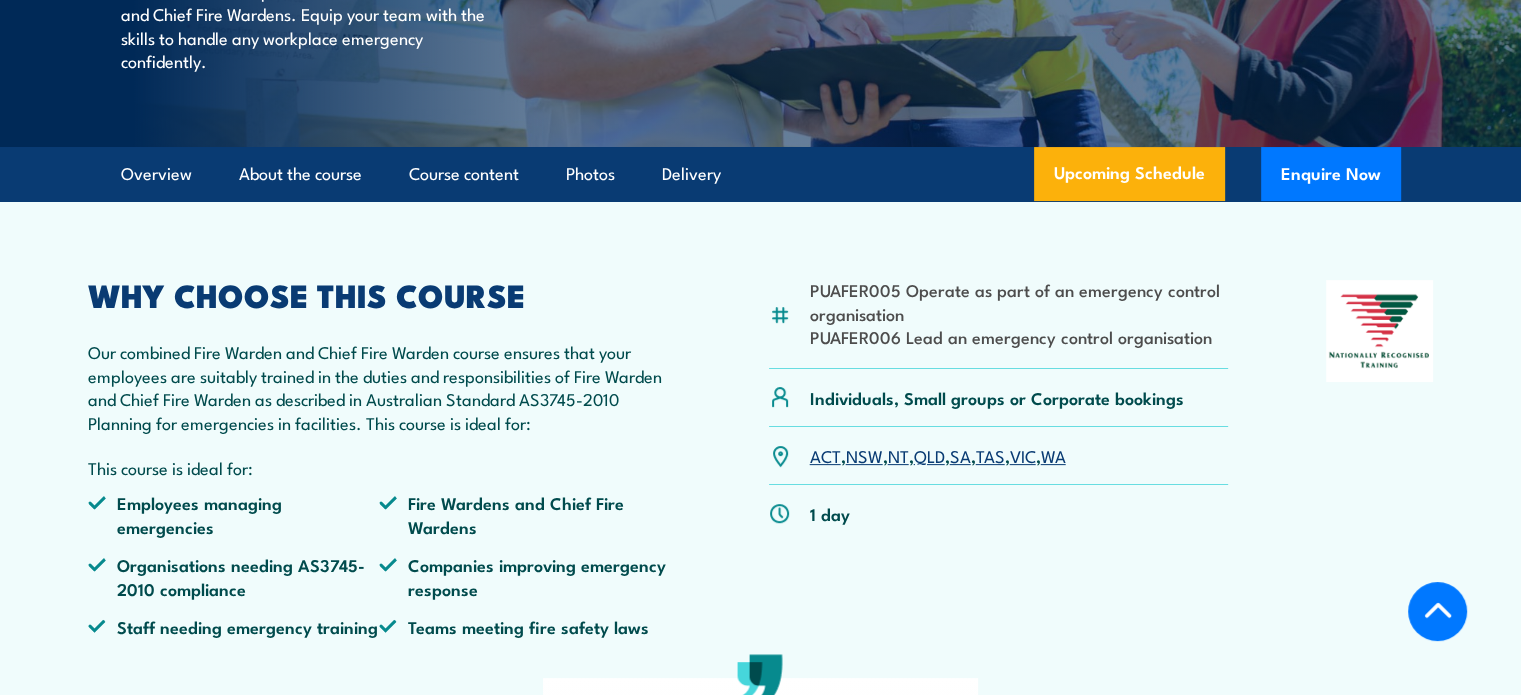 scroll, scrollTop: 600, scrollLeft: 0, axis: vertical 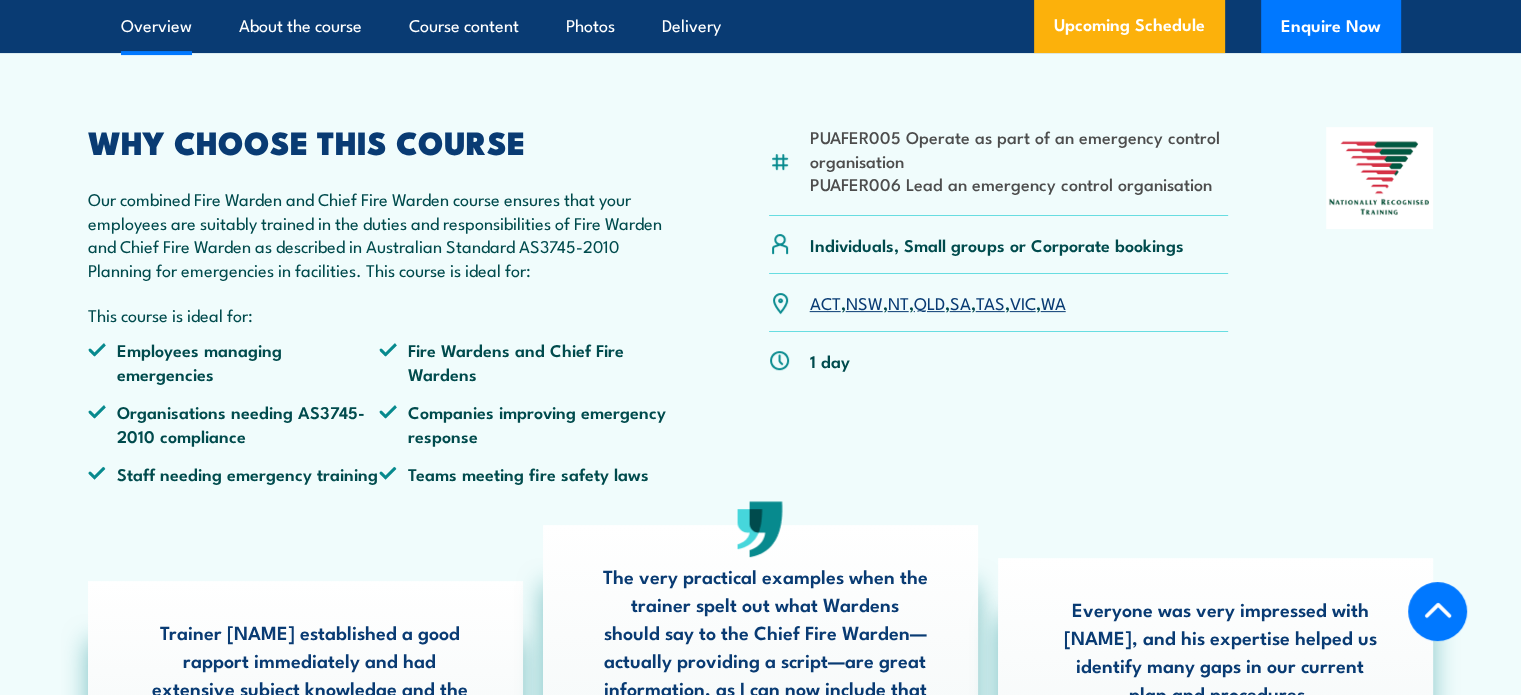 click on "PUAFER005 Operate as part of an emergency control organisation" at bounding box center [1019, 148] 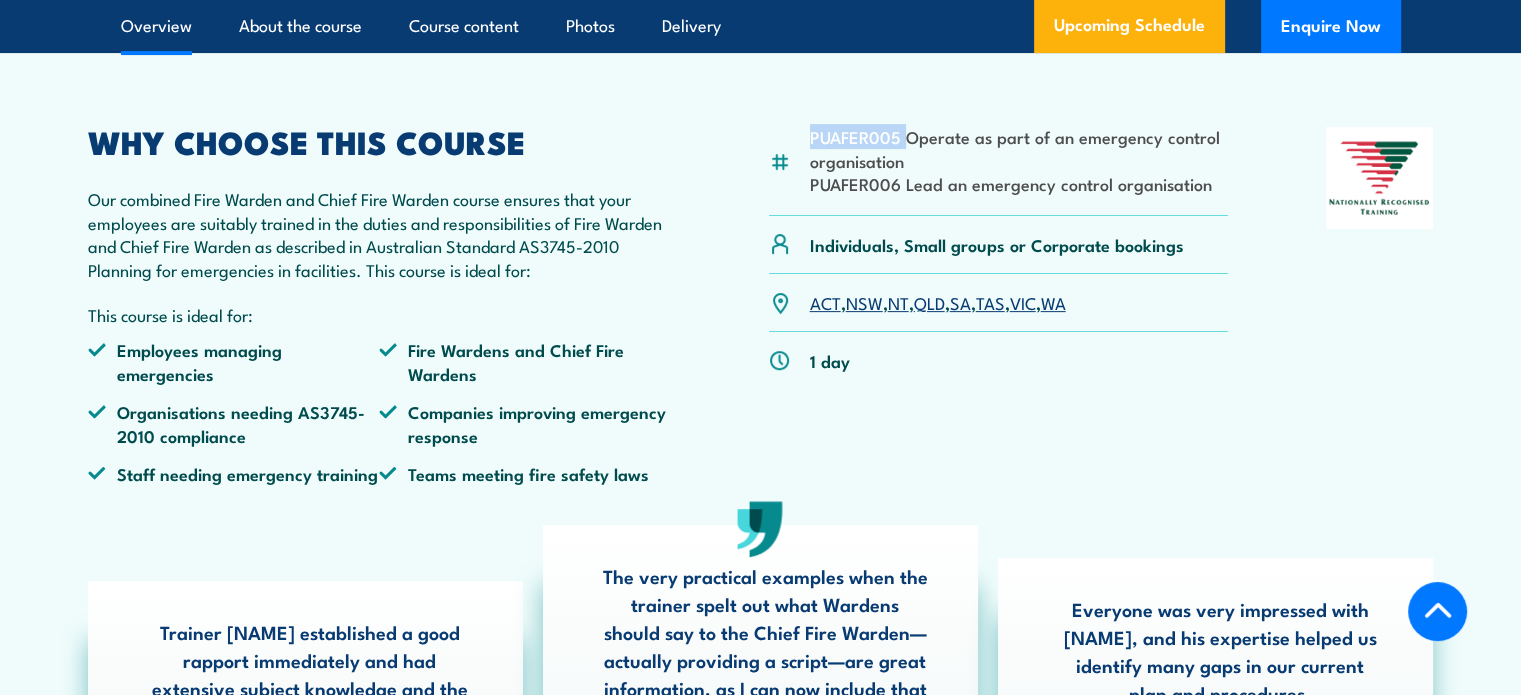 click on "PUAFER005 Operate as part of an emergency control organisation" at bounding box center [1019, 148] 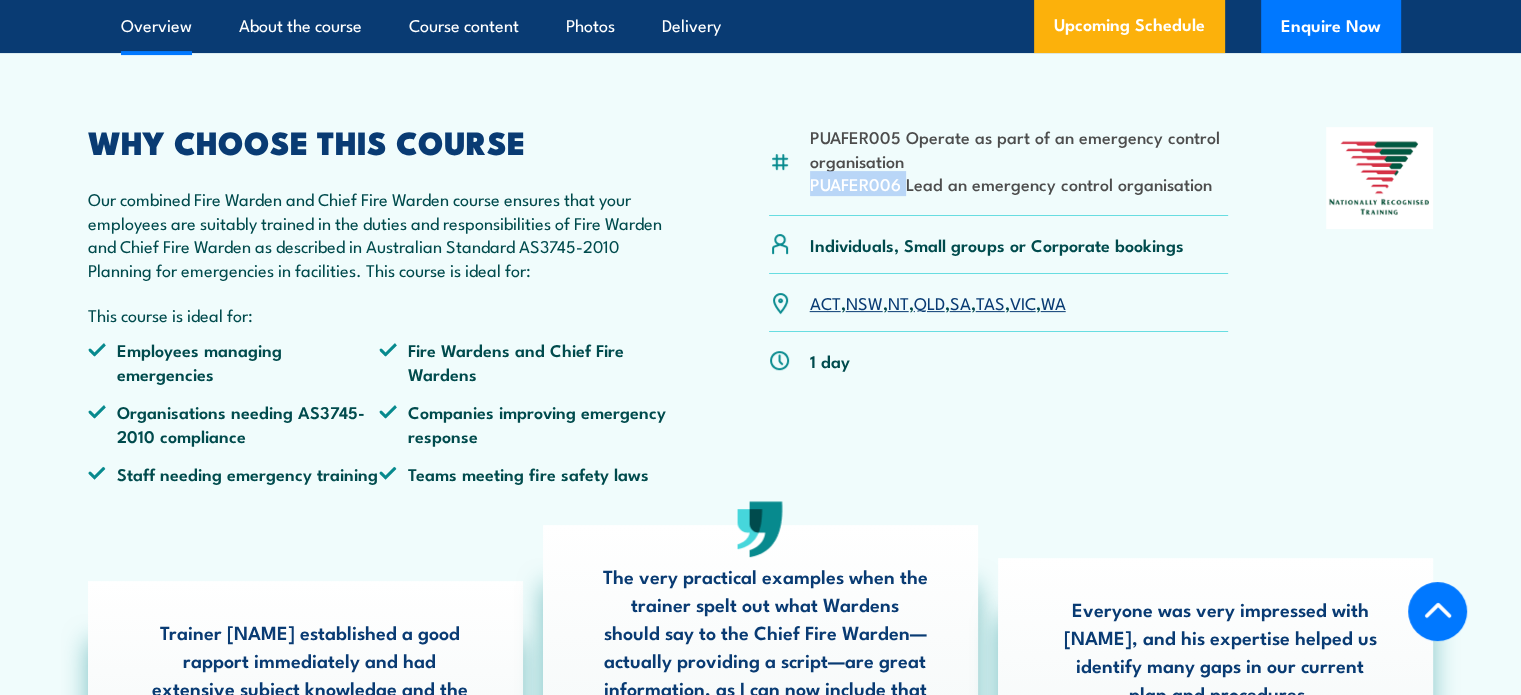 click on "PUAFER006 Lead an emergency control organisation" at bounding box center [1019, 183] 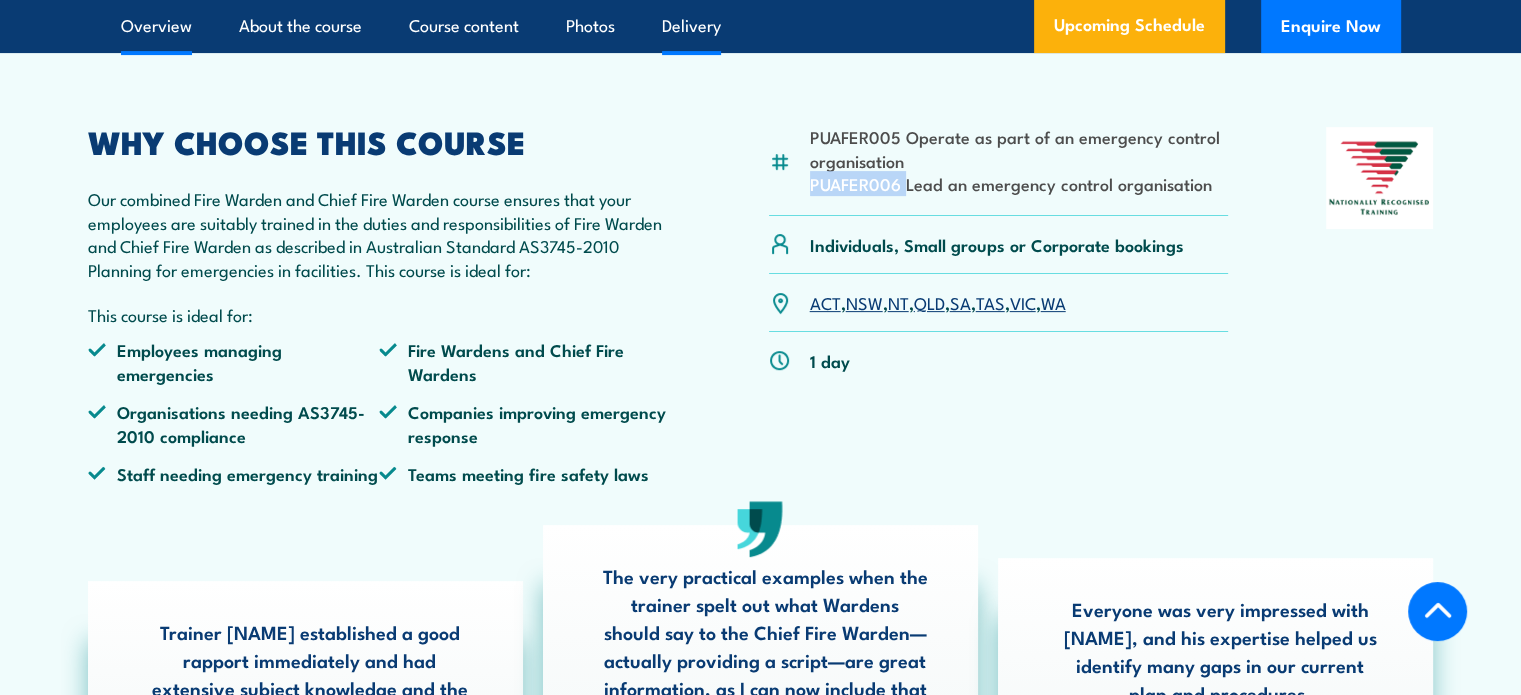 copy on "PUAFER006" 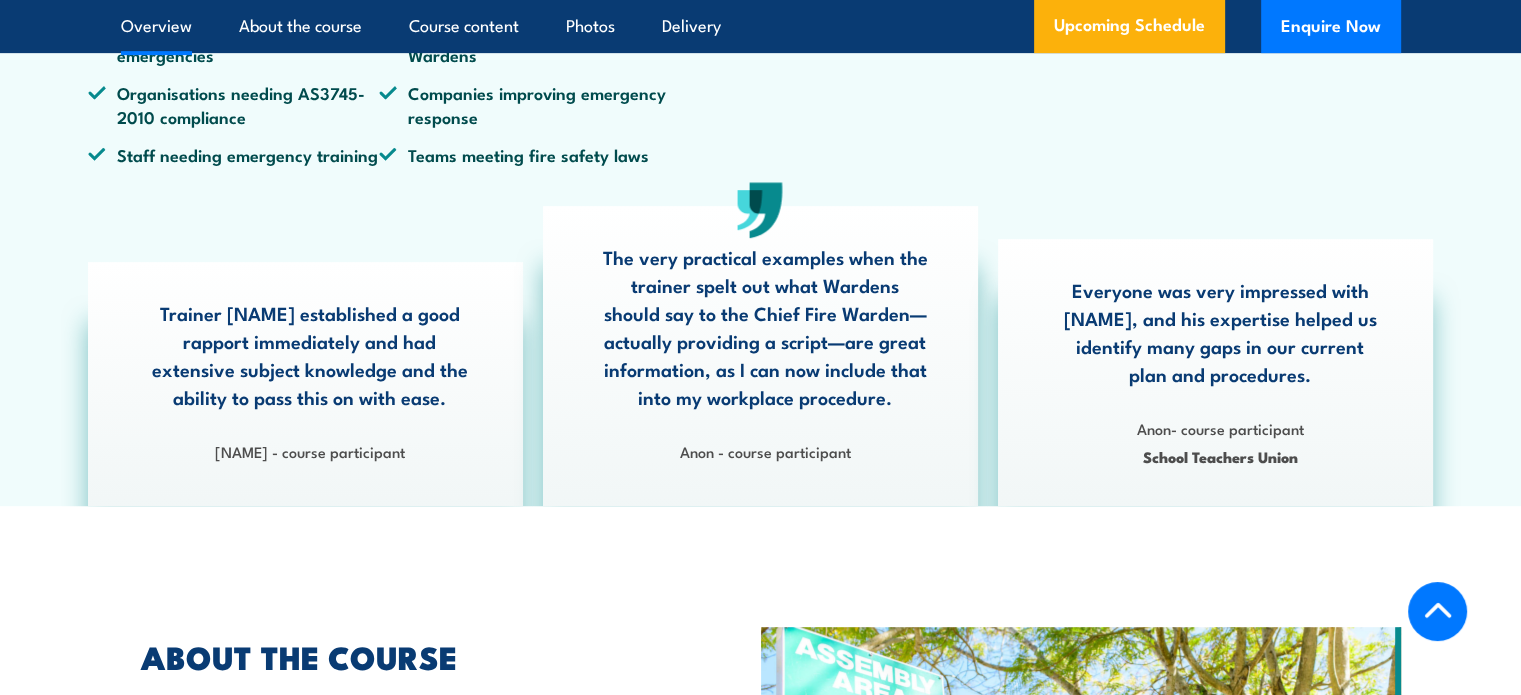 scroll, scrollTop: 800, scrollLeft: 0, axis: vertical 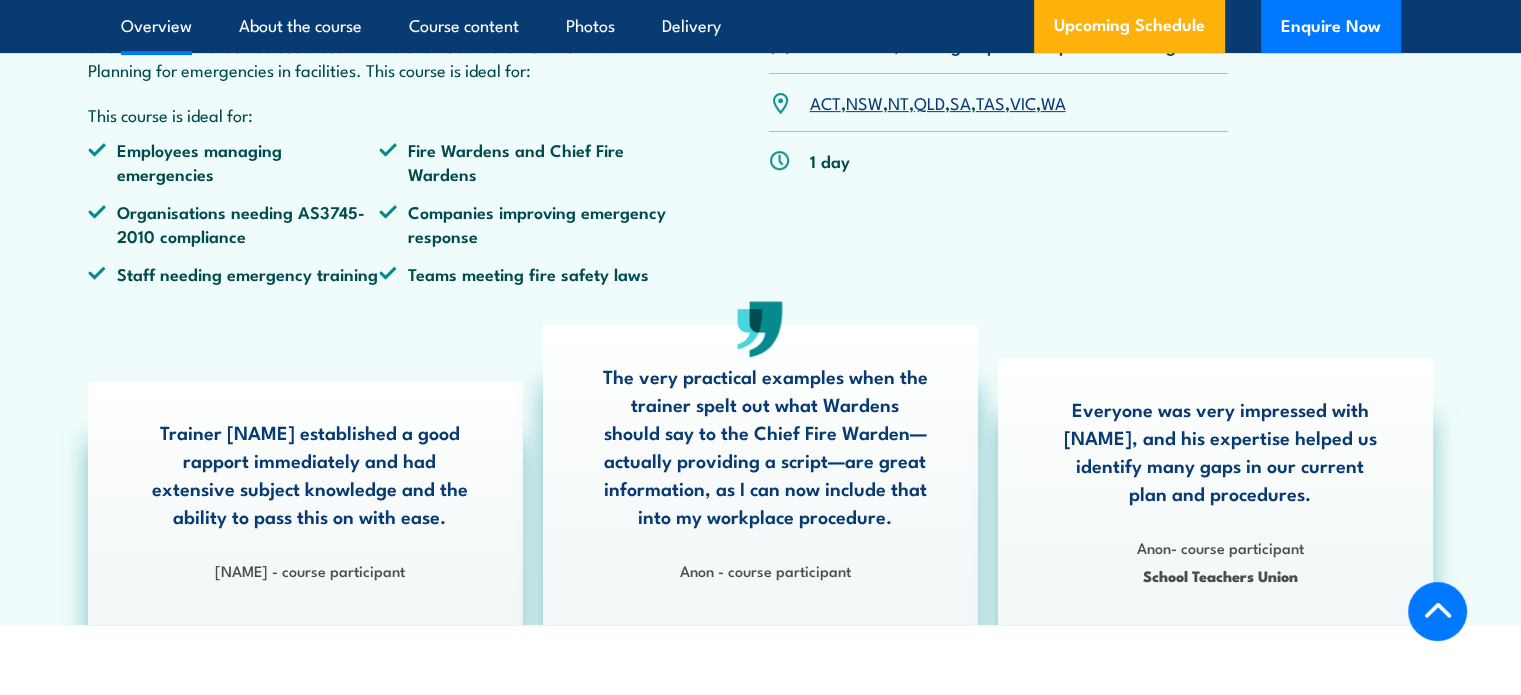 drag, startPoint x: 1172, startPoint y: 295, endPoint x: 996, endPoint y: 271, distance: 177.62883 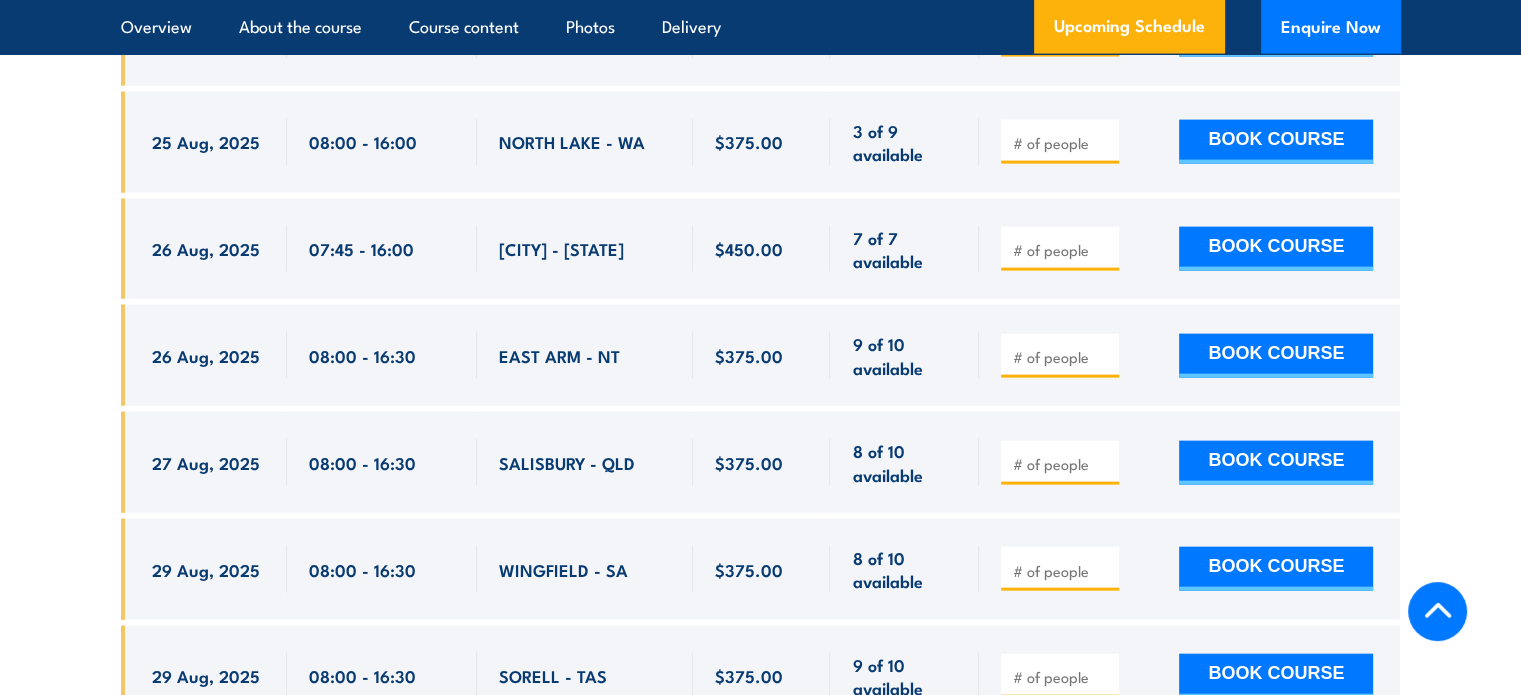 scroll, scrollTop: 4400, scrollLeft: 0, axis: vertical 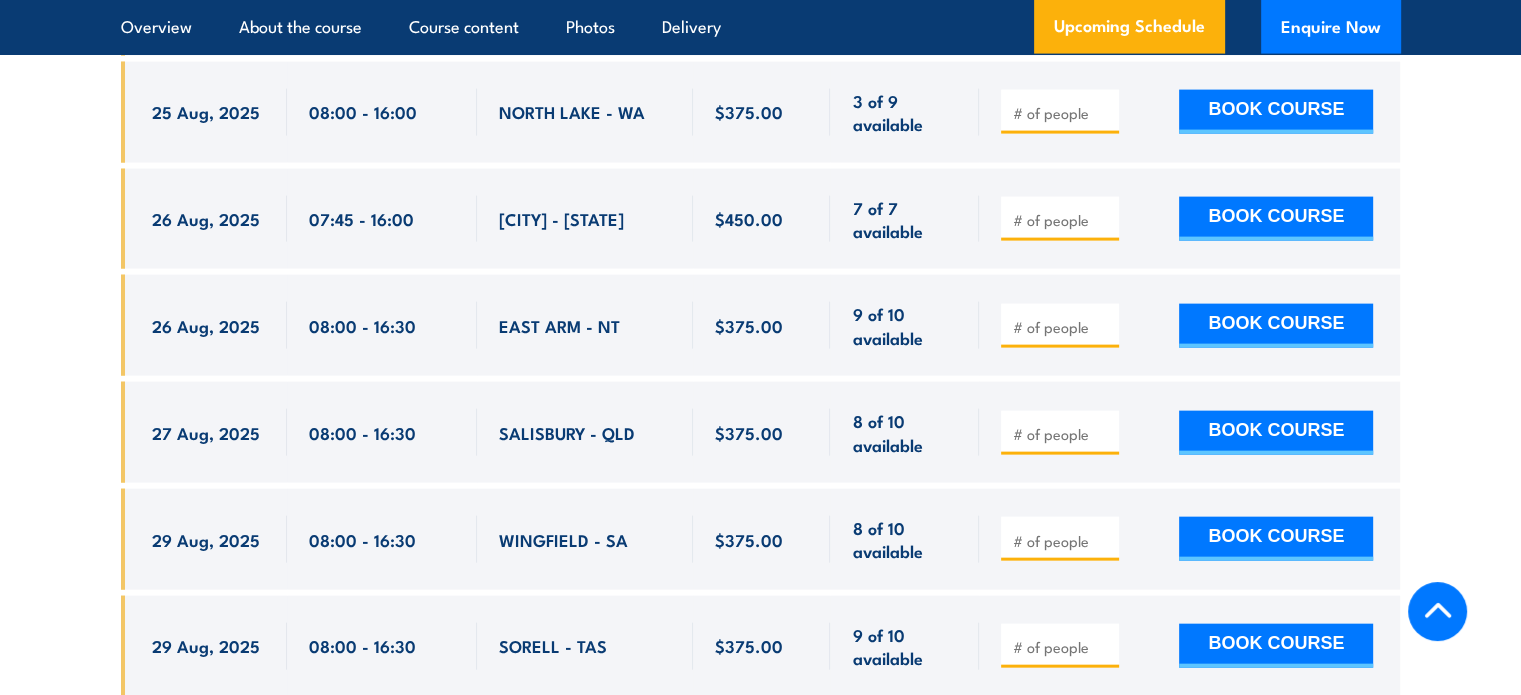 click at bounding box center (1062, 434) 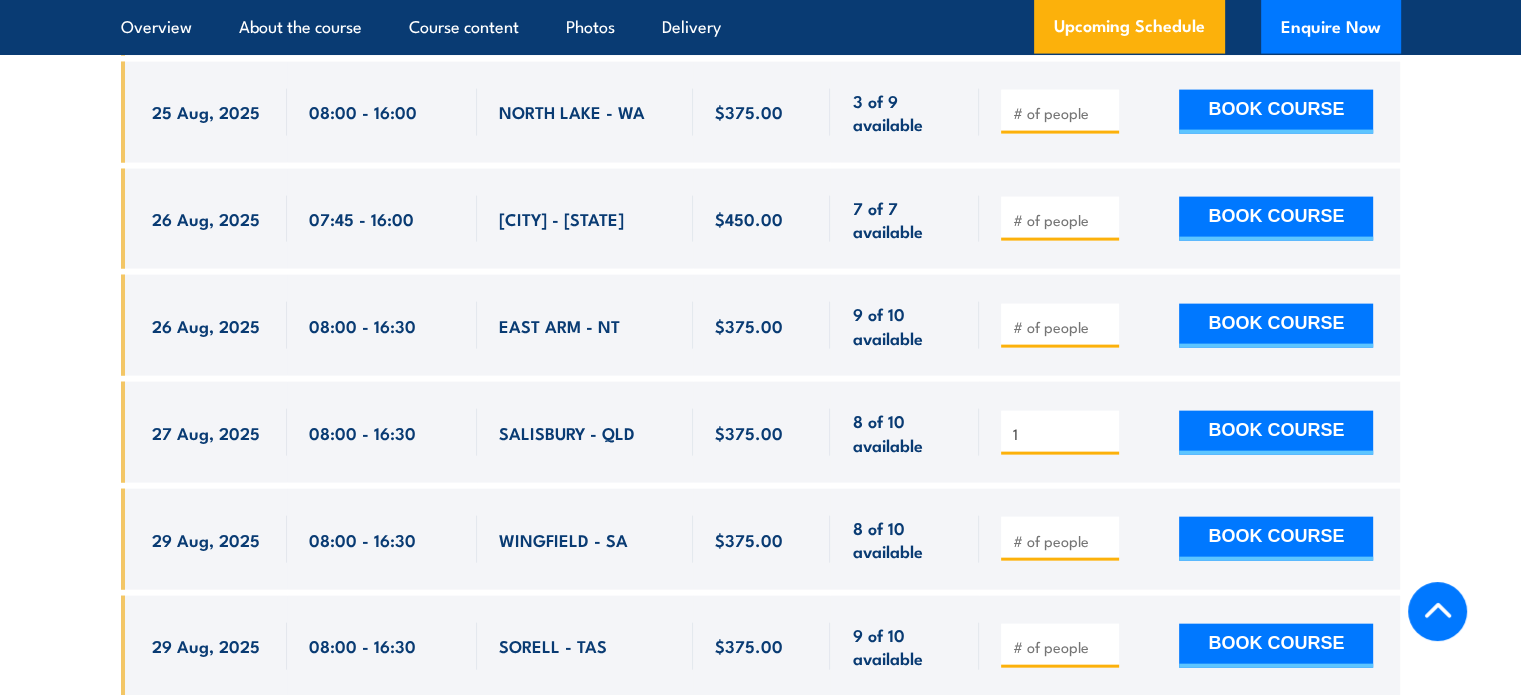 type on "1" 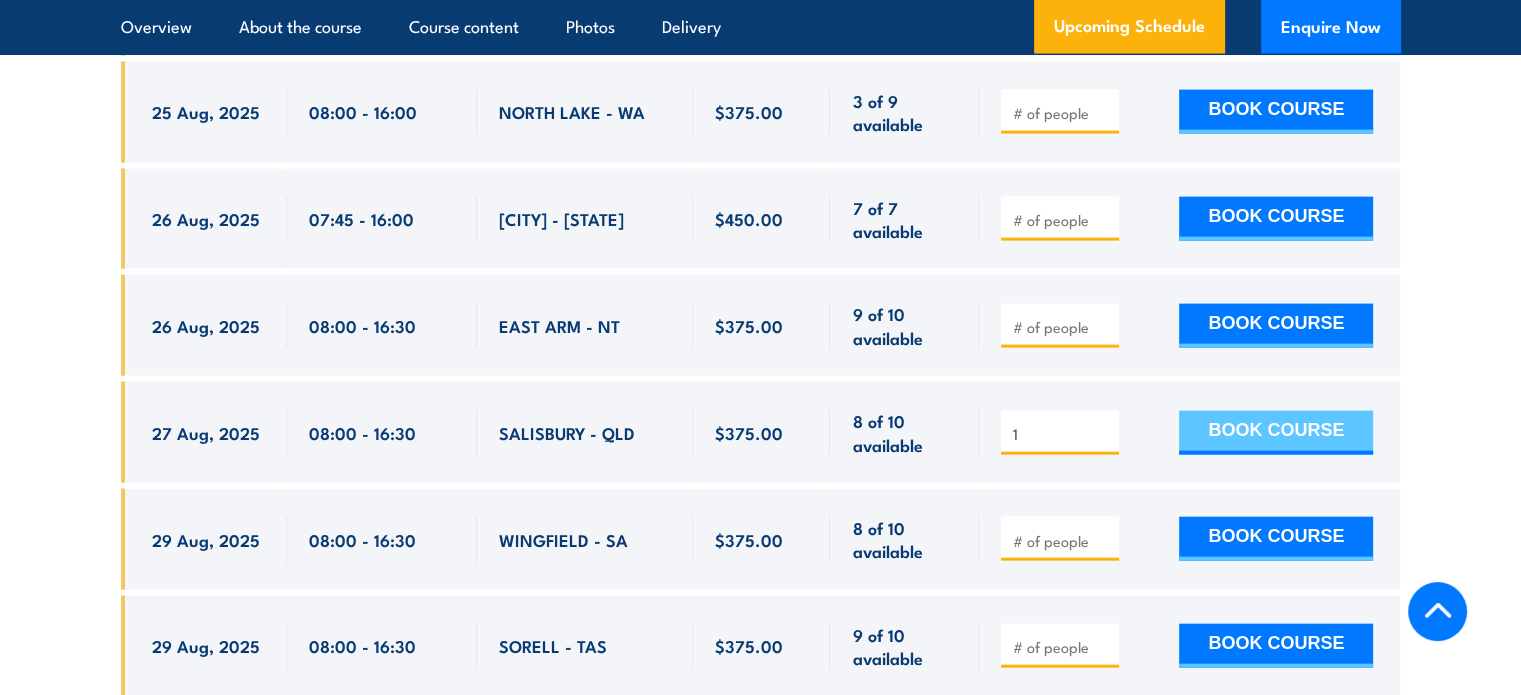 click on "BOOK COURSE" at bounding box center [1276, 433] 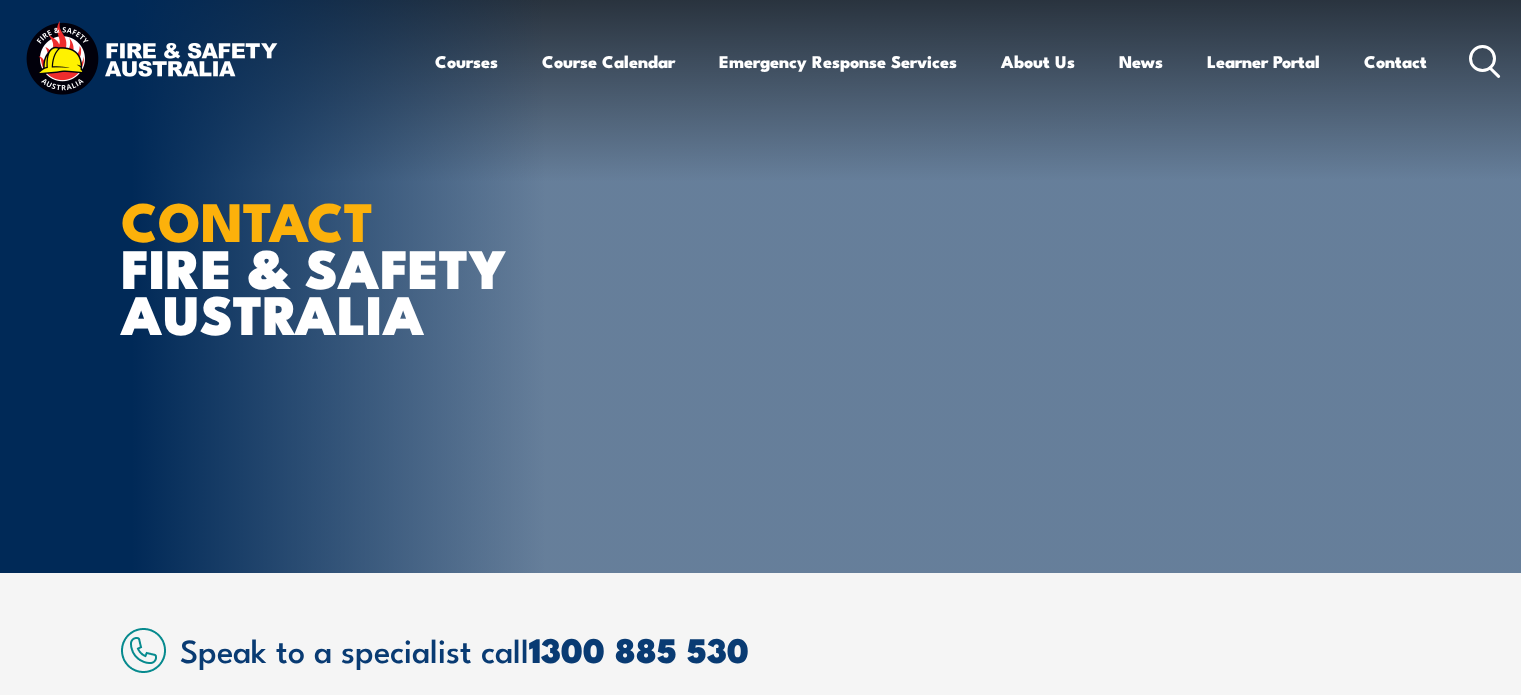 select on "Training Courses" 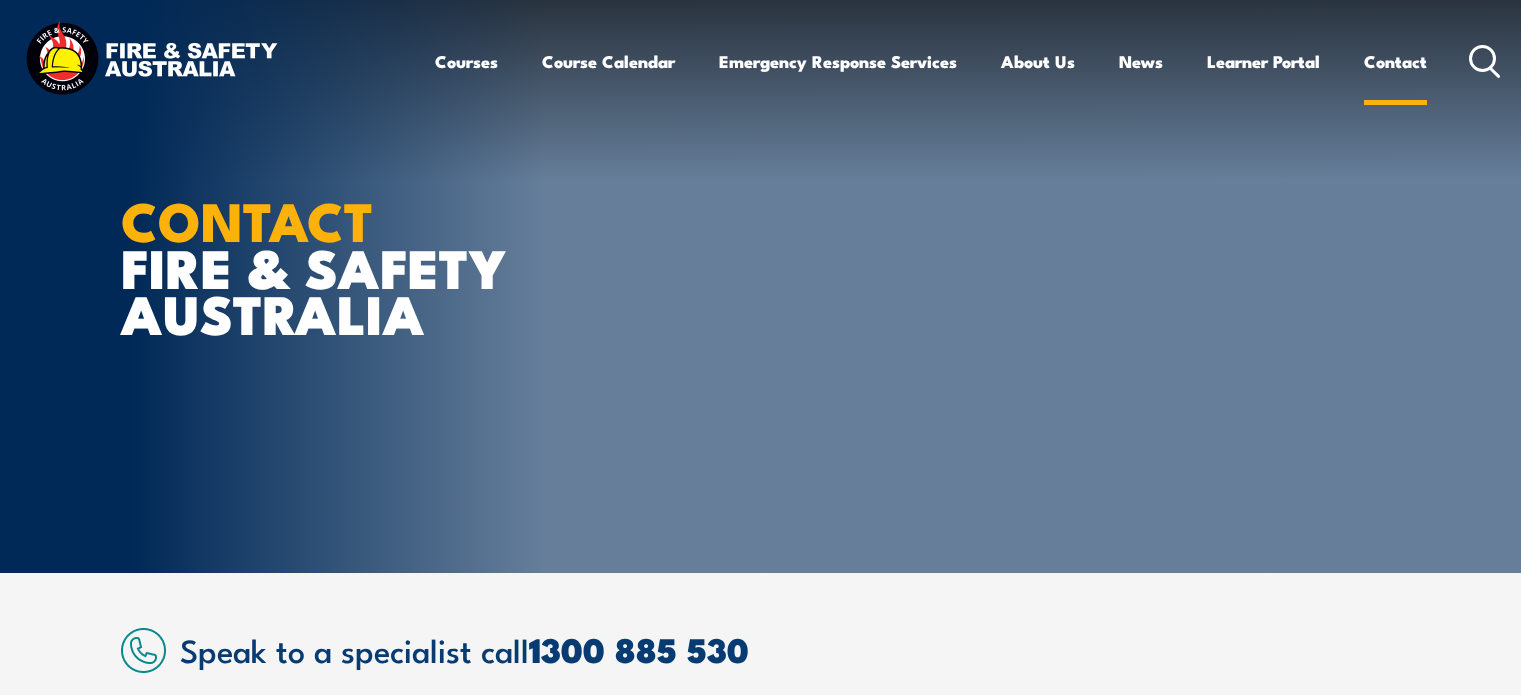 scroll, scrollTop: 0, scrollLeft: 0, axis: both 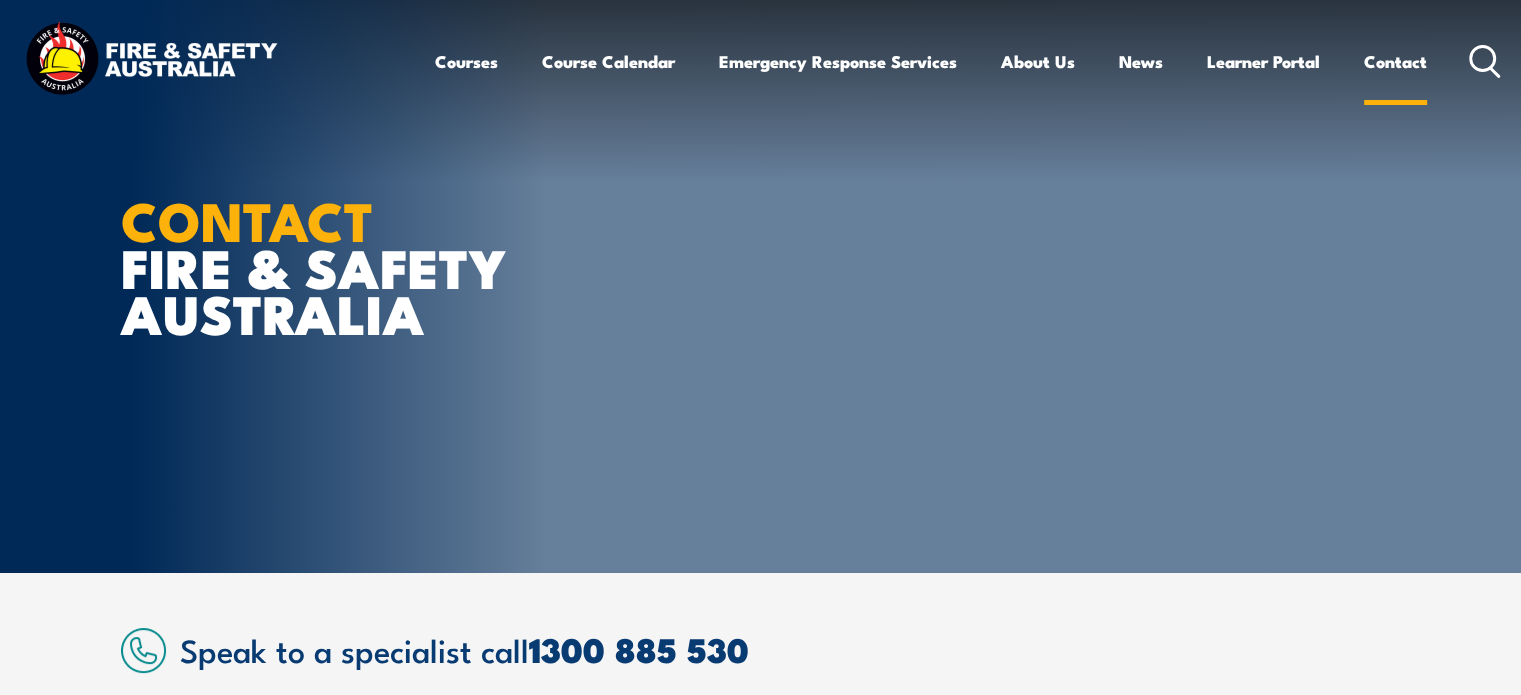 click on "Contact" at bounding box center [1395, 61] 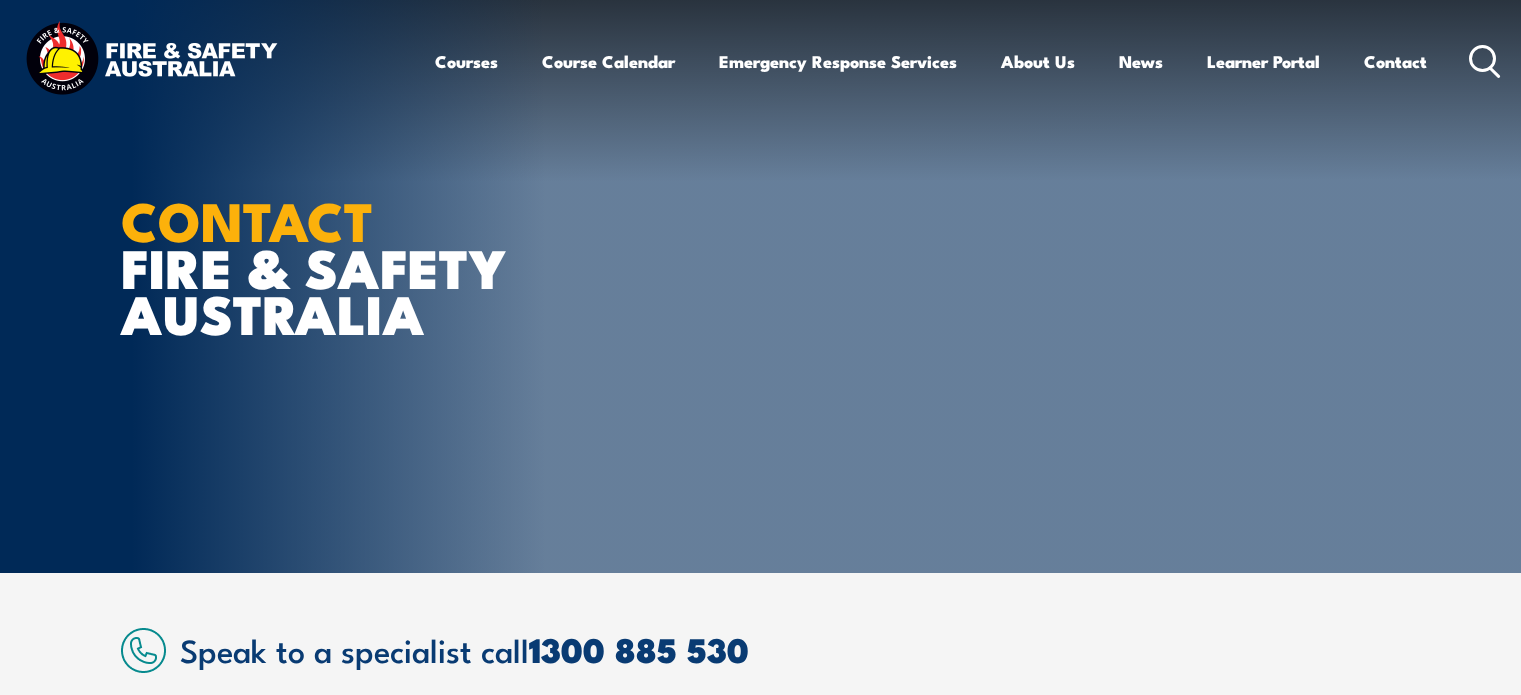 scroll, scrollTop: 0, scrollLeft: 0, axis: both 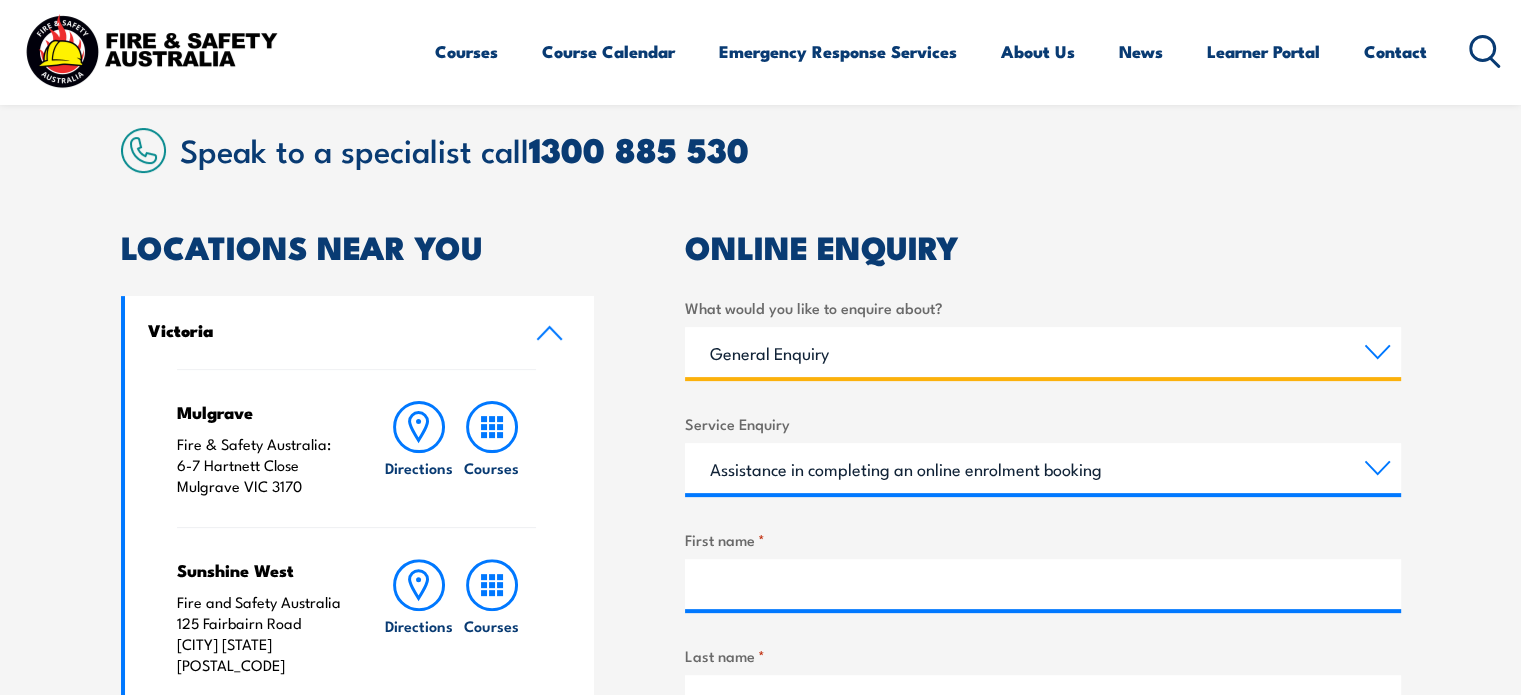 click on "Training Courses Emergency Response Services General Enquiry" at bounding box center (1043, 352) 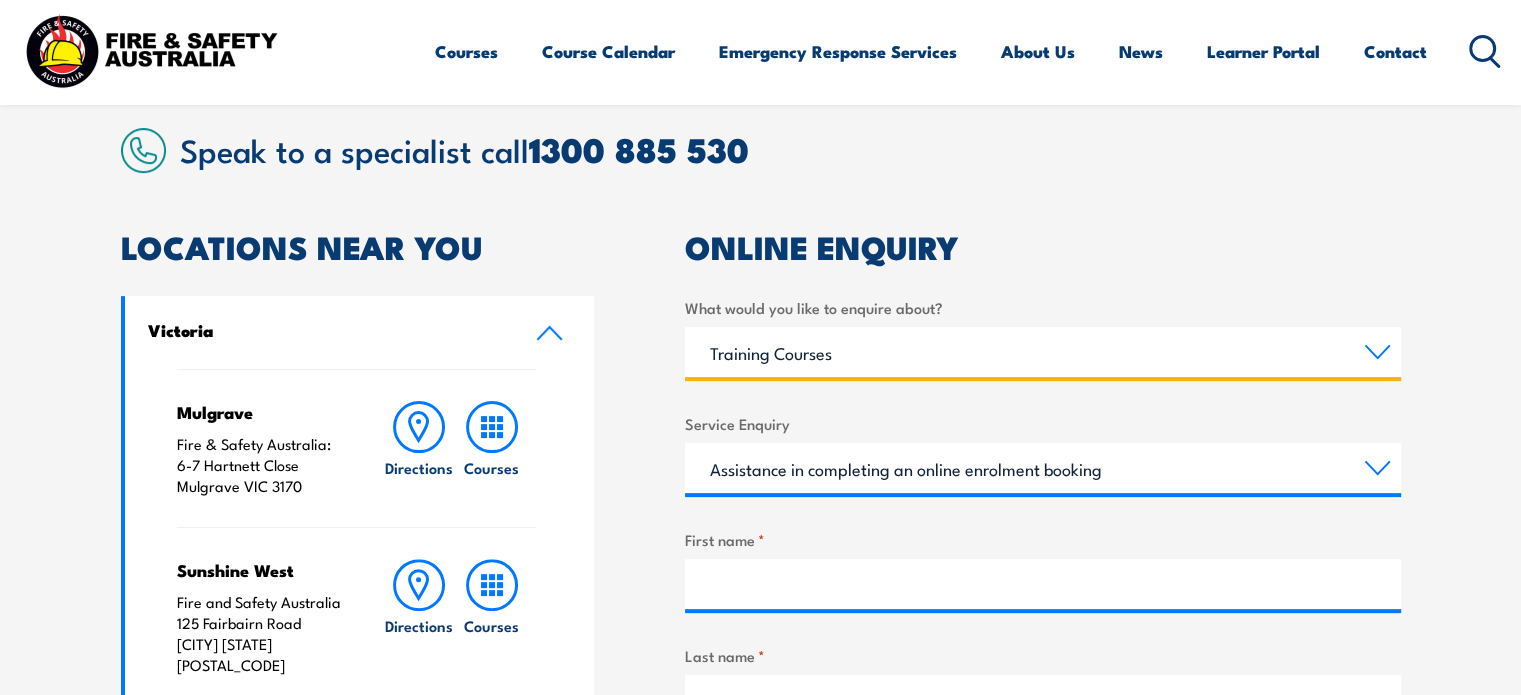 click on "Training Courses Emergency Response Services General Enquiry" at bounding box center [1043, 352] 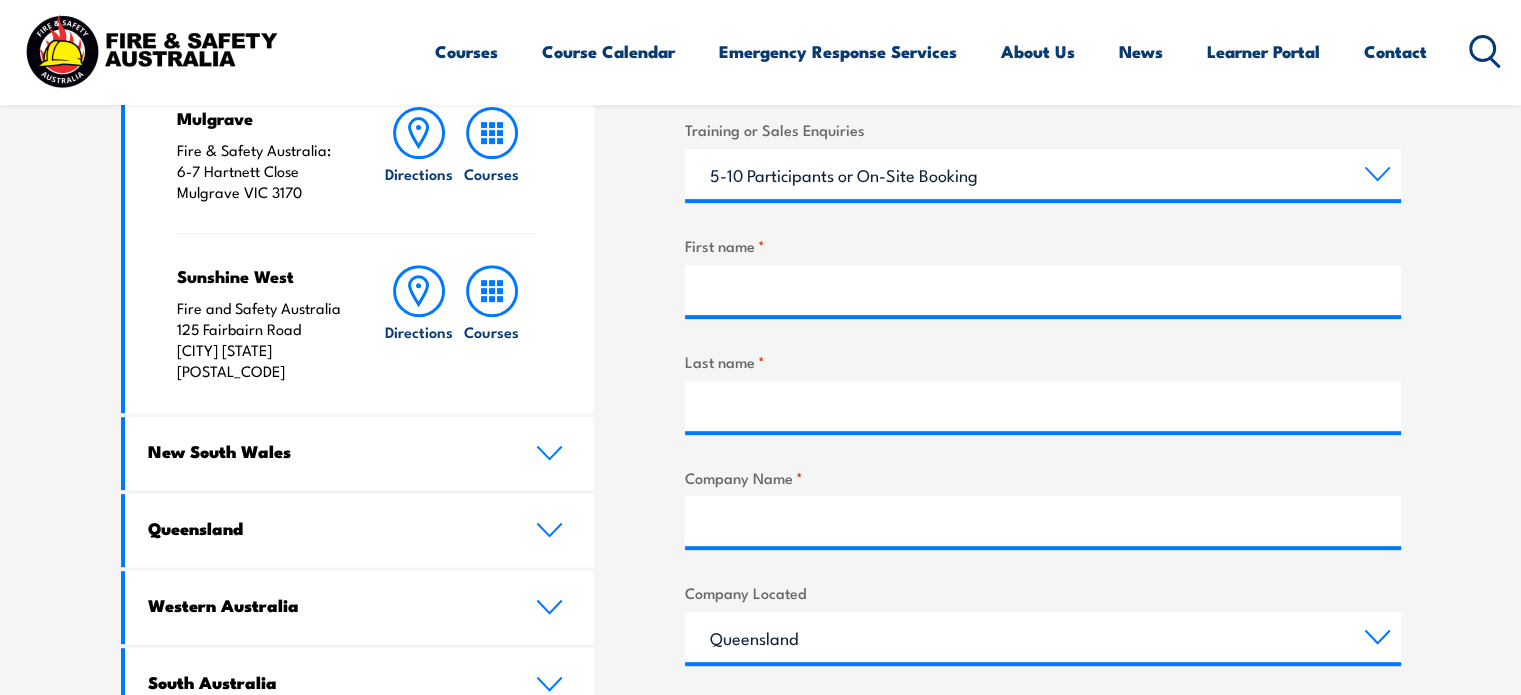 scroll, scrollTop: 900, scrollLeft: 0, axis: vertical 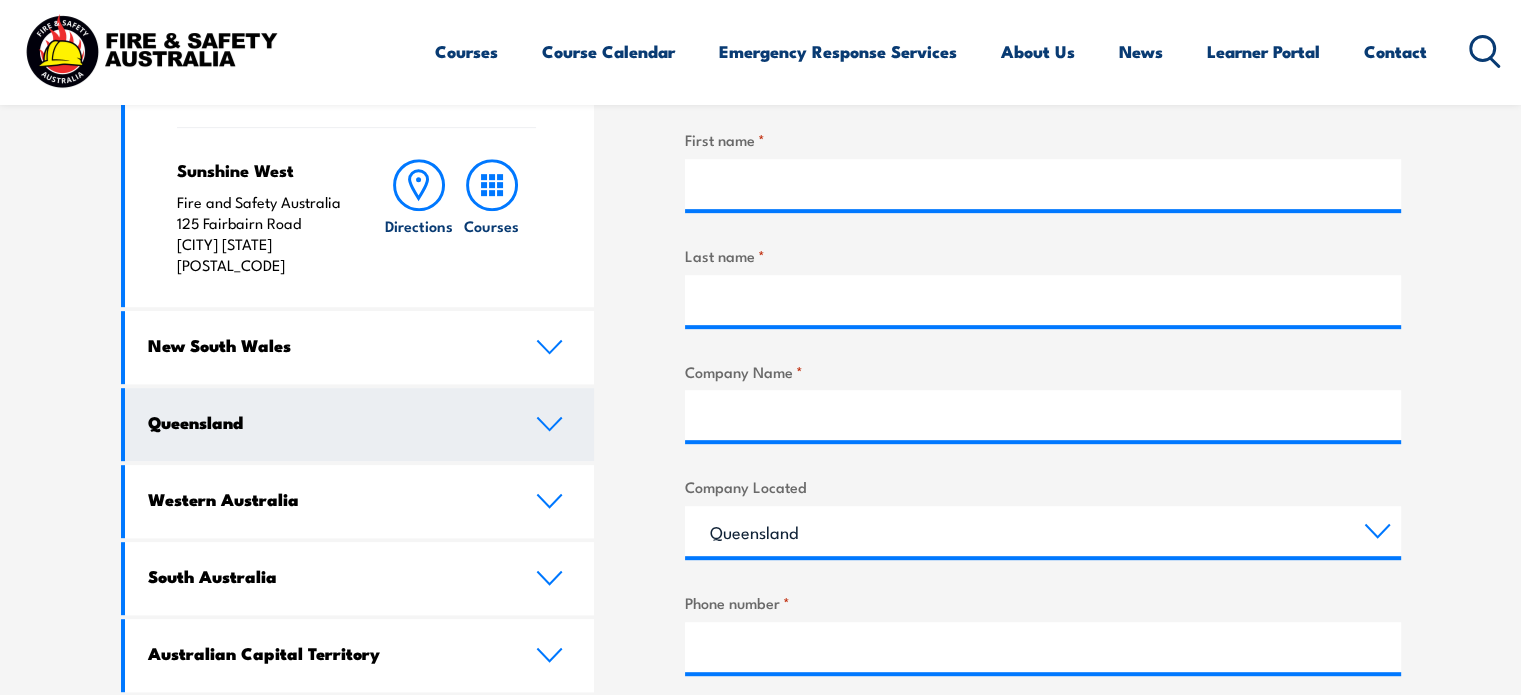 click on "Queensland" at bounding box center (360, 424) 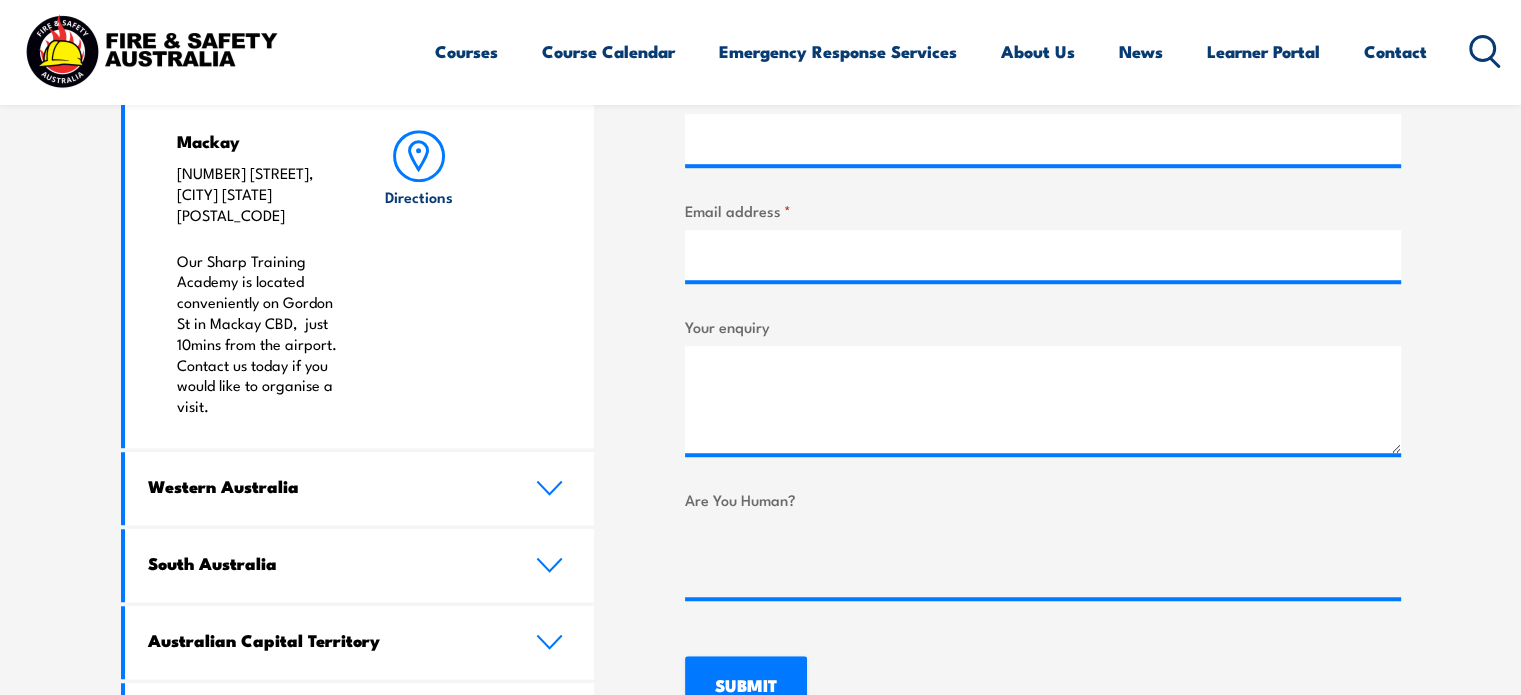 scroll, scrollTop: 1400, scrollLeft: 0, axis: vertical 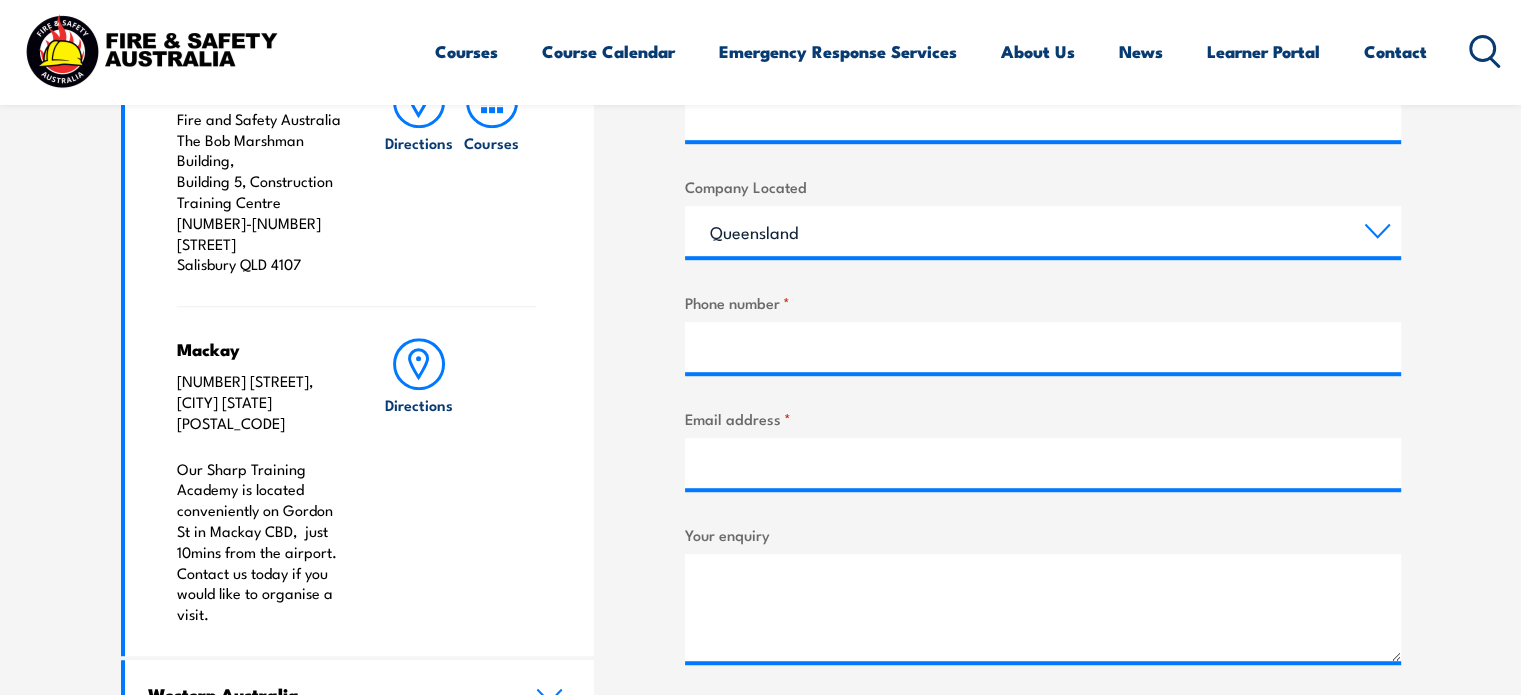 click on "Courses
Course Calendar
Emergency Response Services
Services Overview
Emergency Response Solutions
Paramedic & Medical Solutions
Industrial Security Solutions
Emergency Response Vehicles
Safety Advisers
About Us
About FSA
Our promise
Careers
News
Learner Portal
Contact
Home
Course Finder
All Courses
Aviation Safety Training Courses
Confined Space Courses
Electricity Supply Industry (ESI) Courses
Emergency Response Training & Rescue Courses
Fire Safety Training Courses
First Aid Training Courses
Global Wind Organisation (GWO) Courses
HAZMAT Courses
Health & Safety Representative Courses HSR Training
Height Safety & Rescue Courses
High Risk Work Licence Courses" at bounding box center (760, -853) 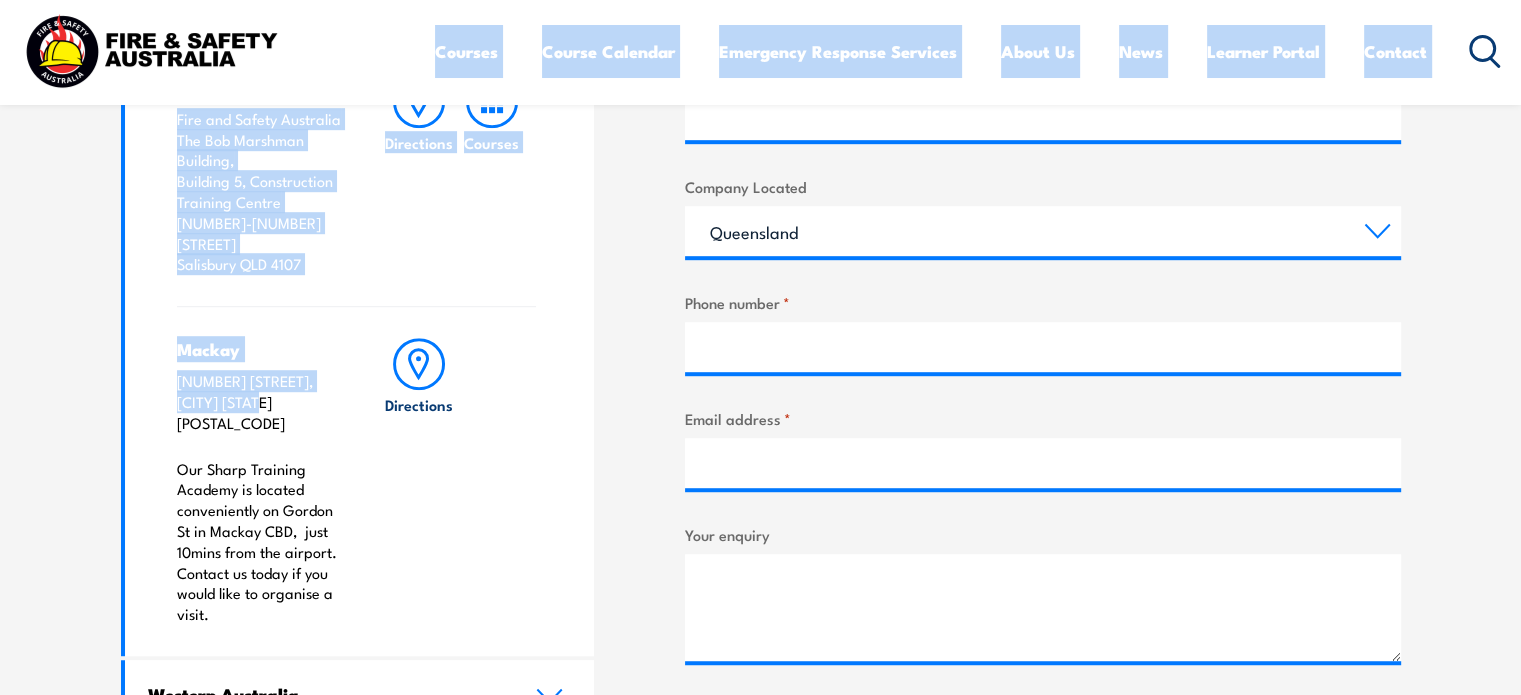 scroll, scrollTop: 1191, scrollLeft: 0, axis: vertical 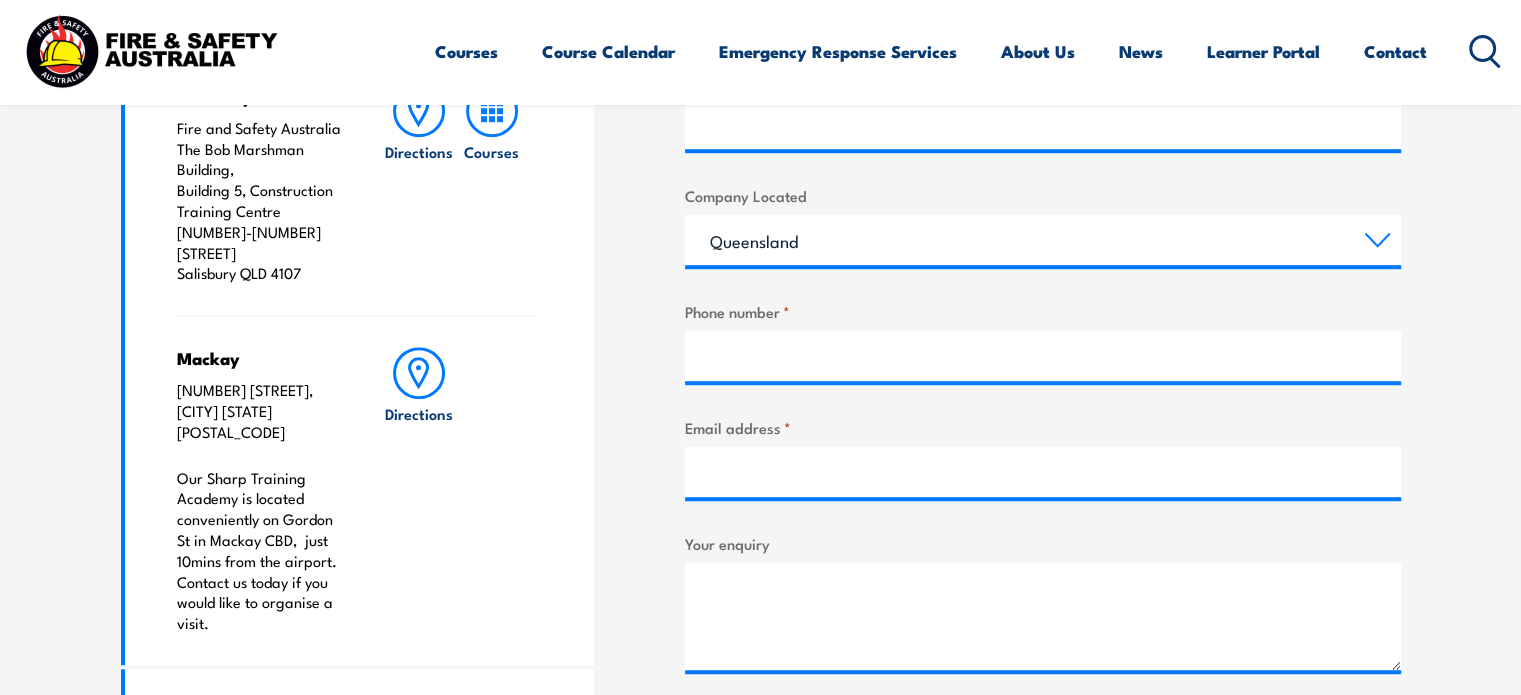 click on "LOCATIONS NEAR YOU
Victoria
Mulgrave
Fire & Safety Australia:
6-7 Hartnett Close
Mulgrave VIC 3170" at bounding box center (761, 295) 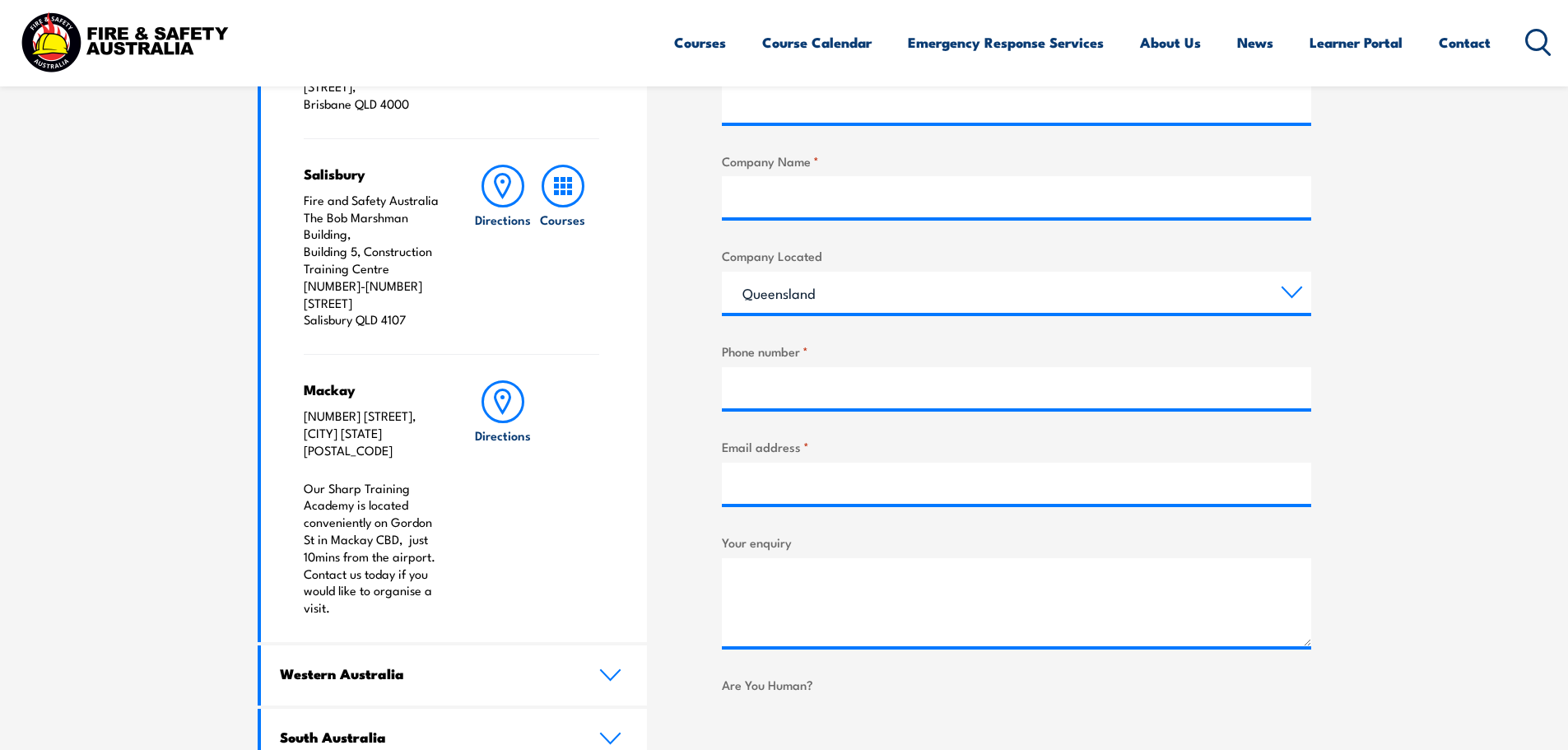 scroll, scrollTop: 1235, scrollLeft: 0, axis: vertical 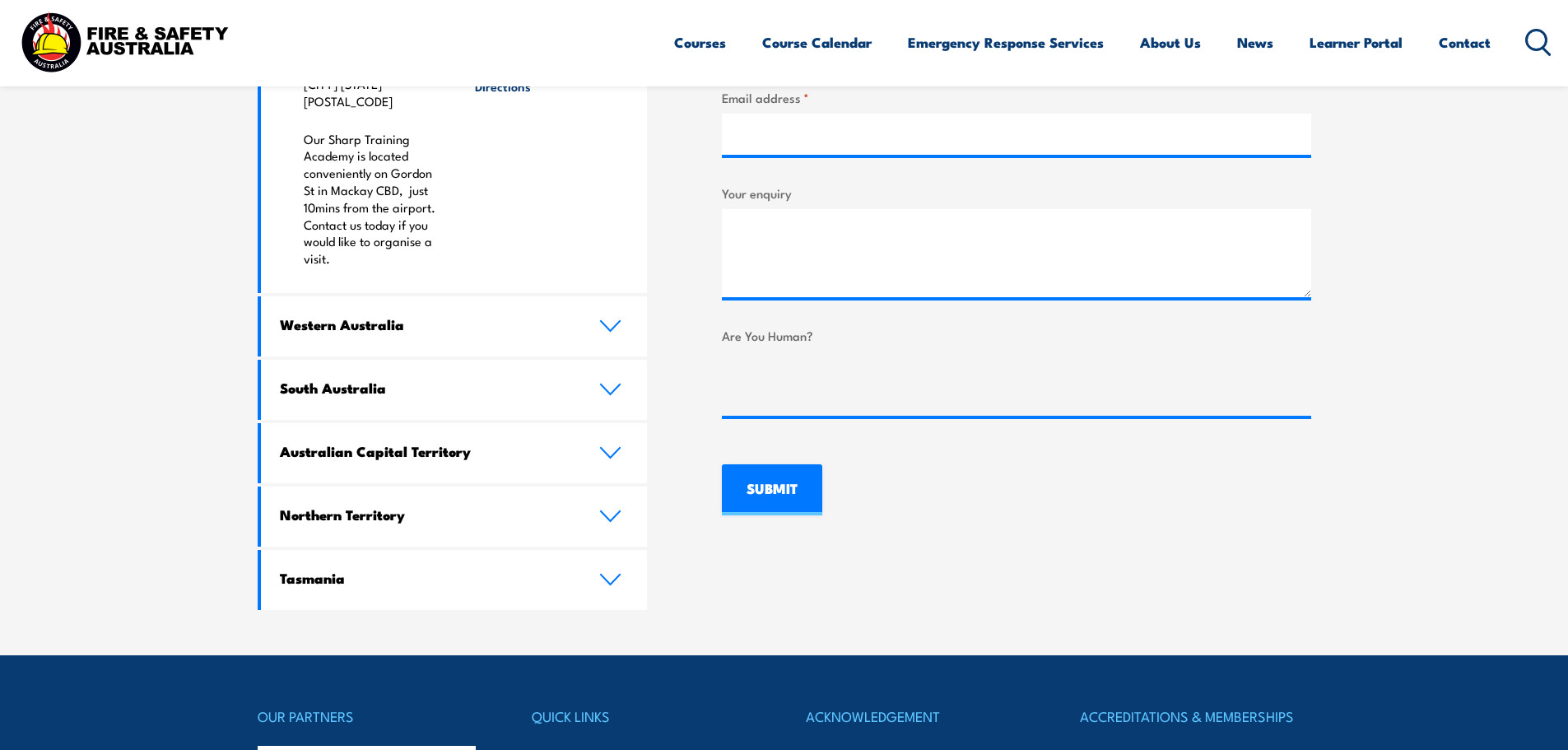 drag, startPoint x: 686, startPoint y: 435, endPoint x: 679, endPoint y: 425, distance: 12.206556 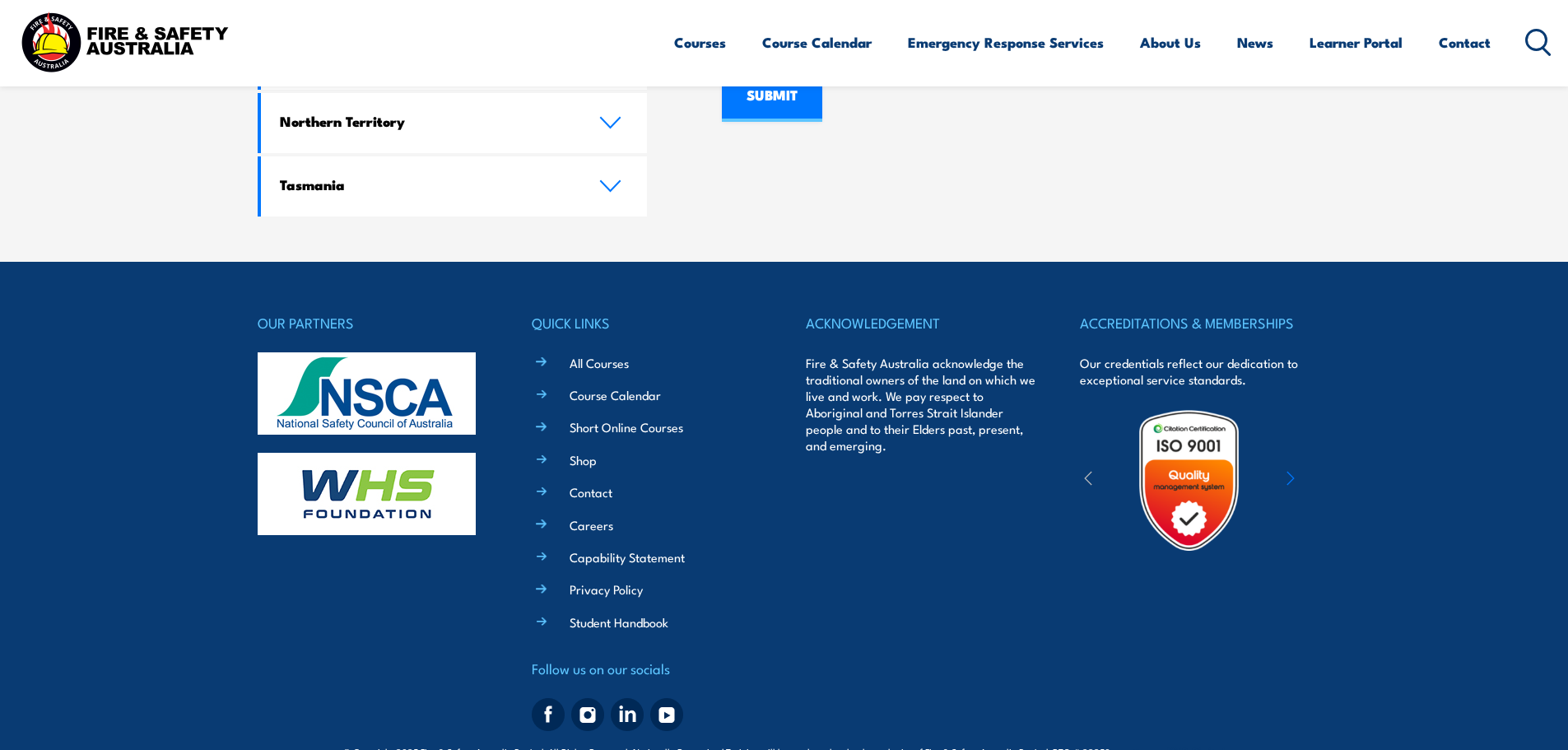 scroll, scrollTop: 1631, scrollLeft: 0, axis: vertical 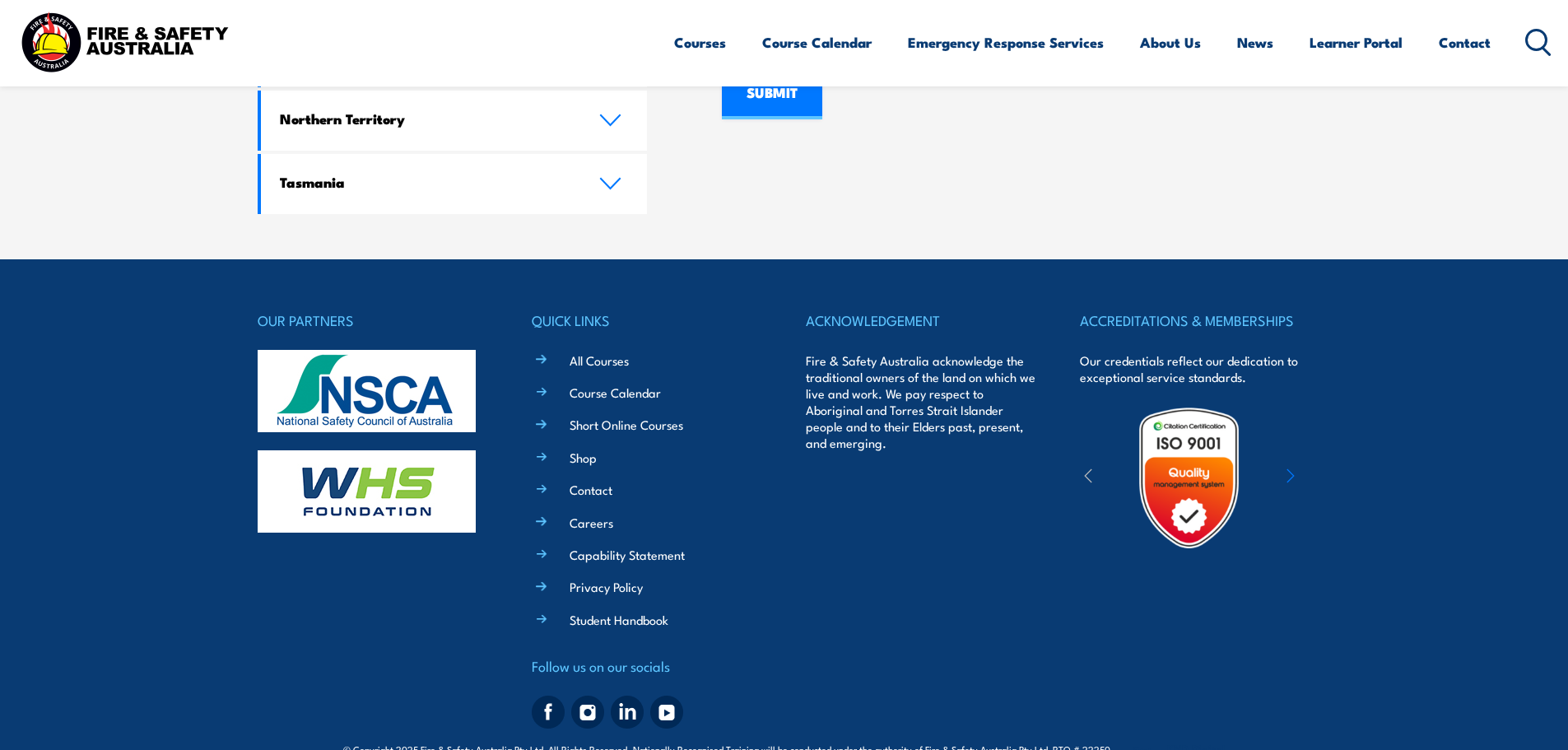 click on "OUR PARTNERS
QUICK LINKS
All Courses
Course Calendar
Short Online Courses
Shop
Contact
Careers
Capability Statement
Privacy Policy
Student Handbook
Follow us on our socials
ACKNOWLEDGEMENT
ACCREDITATIONS & MEMBERSHIPS
Our credentials reflect our dedication to exceptional service standards." at bounding box center [784, 522] 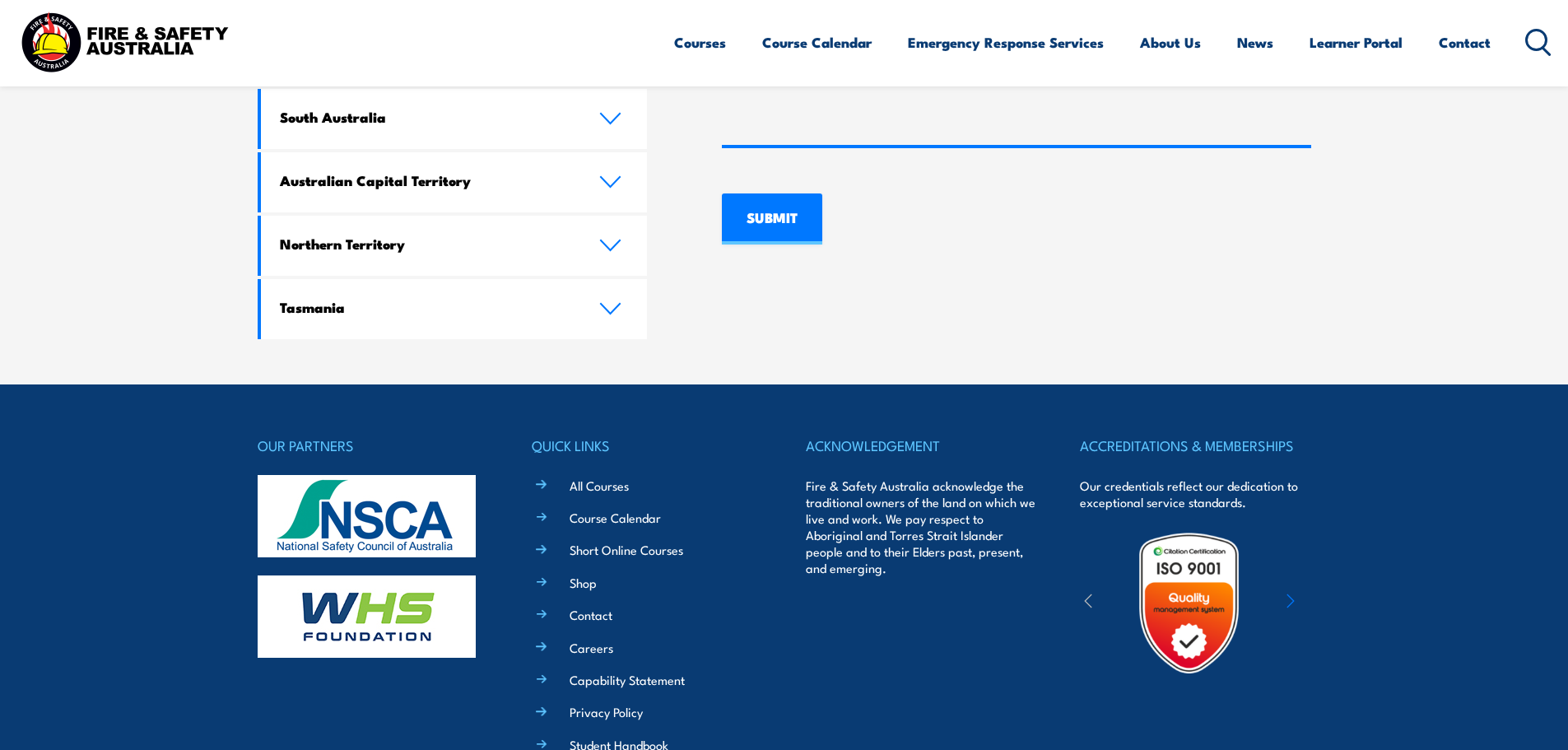 scroll, scrollTop: 1466, scrollLeft: 0, axis: vertical 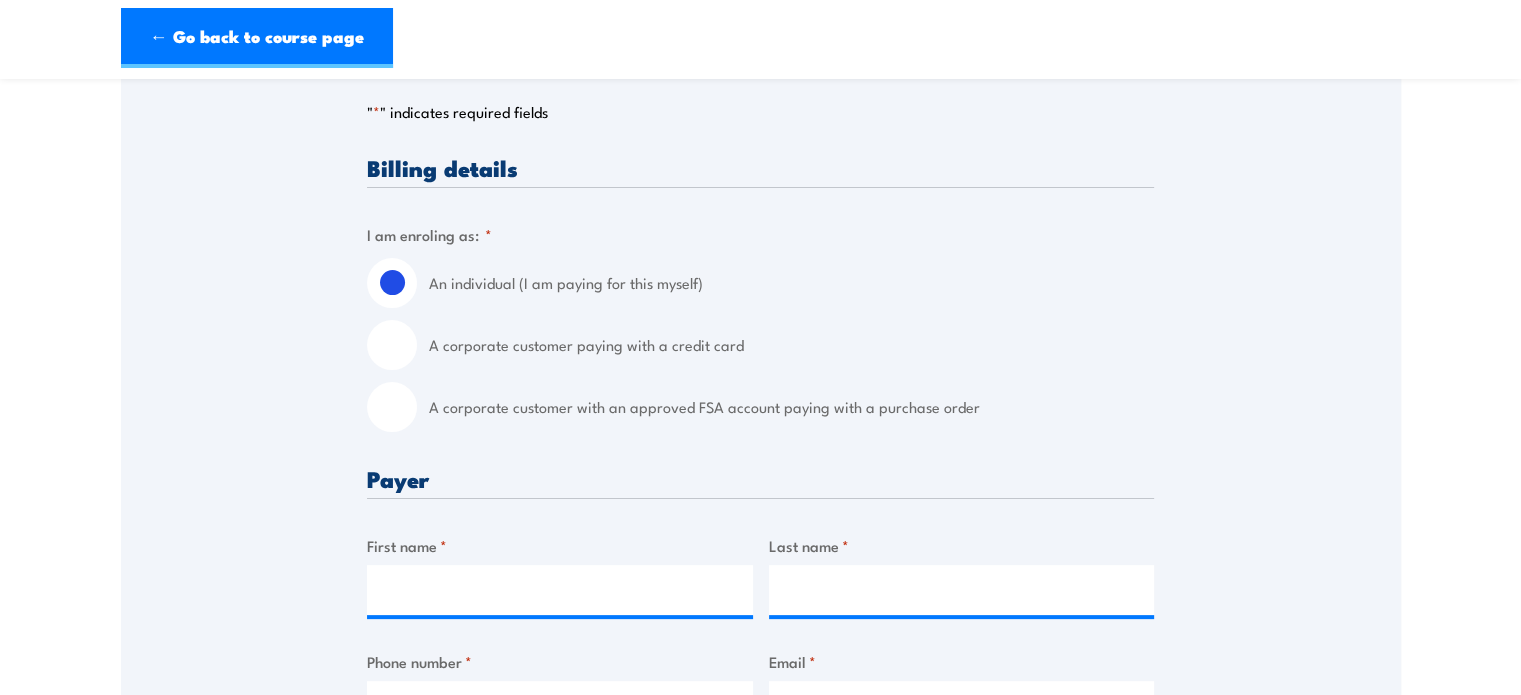 click on "A corporate customer with an approved FSA account paying with a purchase order" at bounding box center (392, 407) 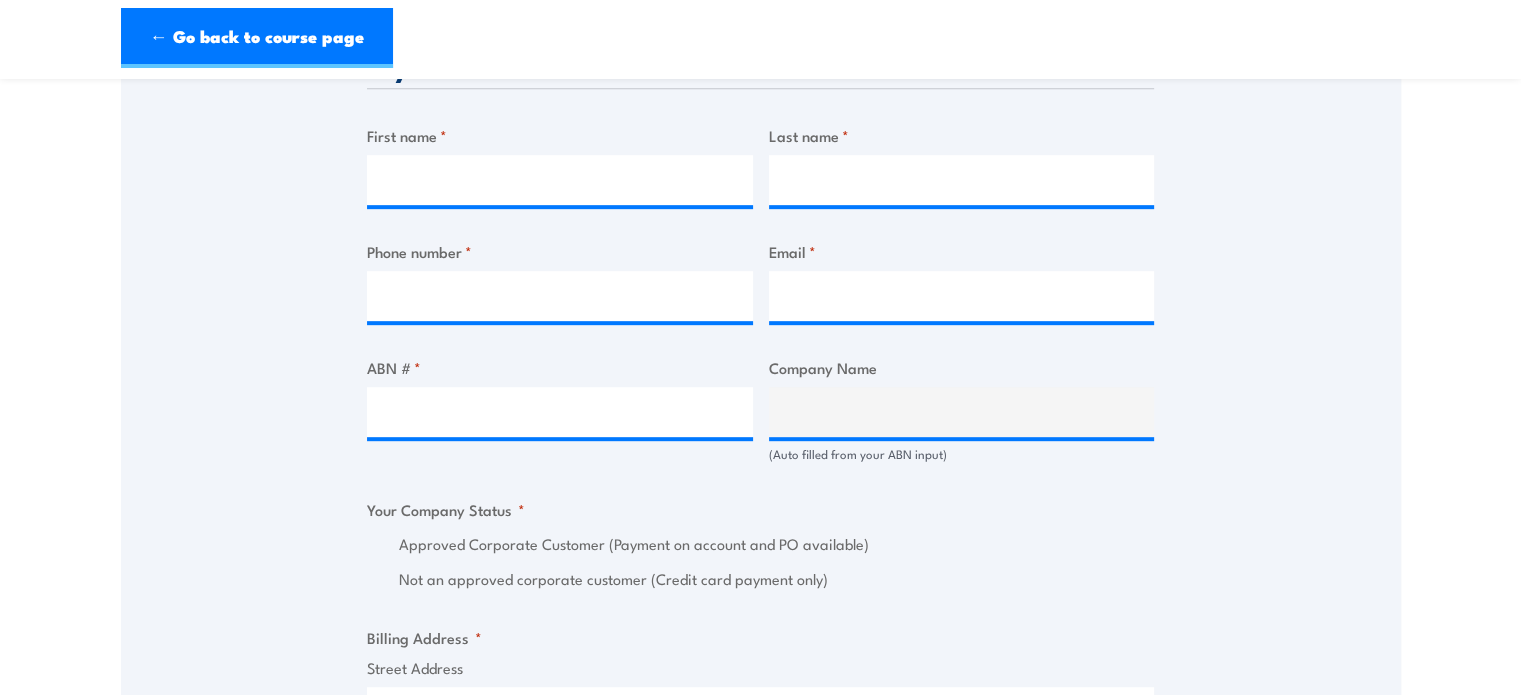 scroll, scrollTop: 900, scrollLeft: 0, axis: vertical 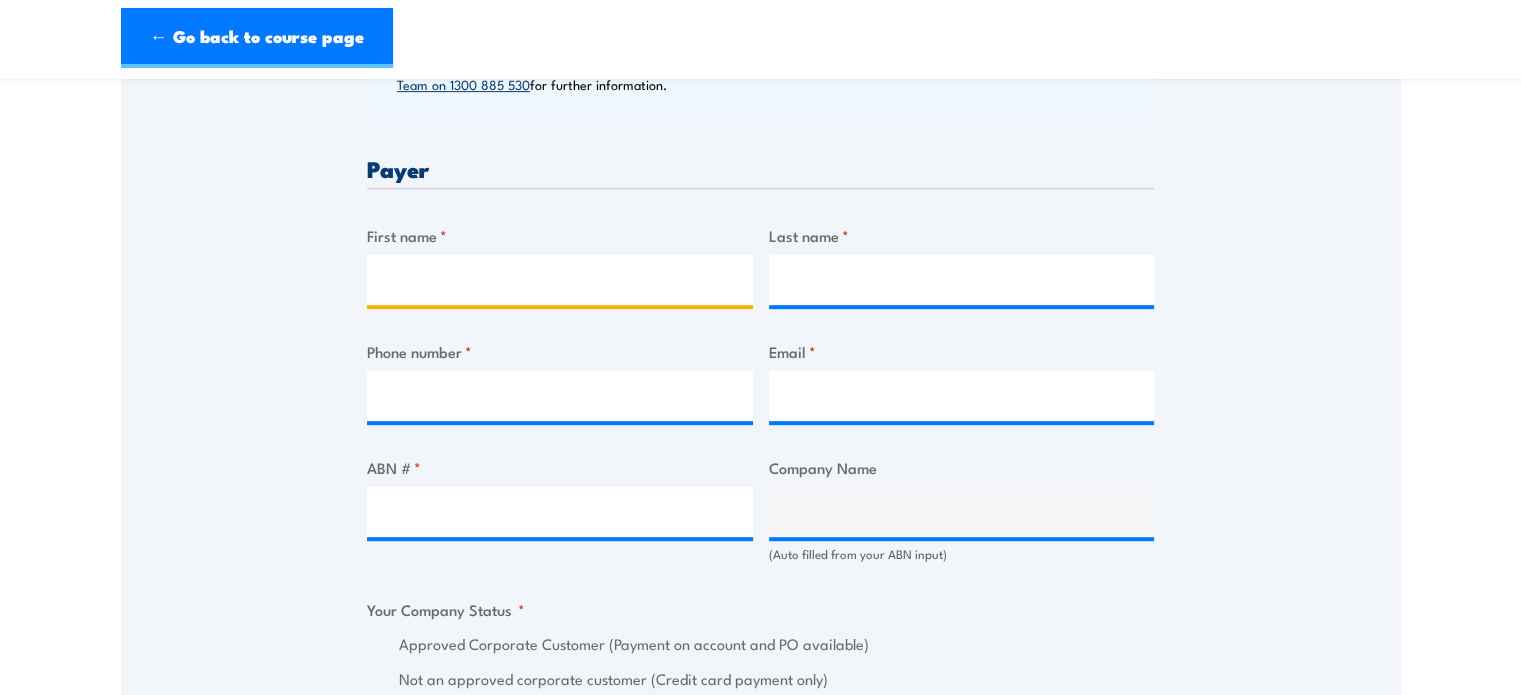 click on "First name *" at bounding box center [560, 280] 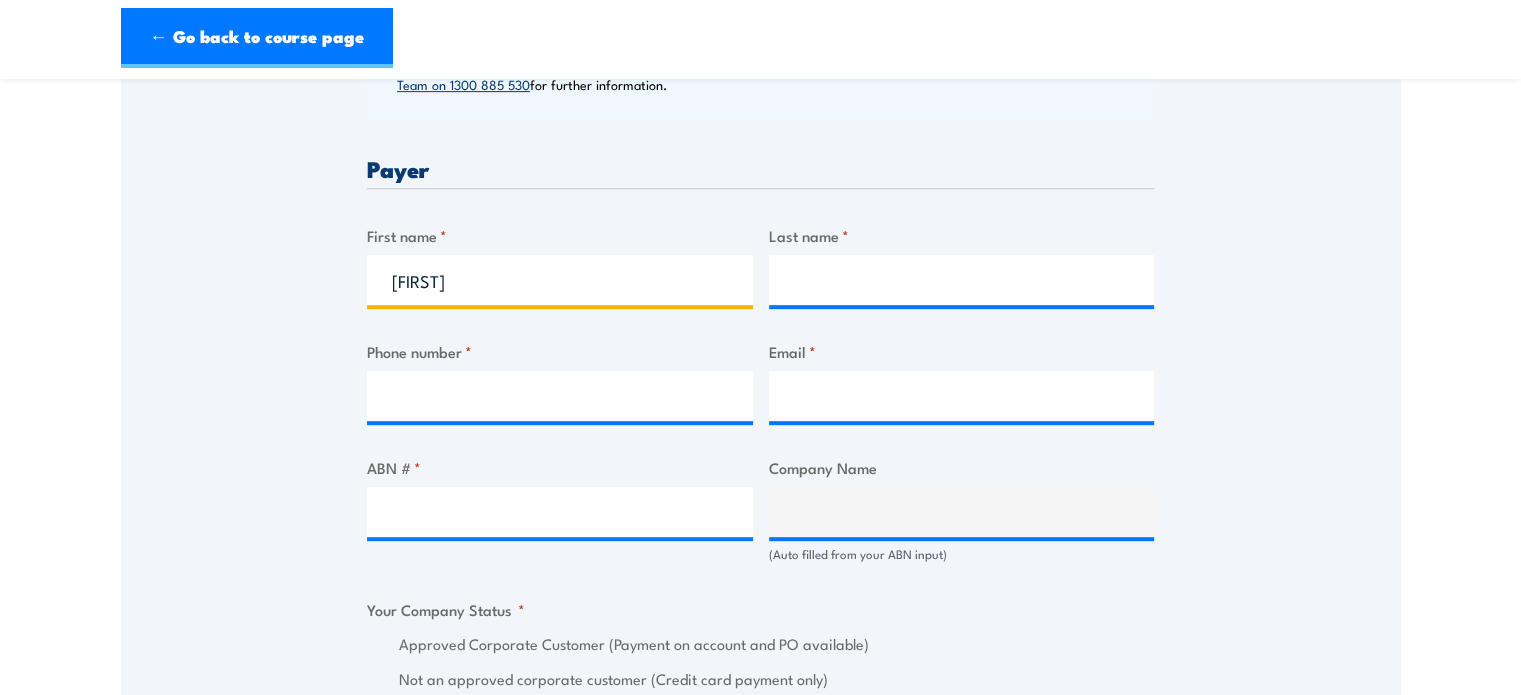 type on "OLIVIA" 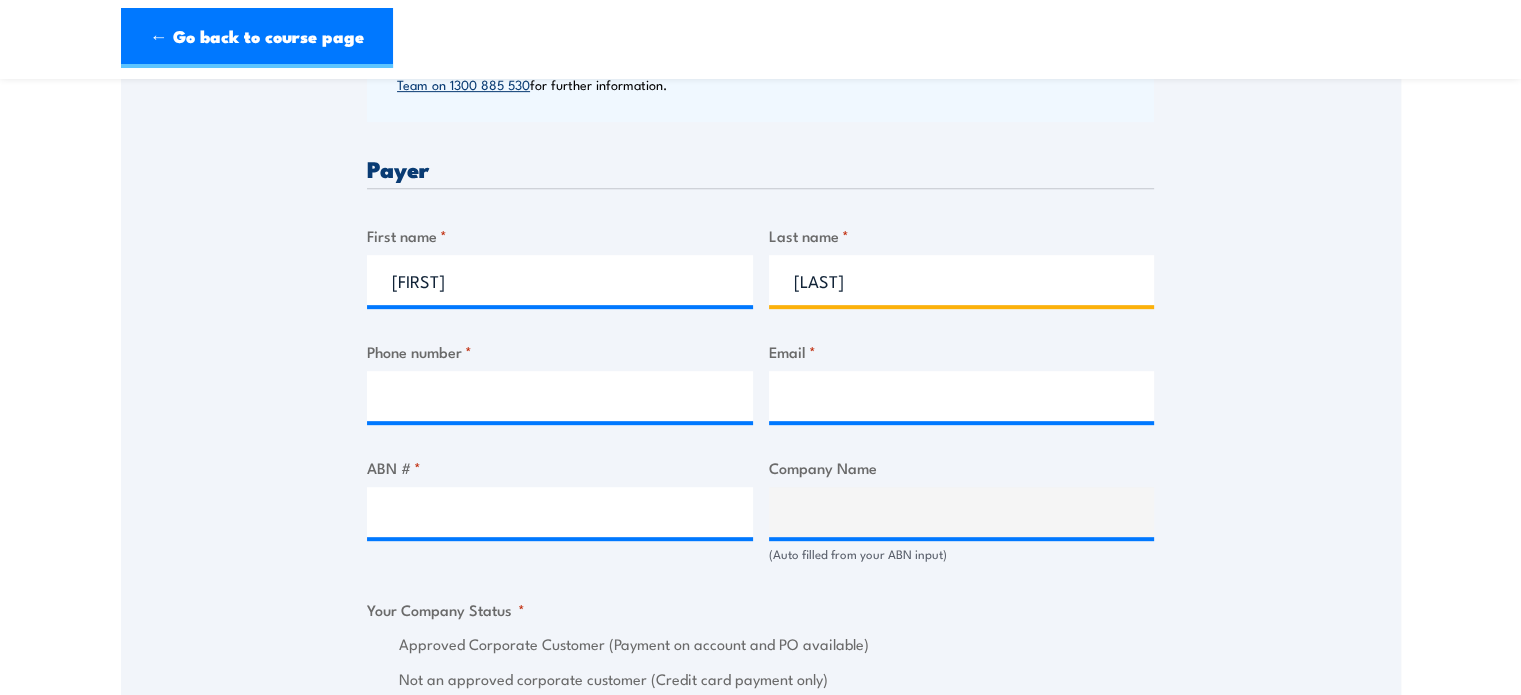 type on "GOLDSACK" 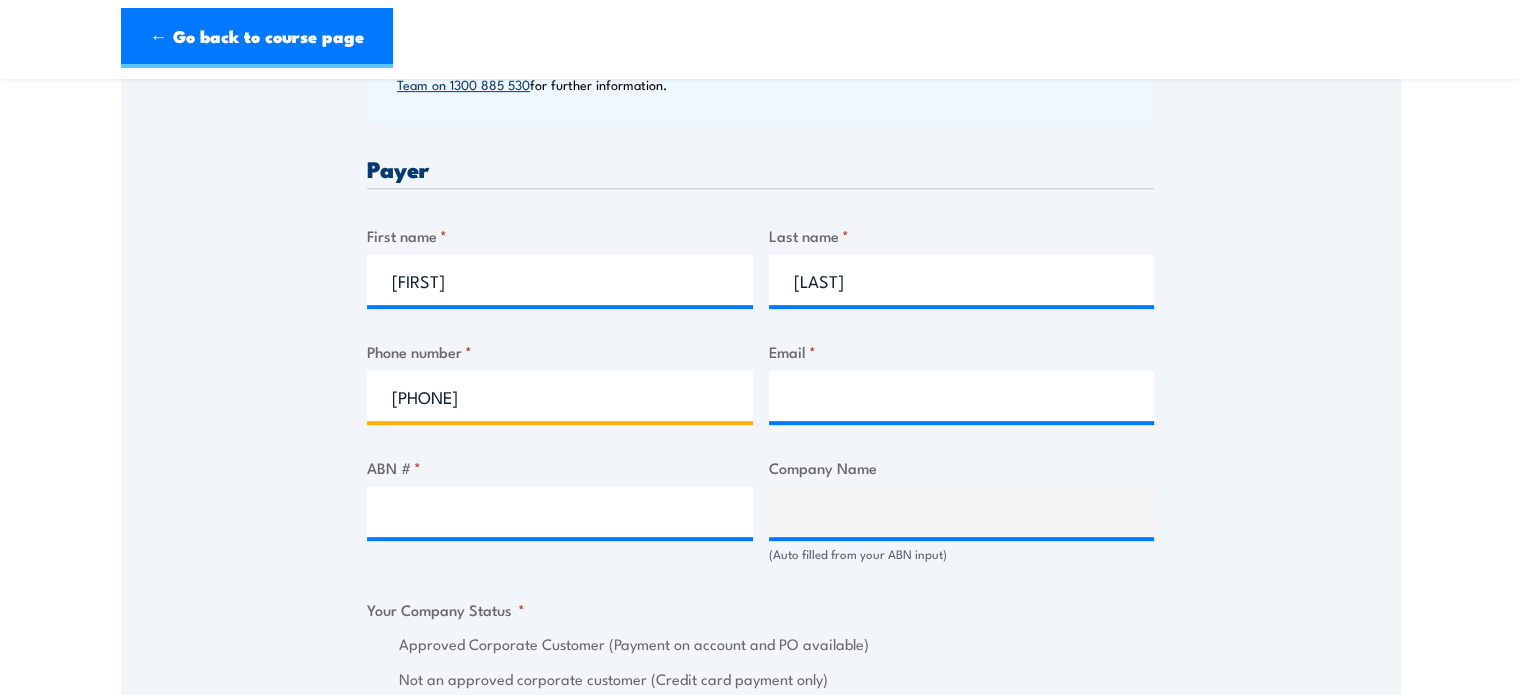type on "0730808057" 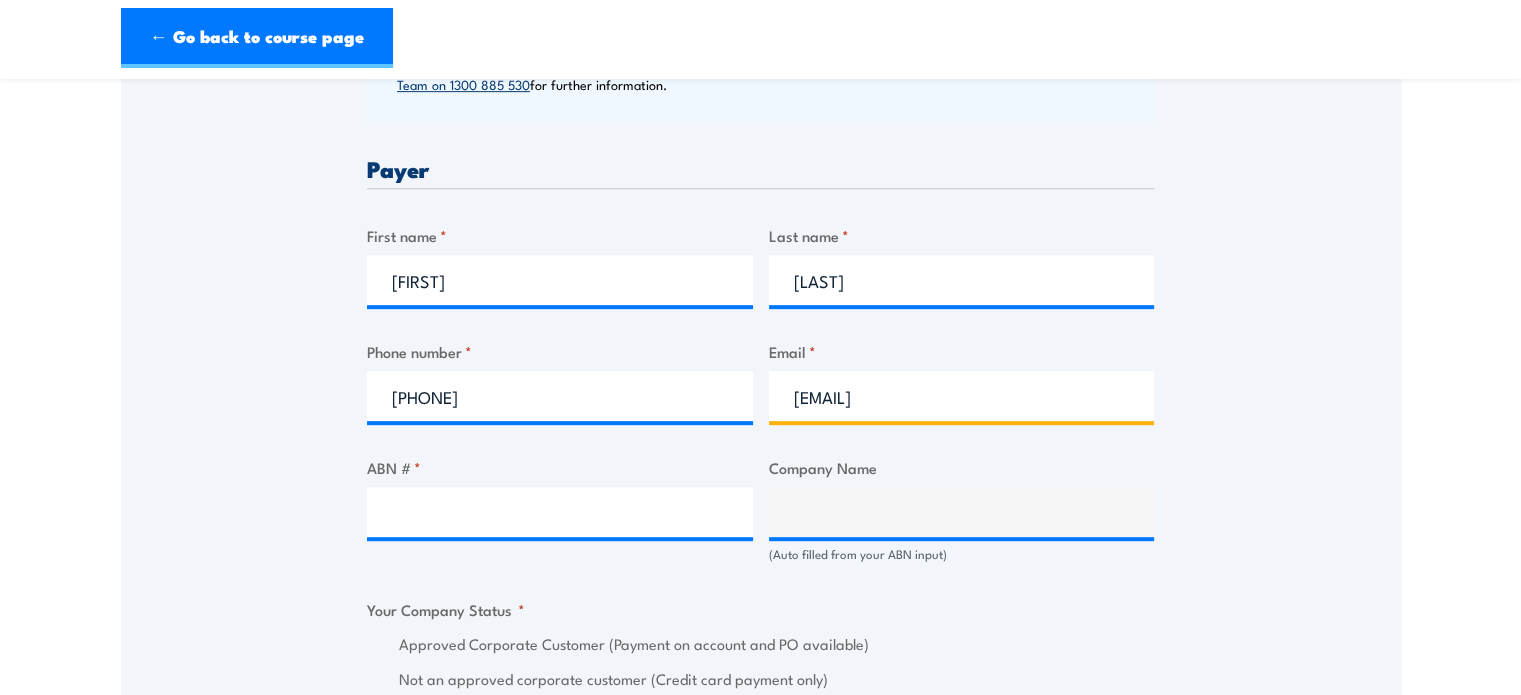 type on "olivia.goldsack@mainfreight.com" 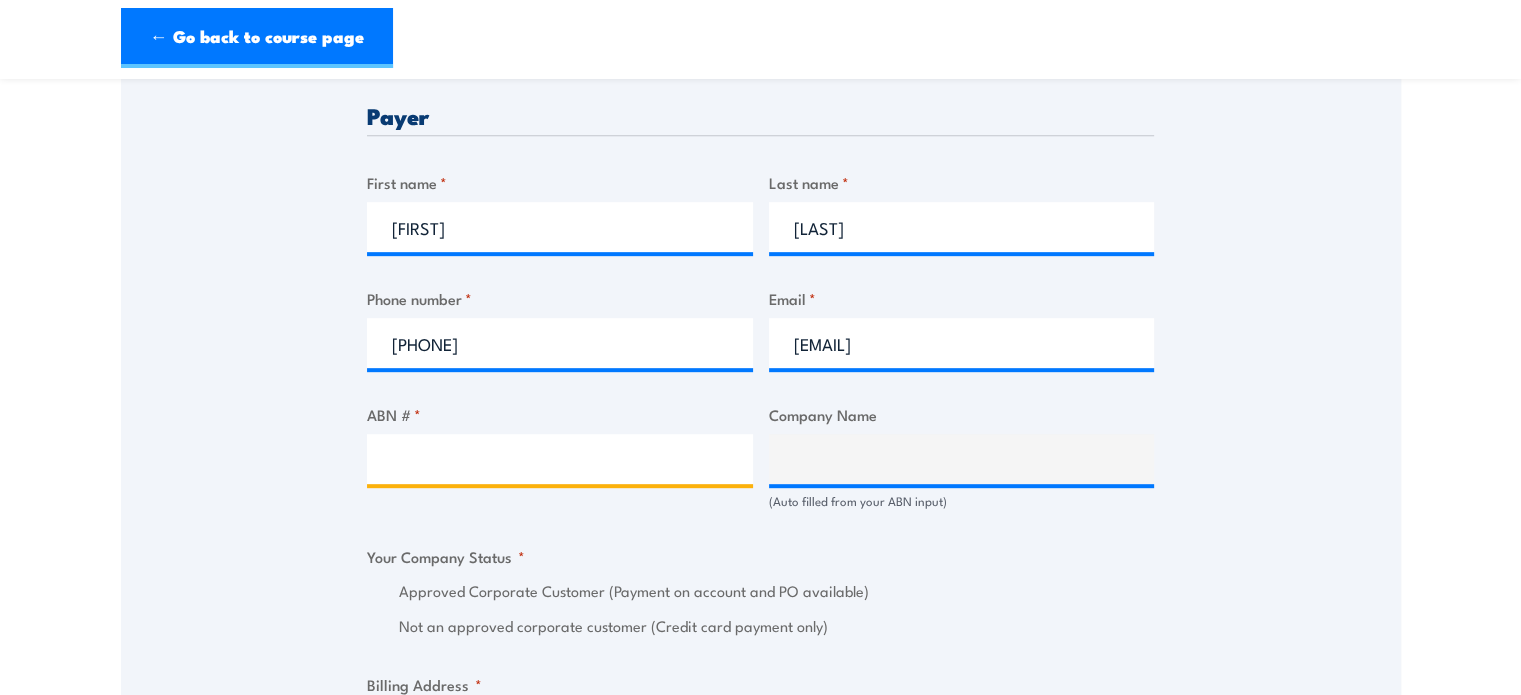 scroll, scrollTop: 1000, scrollLeft: 0, axis: vertical 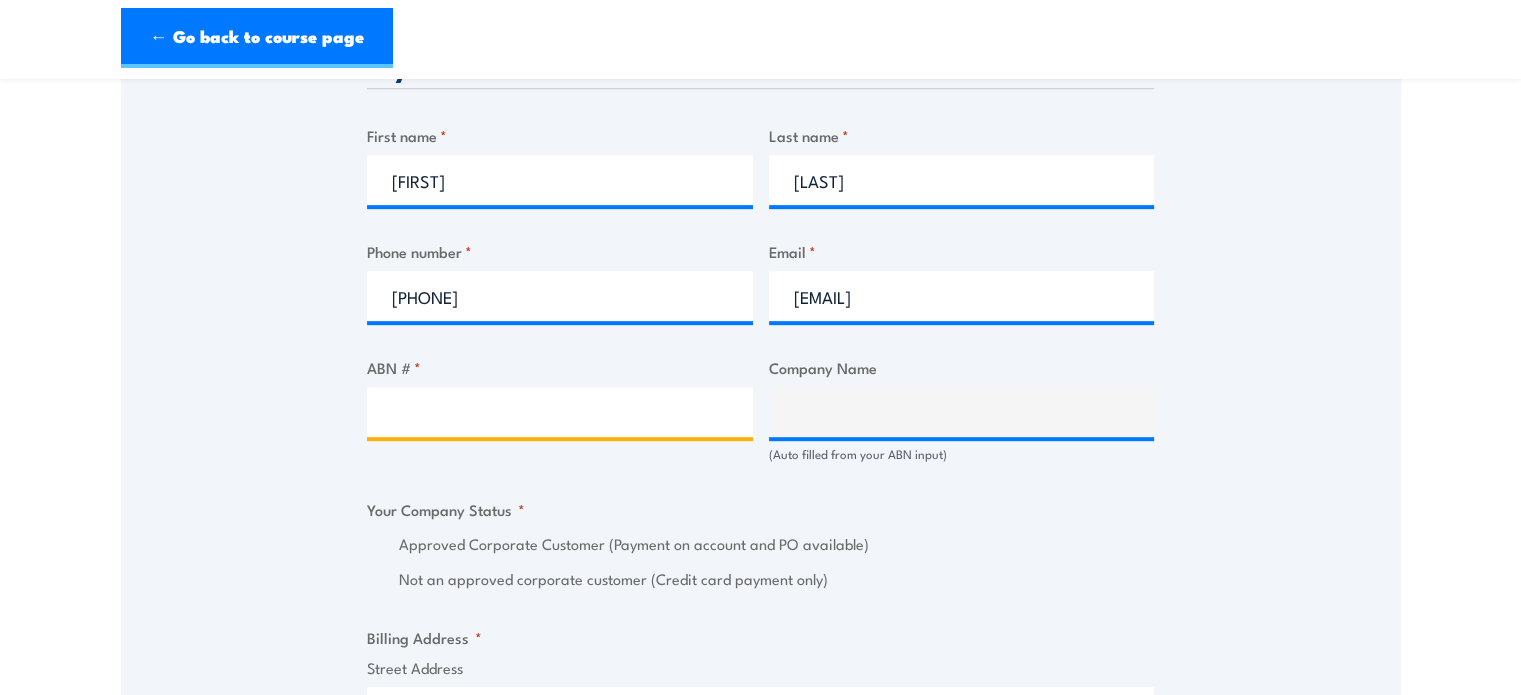 drag, startPoint x: 449, startPoint y: 401, endPoint x: 658, endPoint y: 367, distance: 211.7475 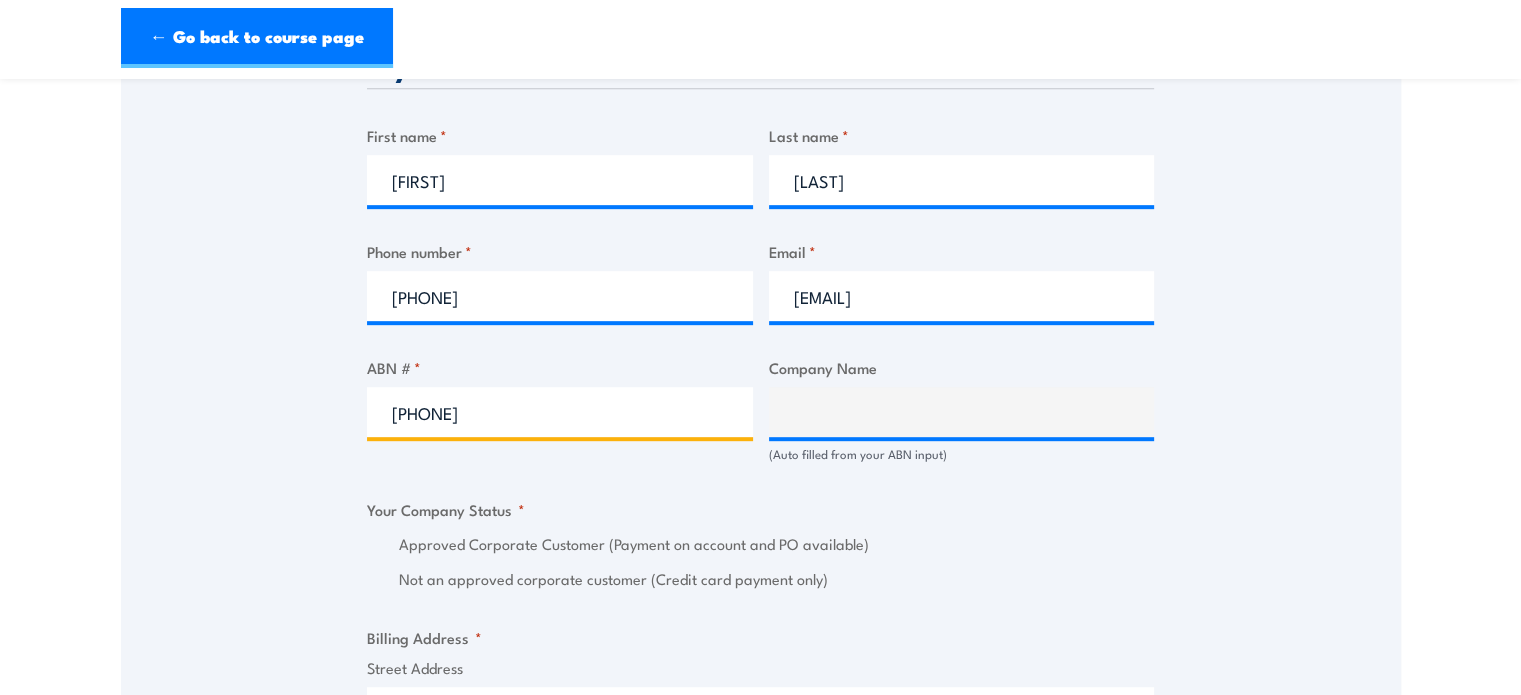 type on "85003840319" 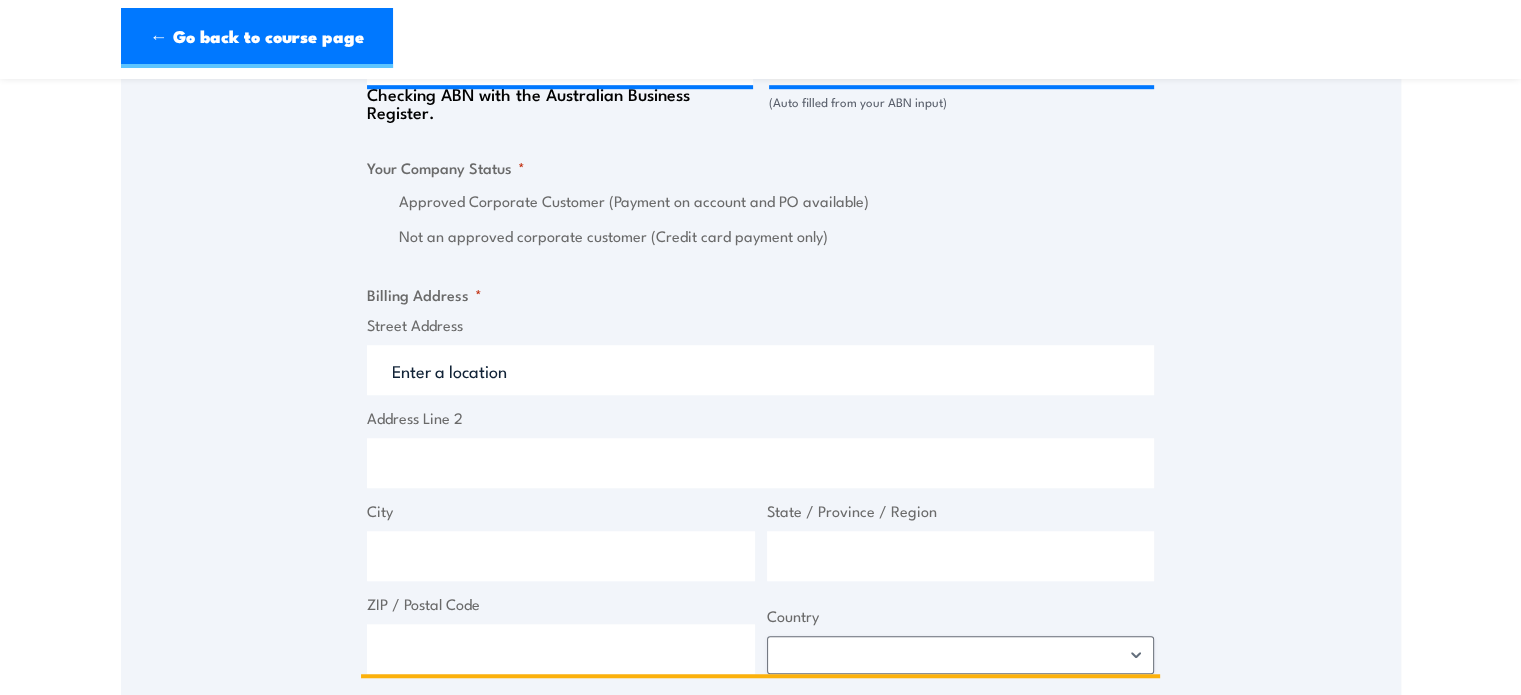 scroll, scrollTop: 1373, scrollLeft: 0, axis: vertical 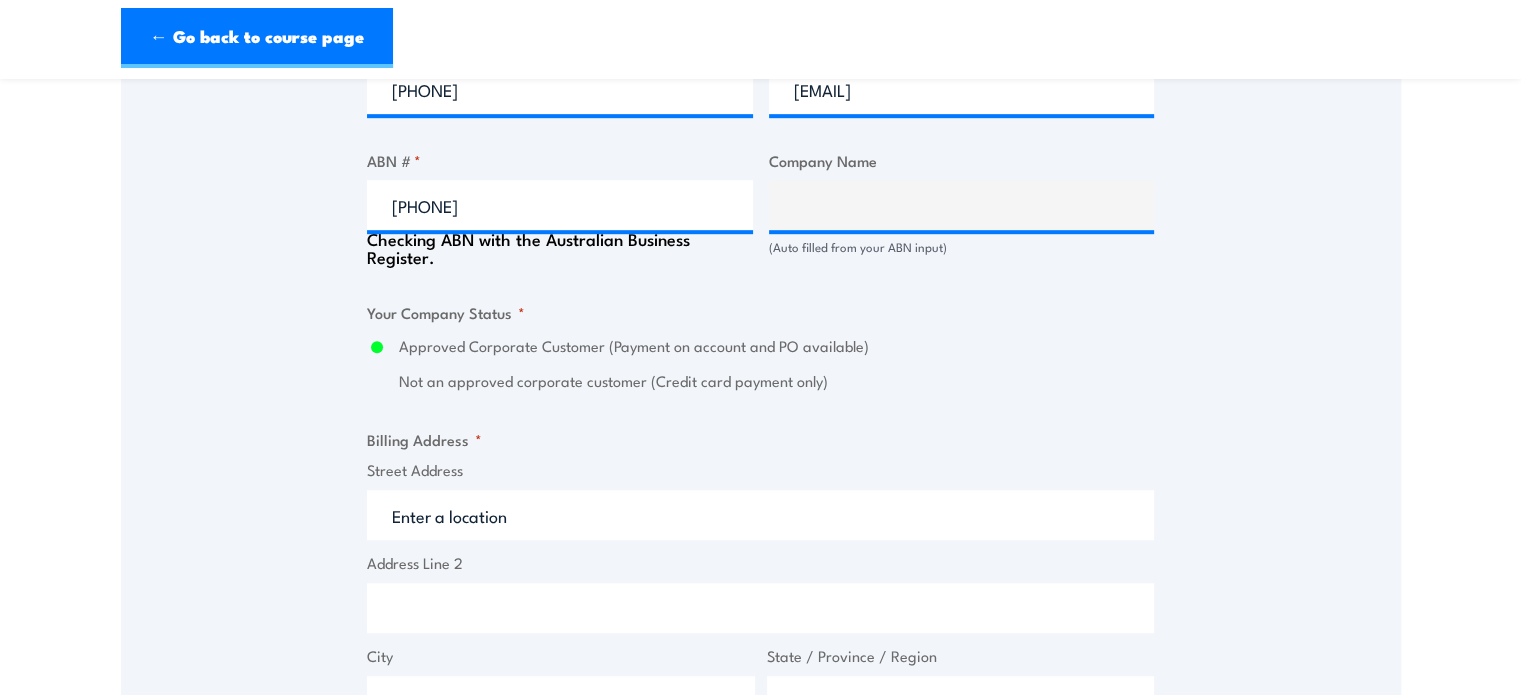type on "MAINFREIGHT DISTRIBUTION PTY LIMITED" 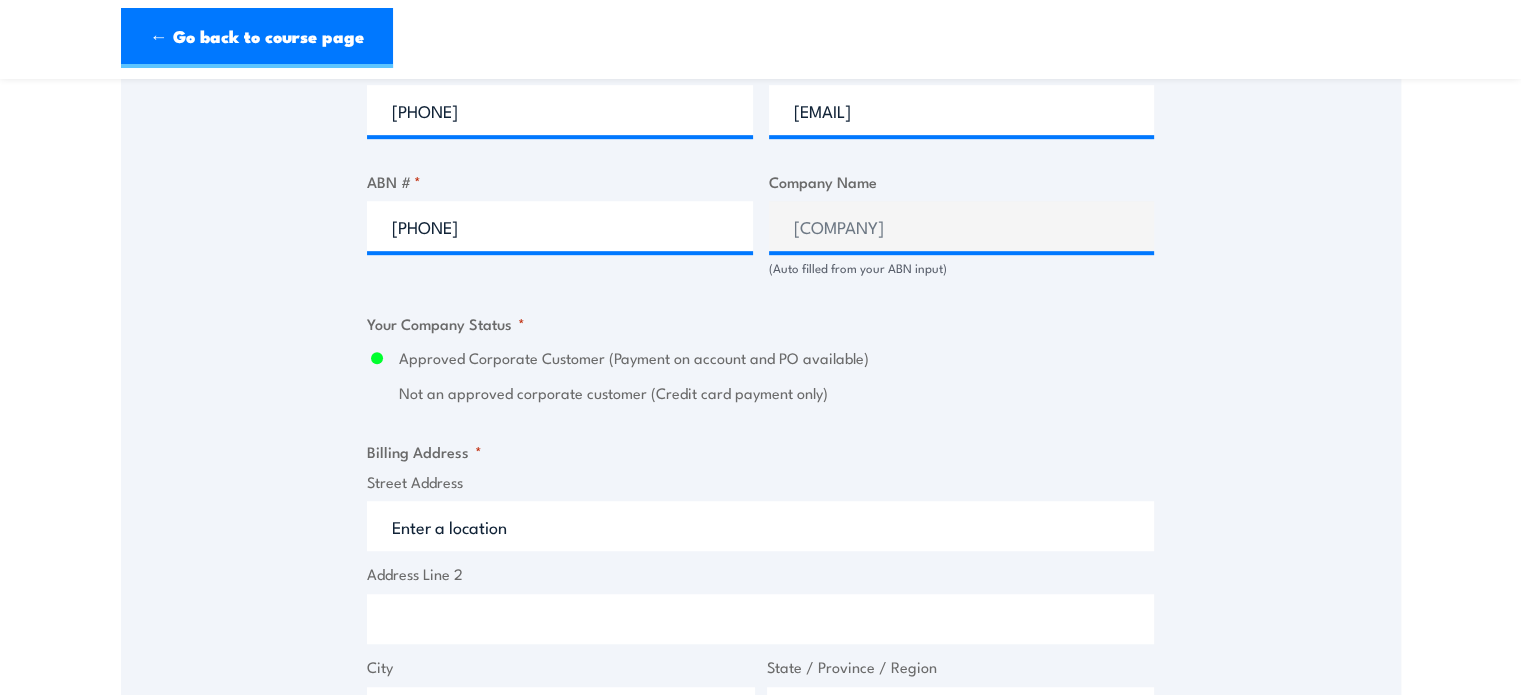 scroll, scrollTop: 1173, scrollLeft: 0, axis: vertical 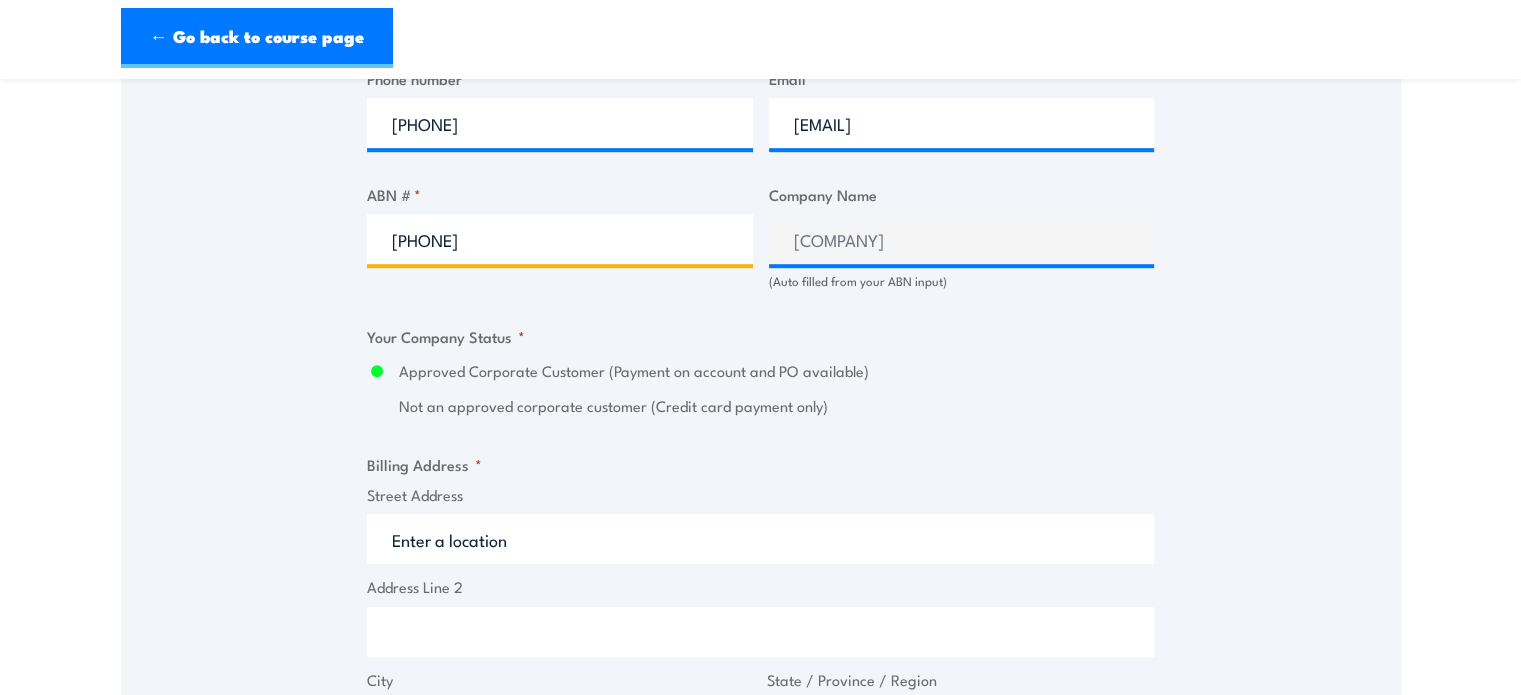 click on "85003840319" at bounding box center (560, 239) 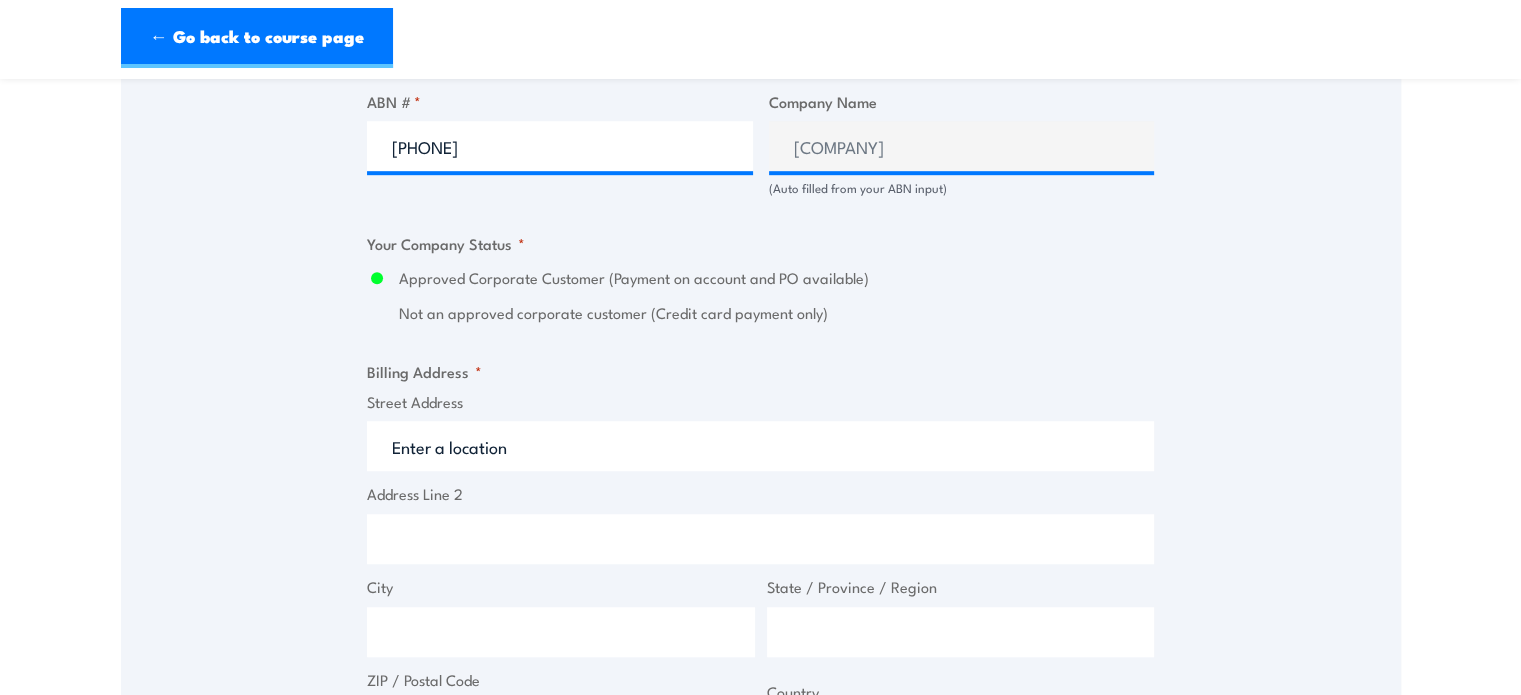 scroll, scrollTop: 1373, scrollLeft: 0, axis: vertical 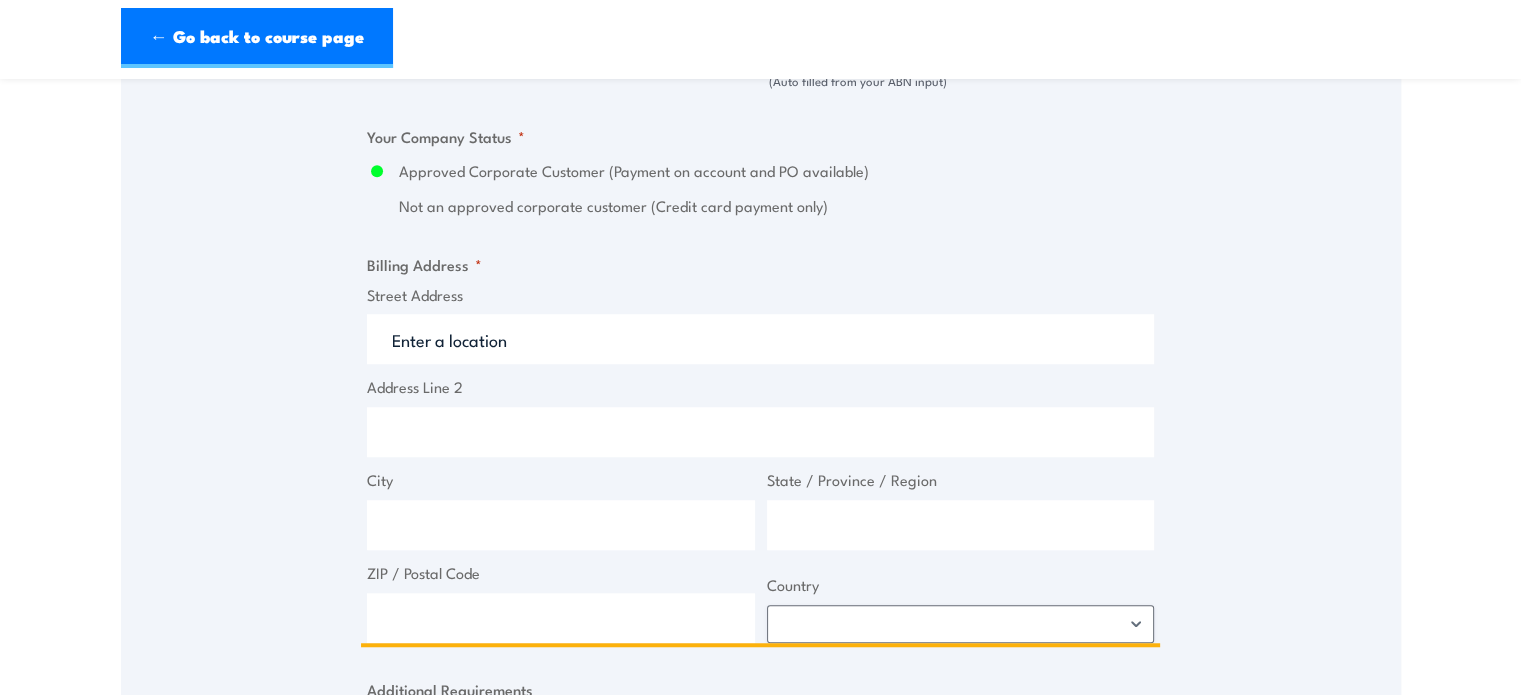 click on "Street Address" at bounding box center [760, 339] 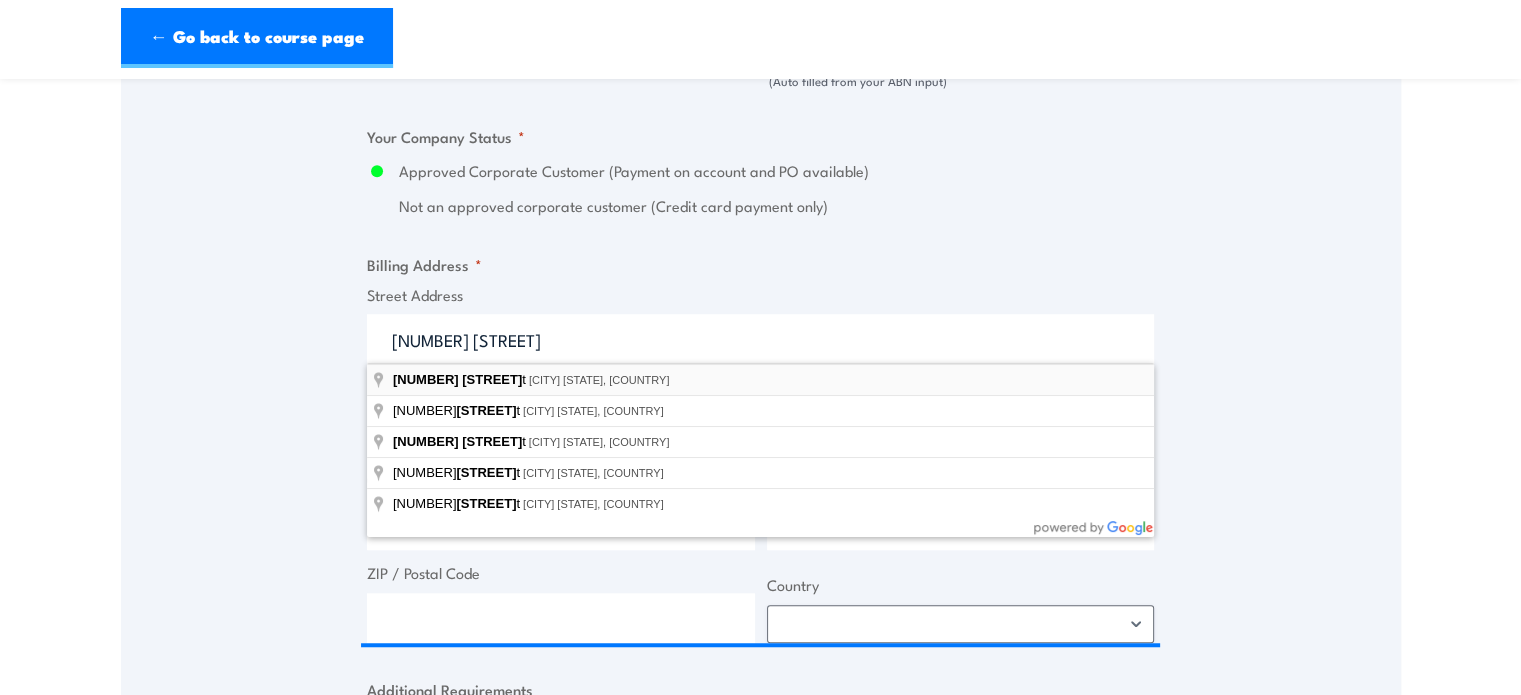 type on "149 Coulson Street, Wacol QLD, Australia" 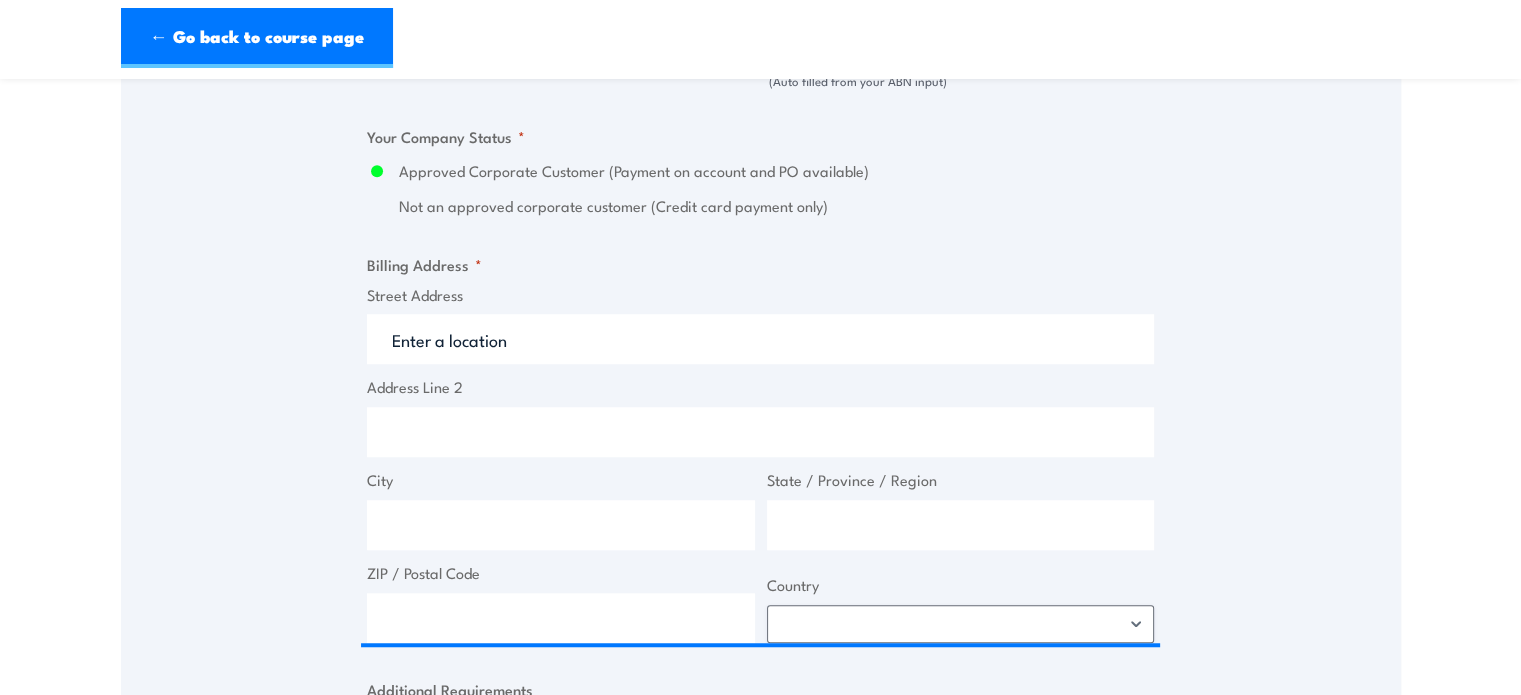 type on "149 Coulson St" 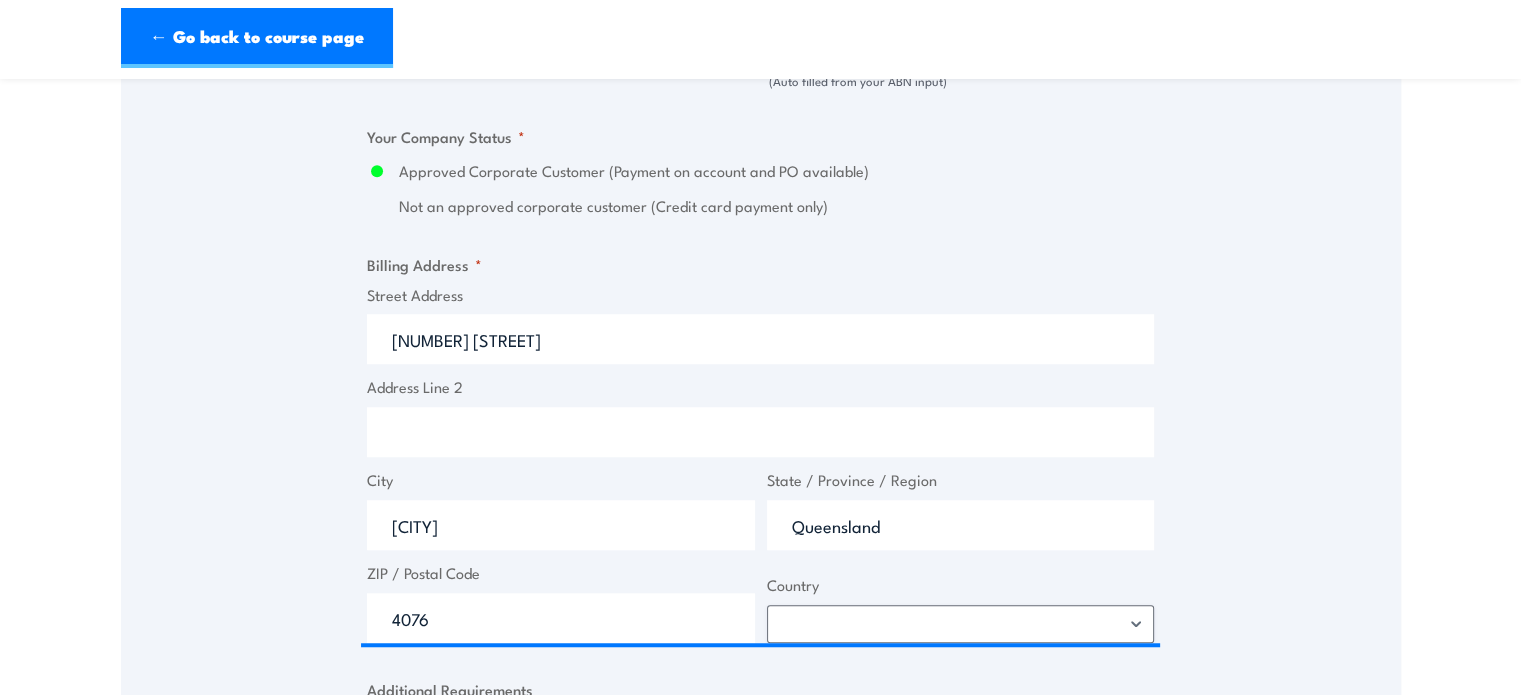 select on "Australia" 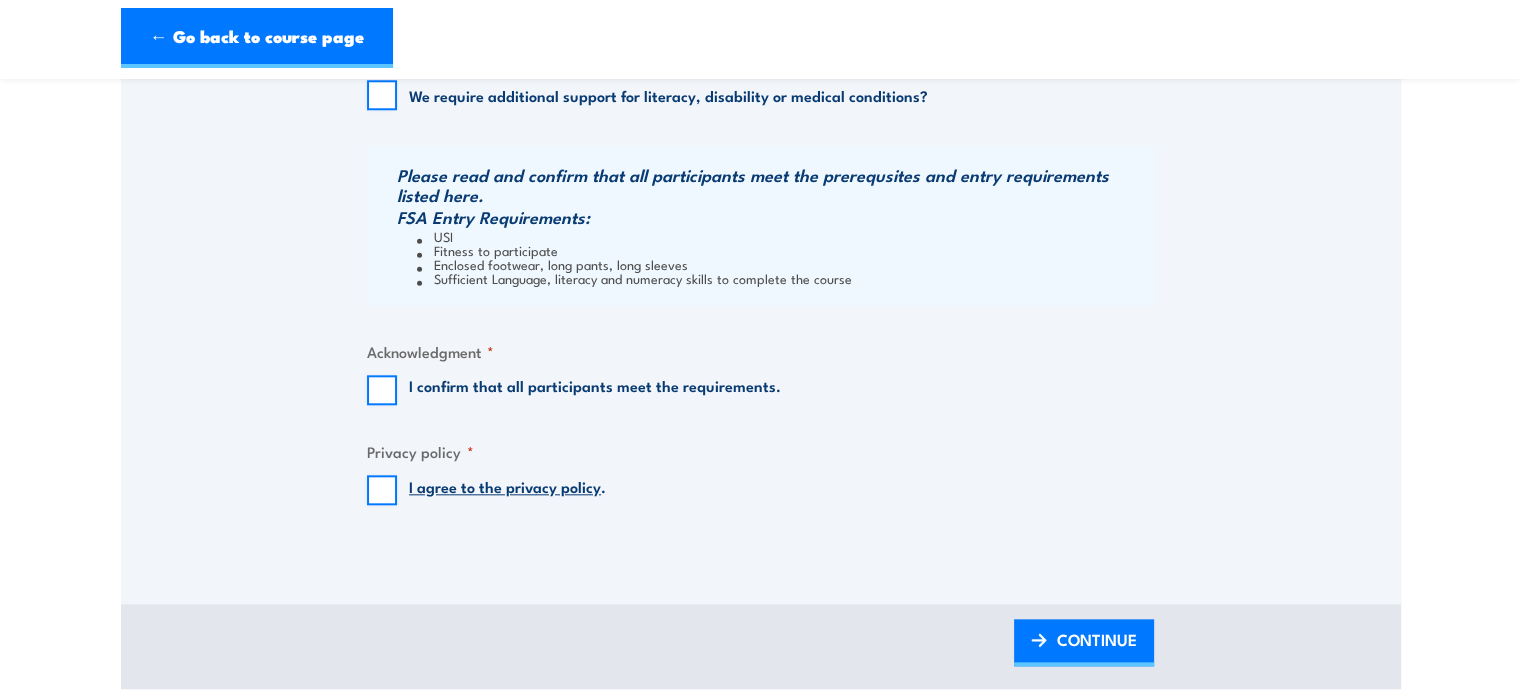 scroll, scrollTop: 2073, scrollLeft: 0, axis: vertical 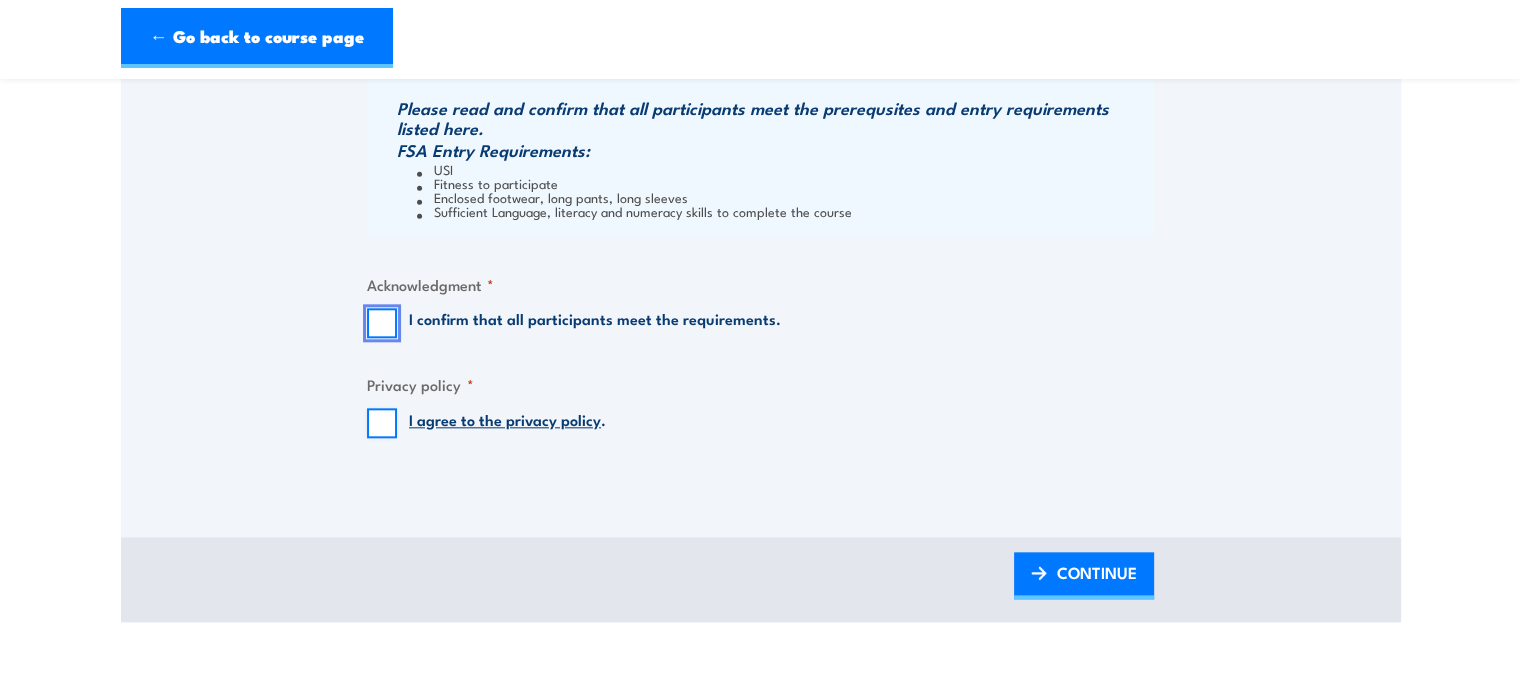 click on "I confirm that all participants meet the requirements." at bounding box center (382, 323) 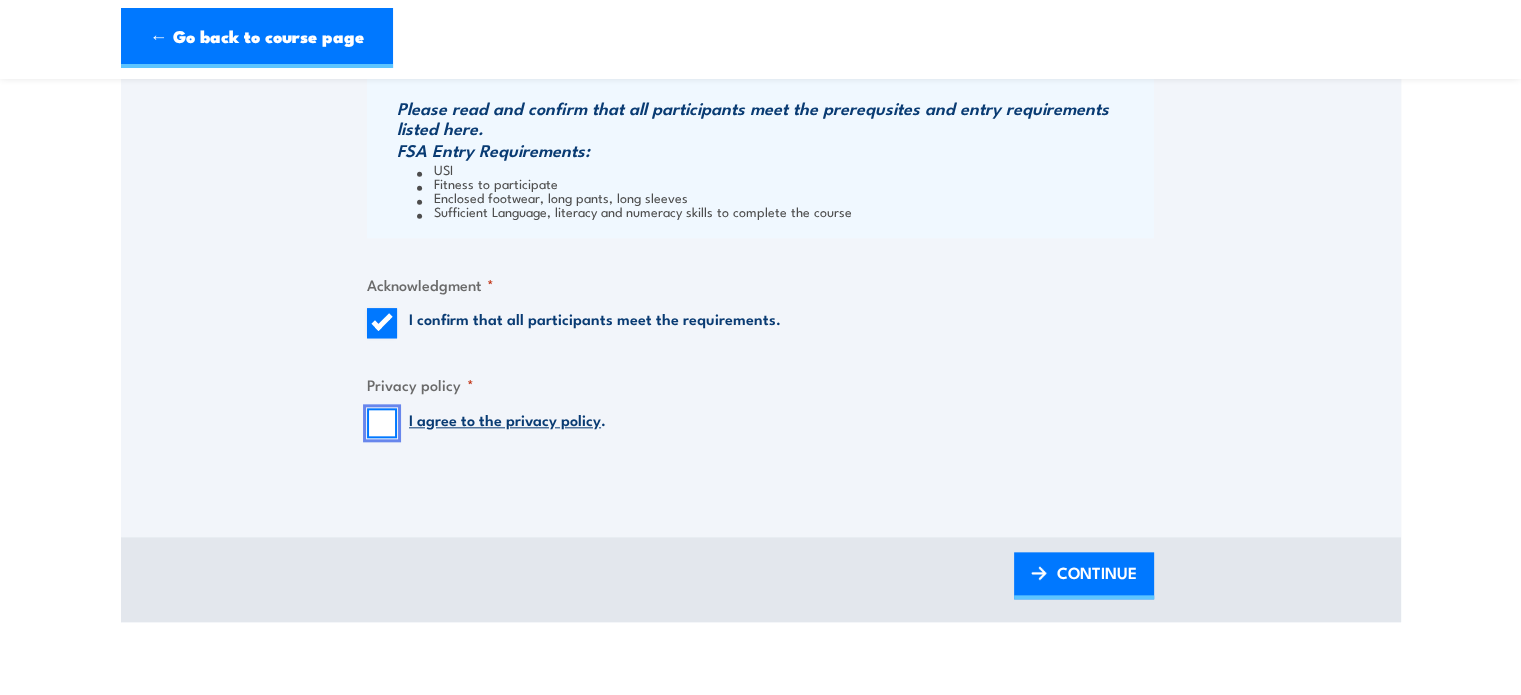 click on "I agree to the privacy policy ." at bounding box center [382, 423] 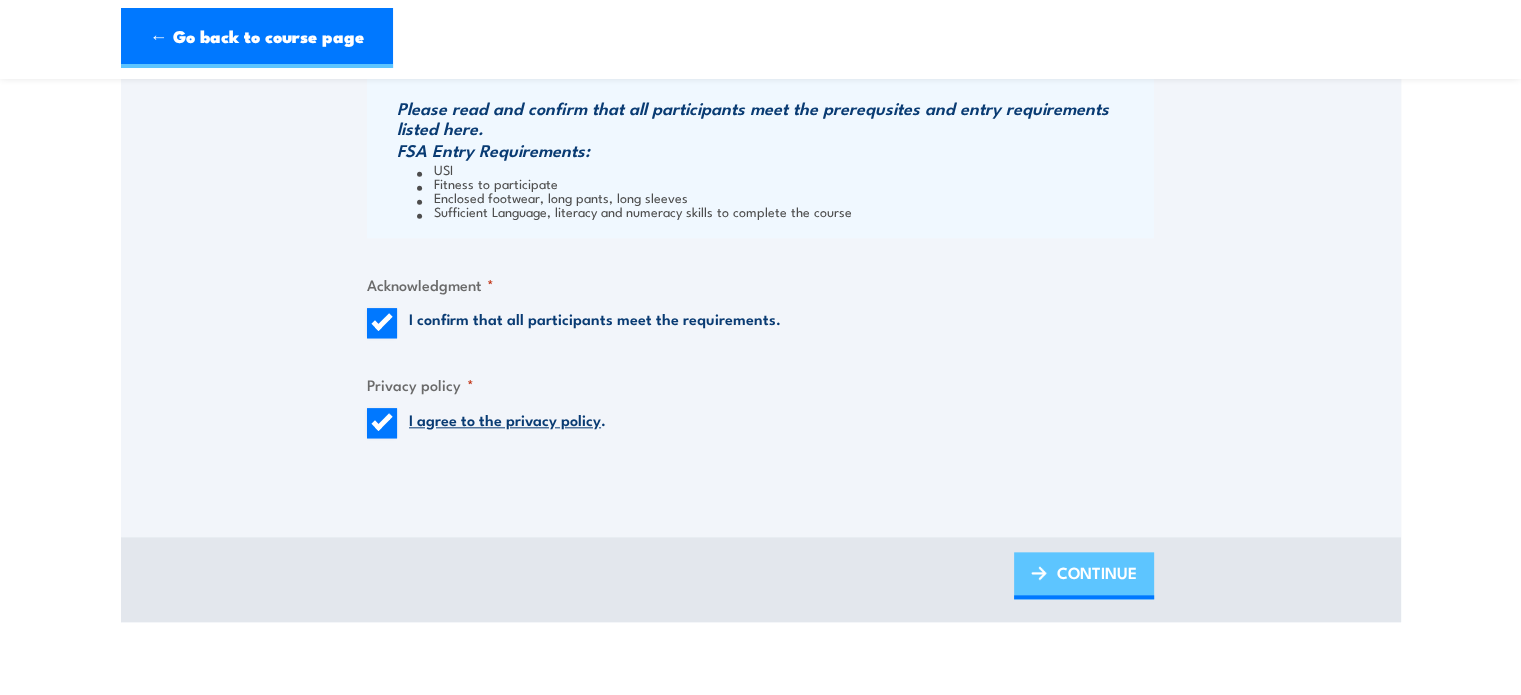 click on "CONTINUE" at bounding box center (1097, 572) 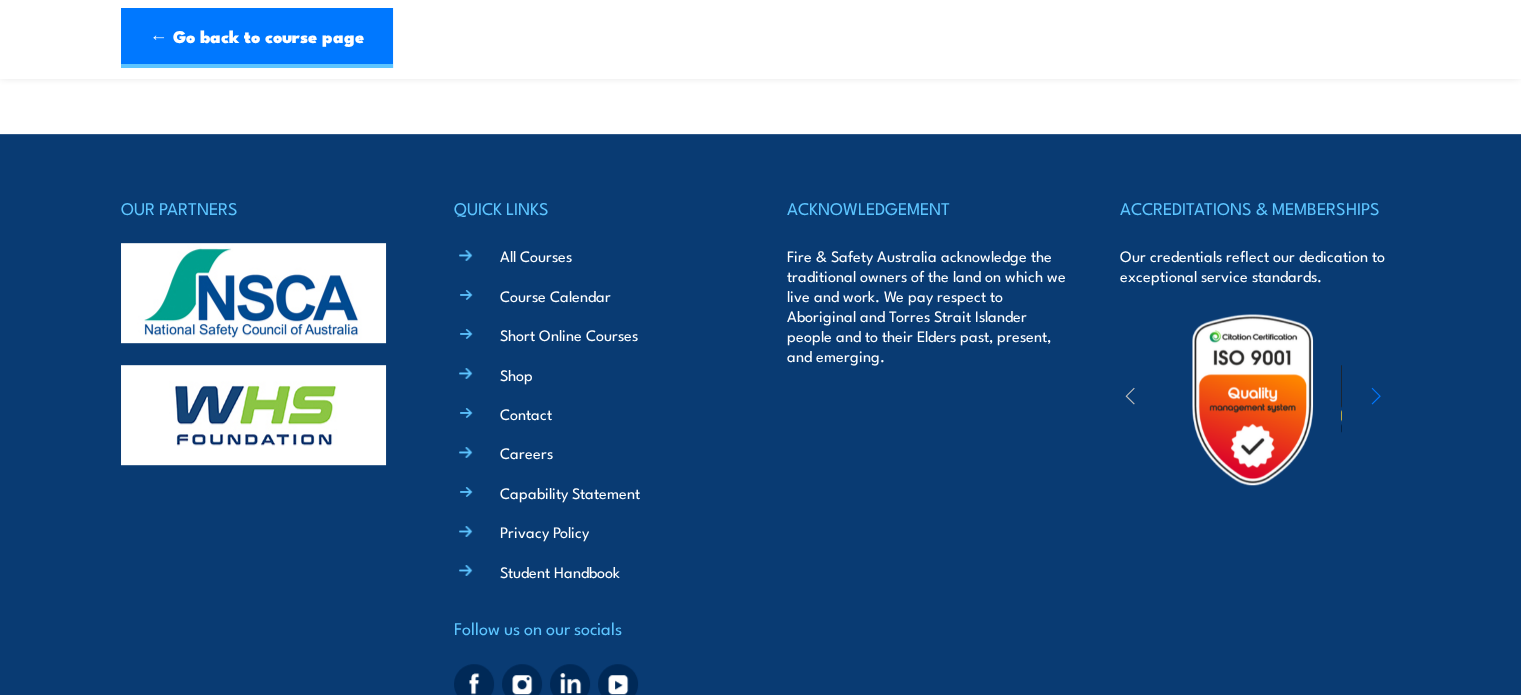 scroll, scrollTop: 0, scrollLeft: 0, axis: both 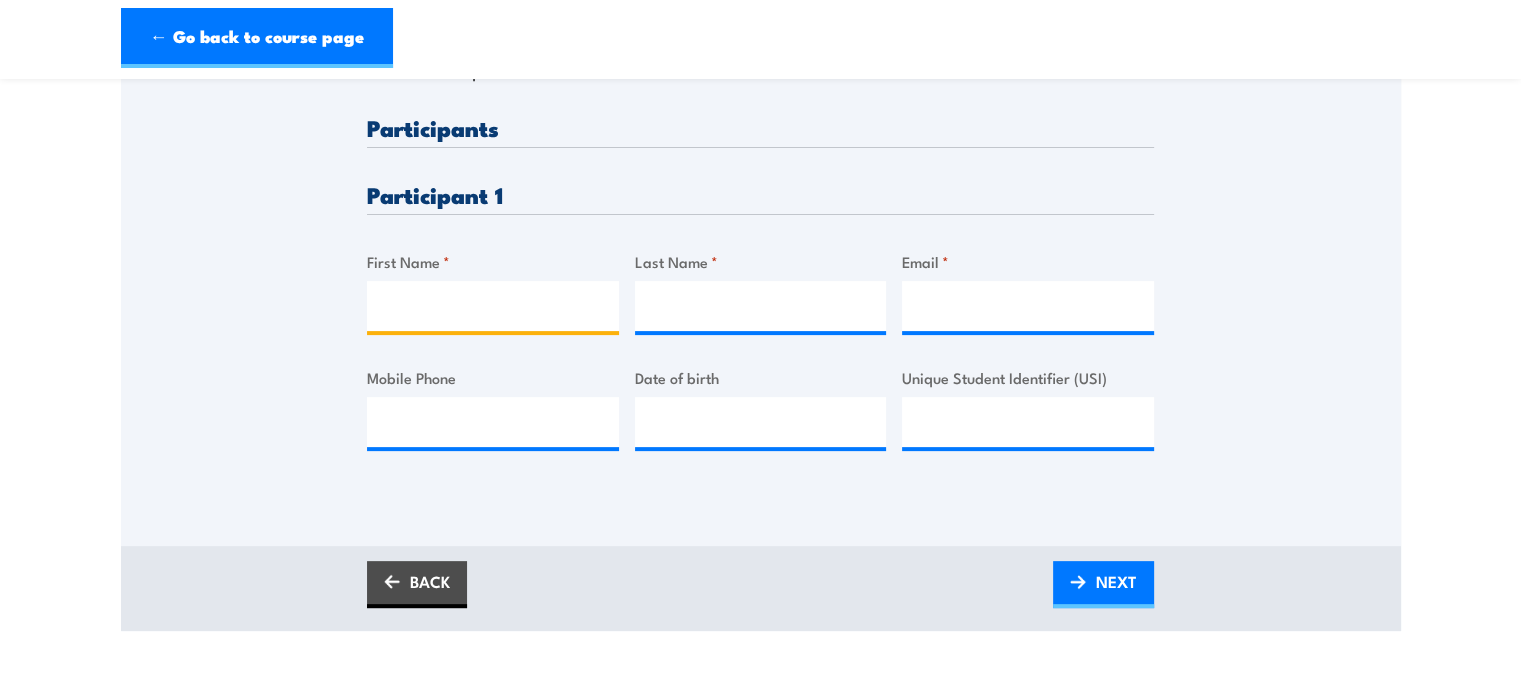 click on "First Name *" at bounding box center (493, 306) 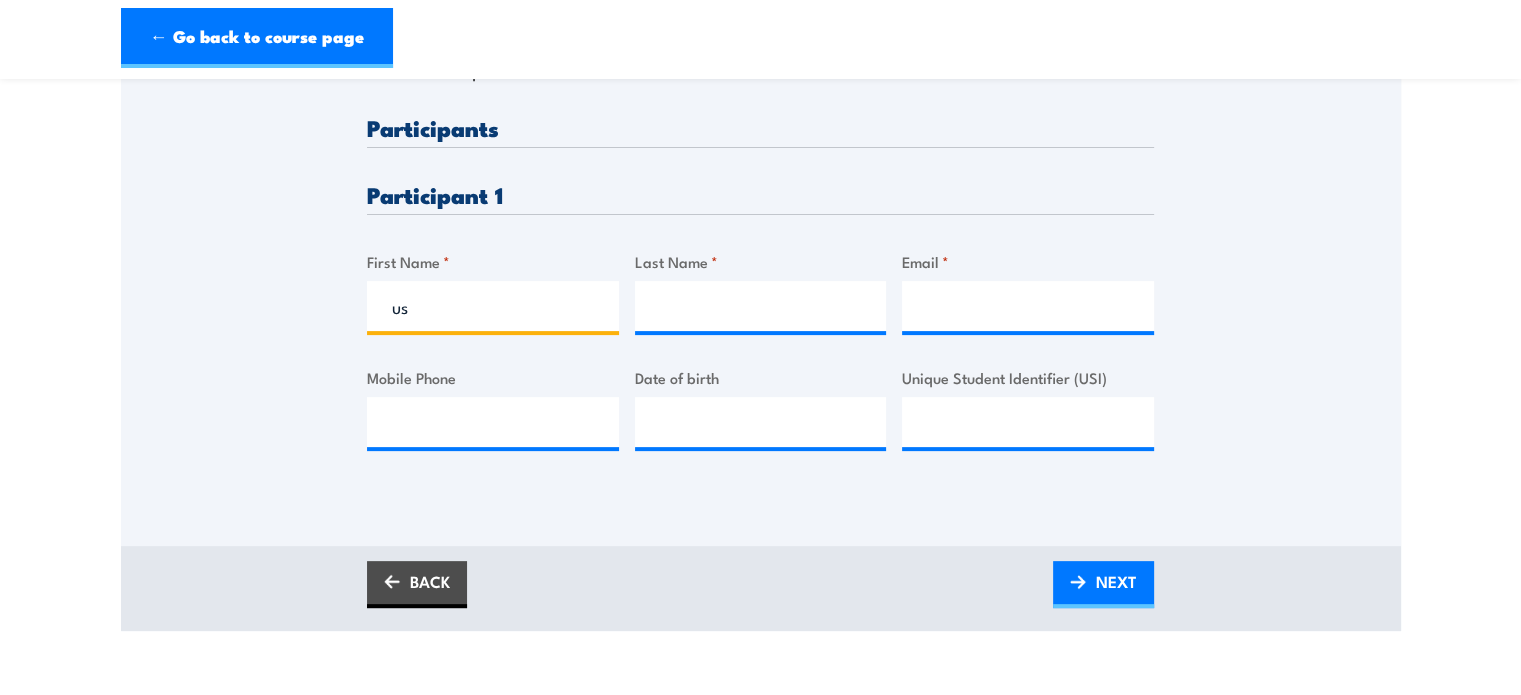 type on "u" 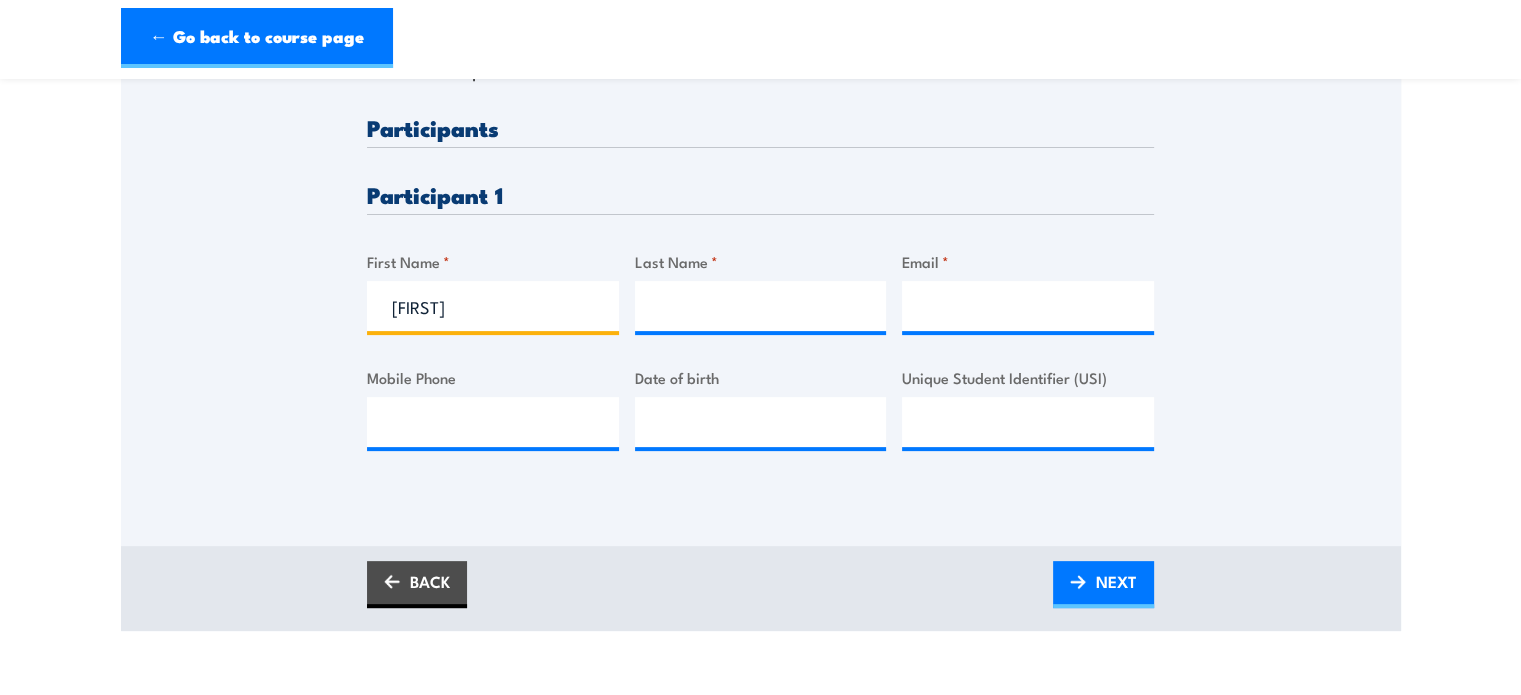 type on "Usman" 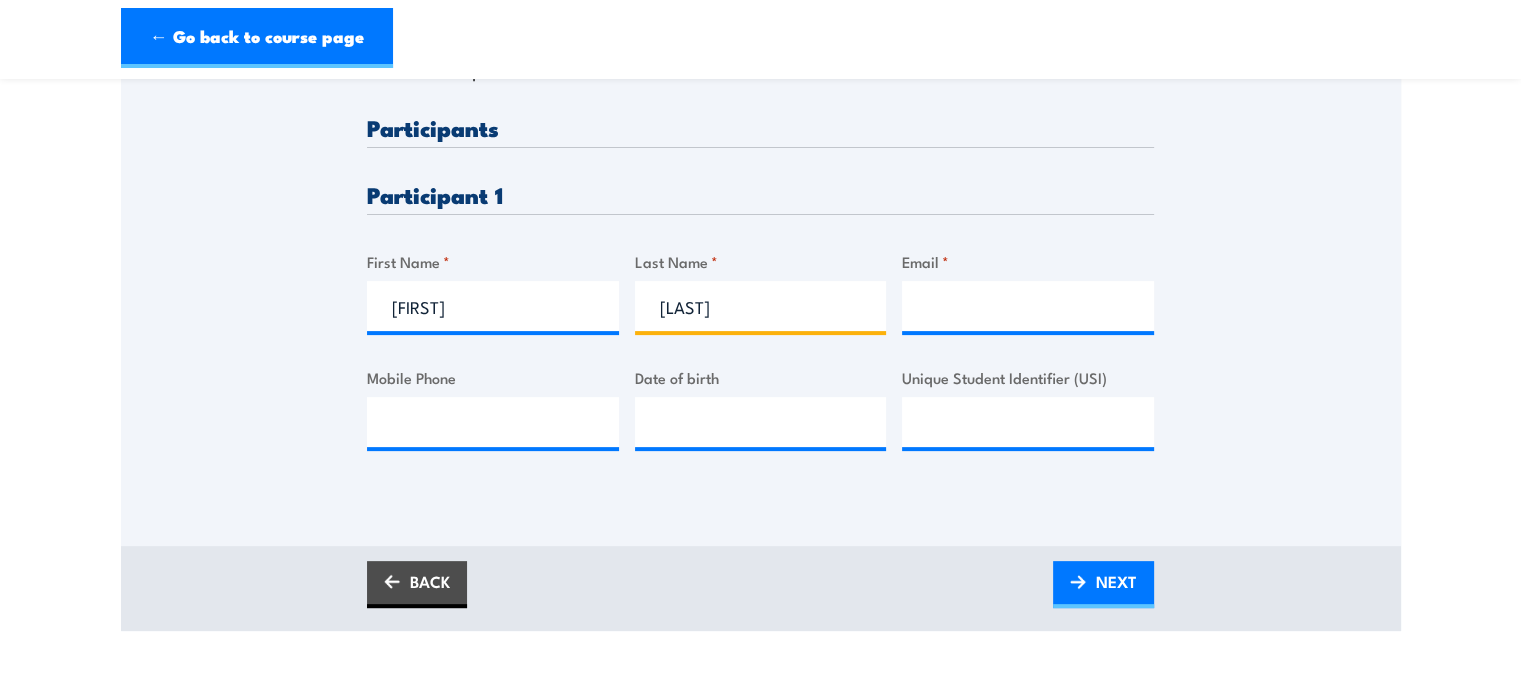 type on "Tanoli" 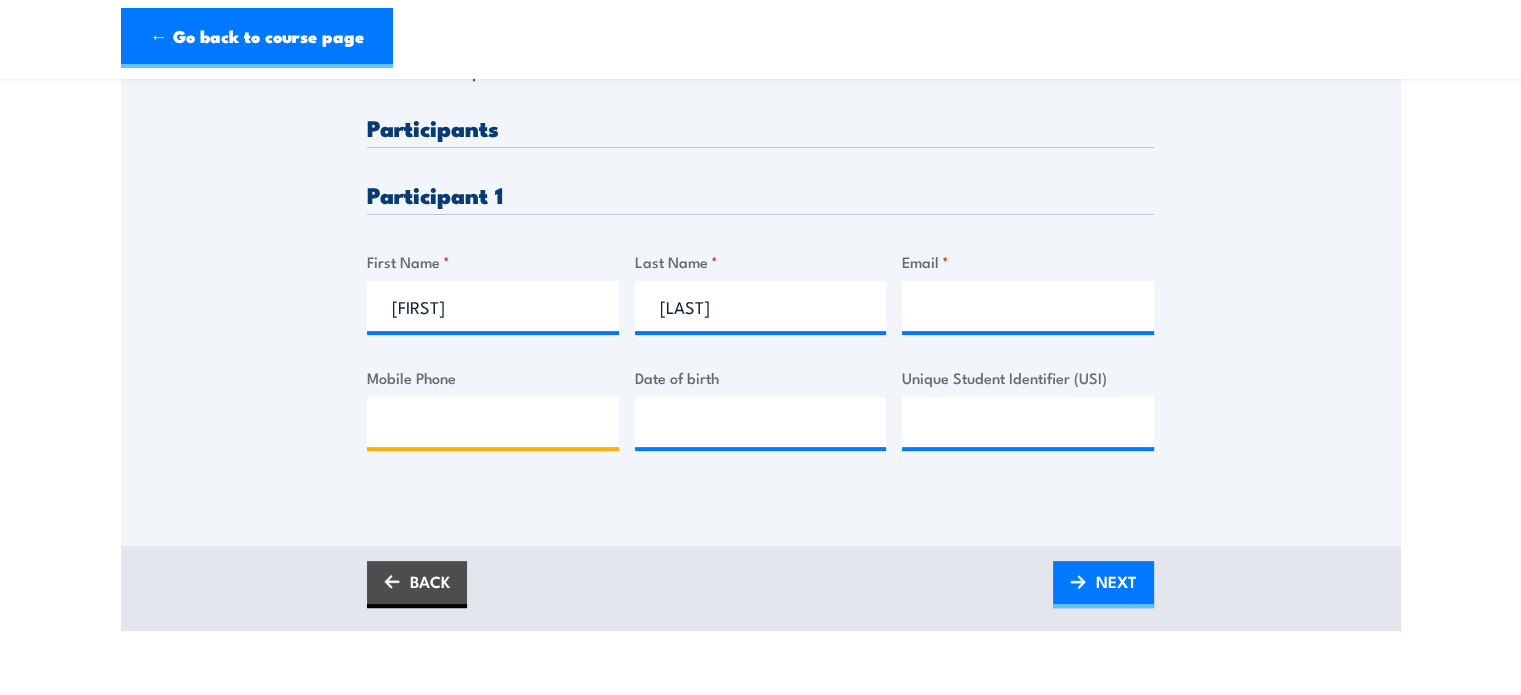 click on "Mobile Phone" at bounding box center (493, 422) 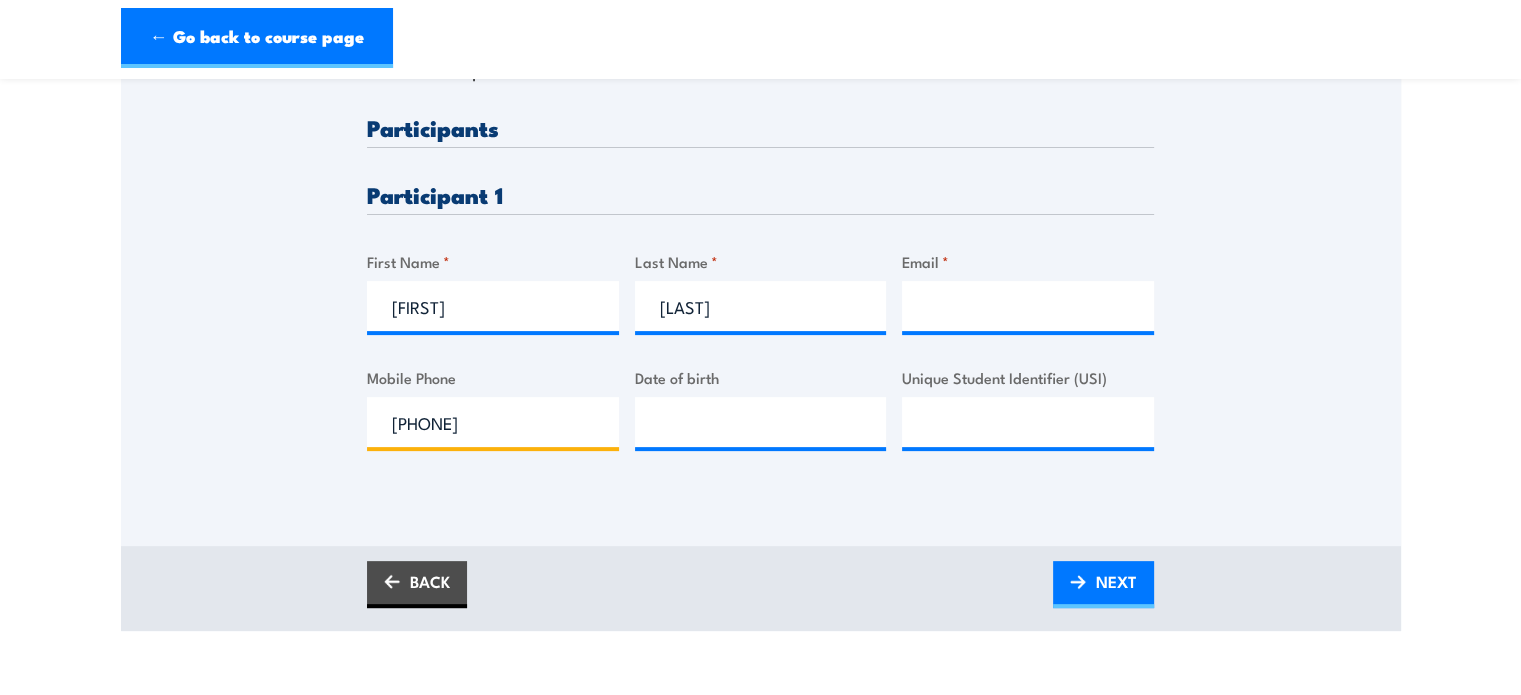 type on "0432 768 755" 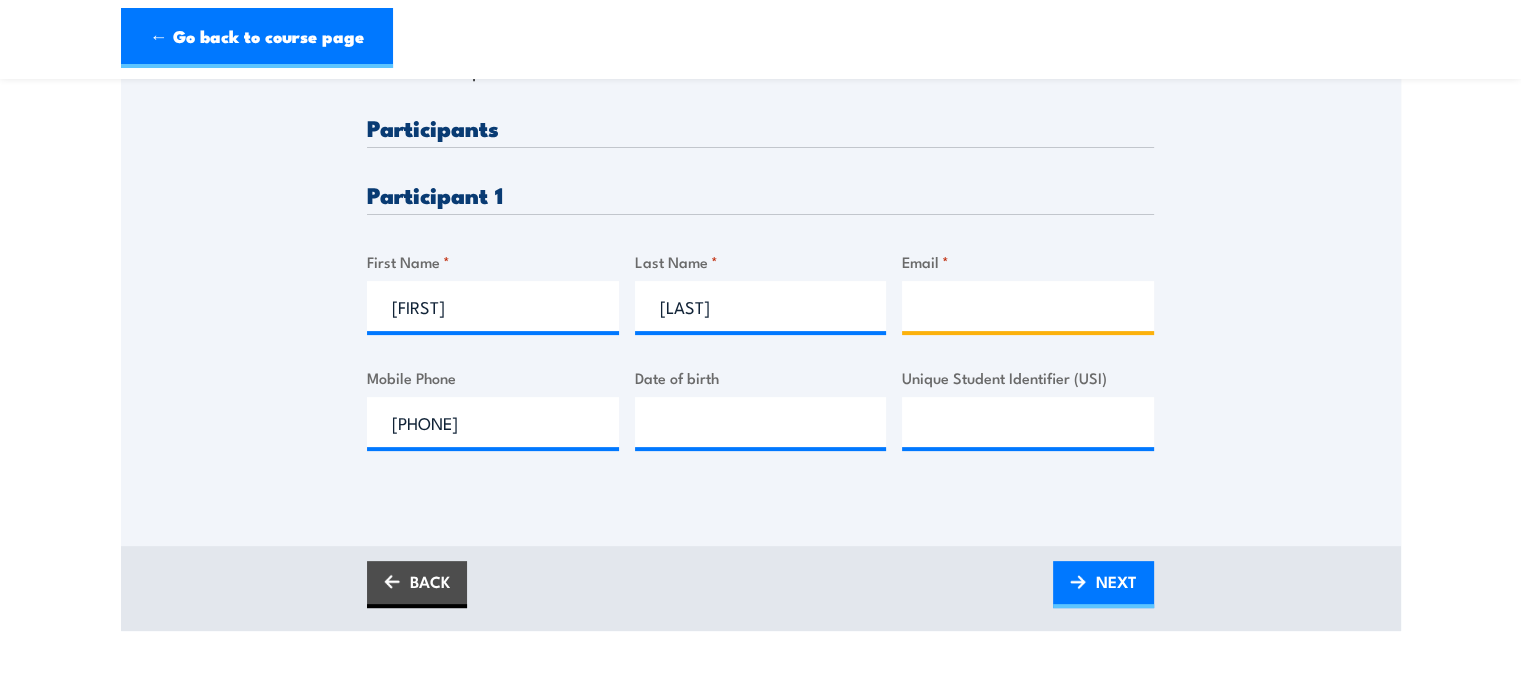 click on "Email *" at bounding box center (1028, 306) 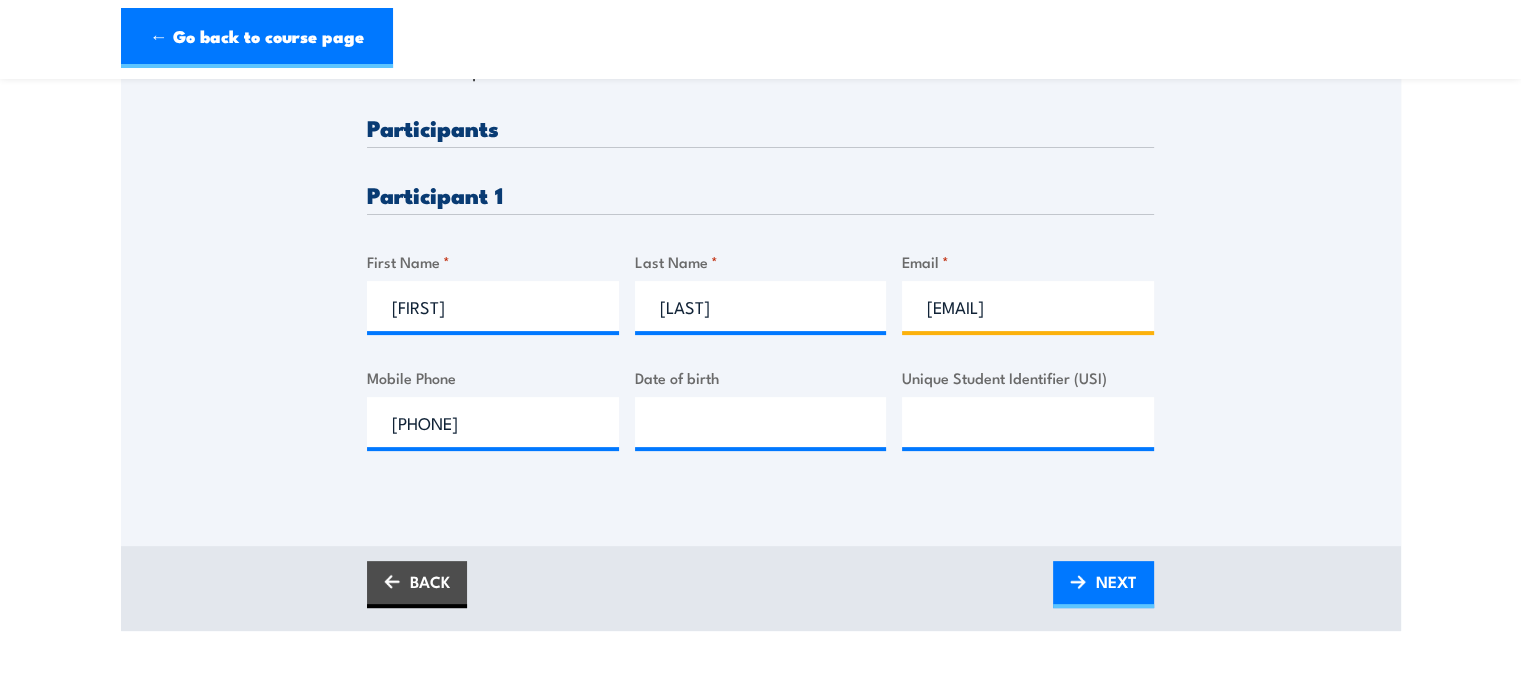 scroll, scrollTop: 0, scrollLeft: 30, axis: horizontal 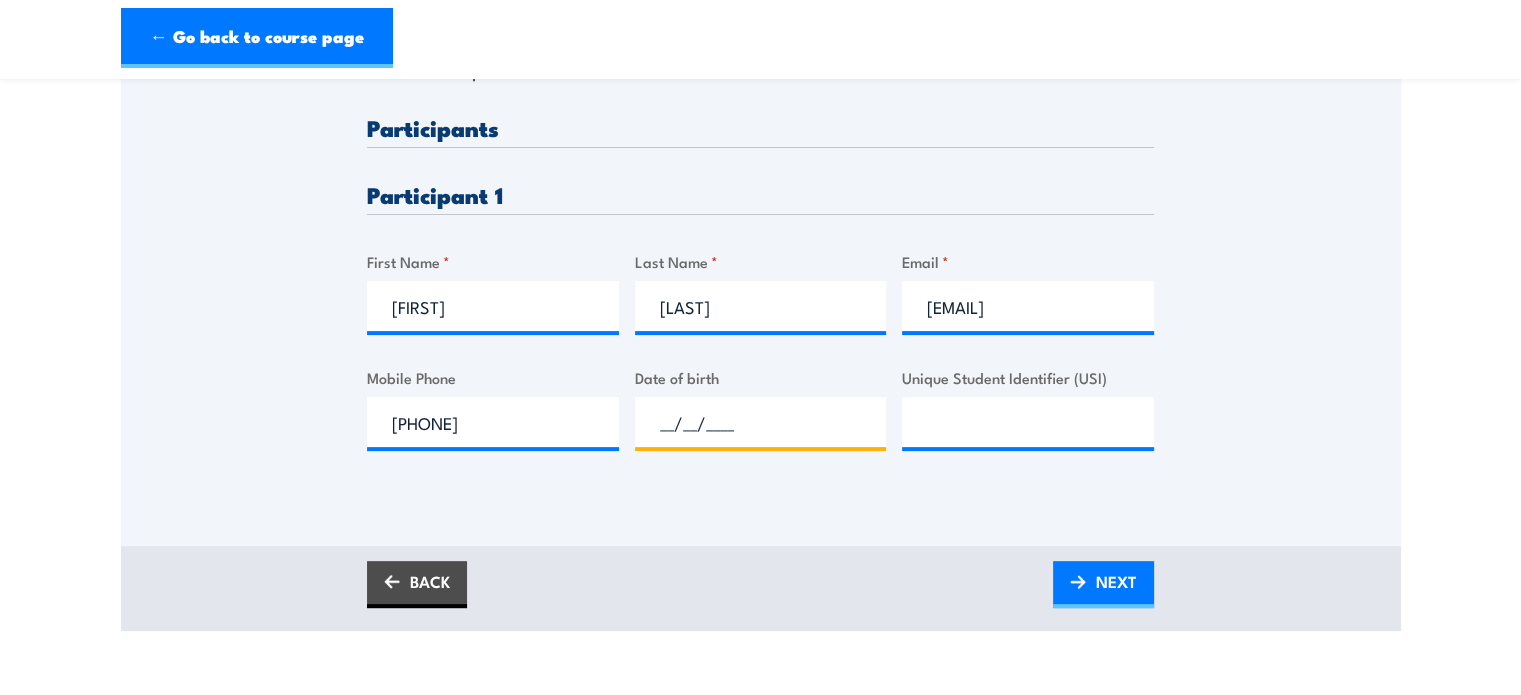 click on "__/__/____" at bounding box center [761, 422] 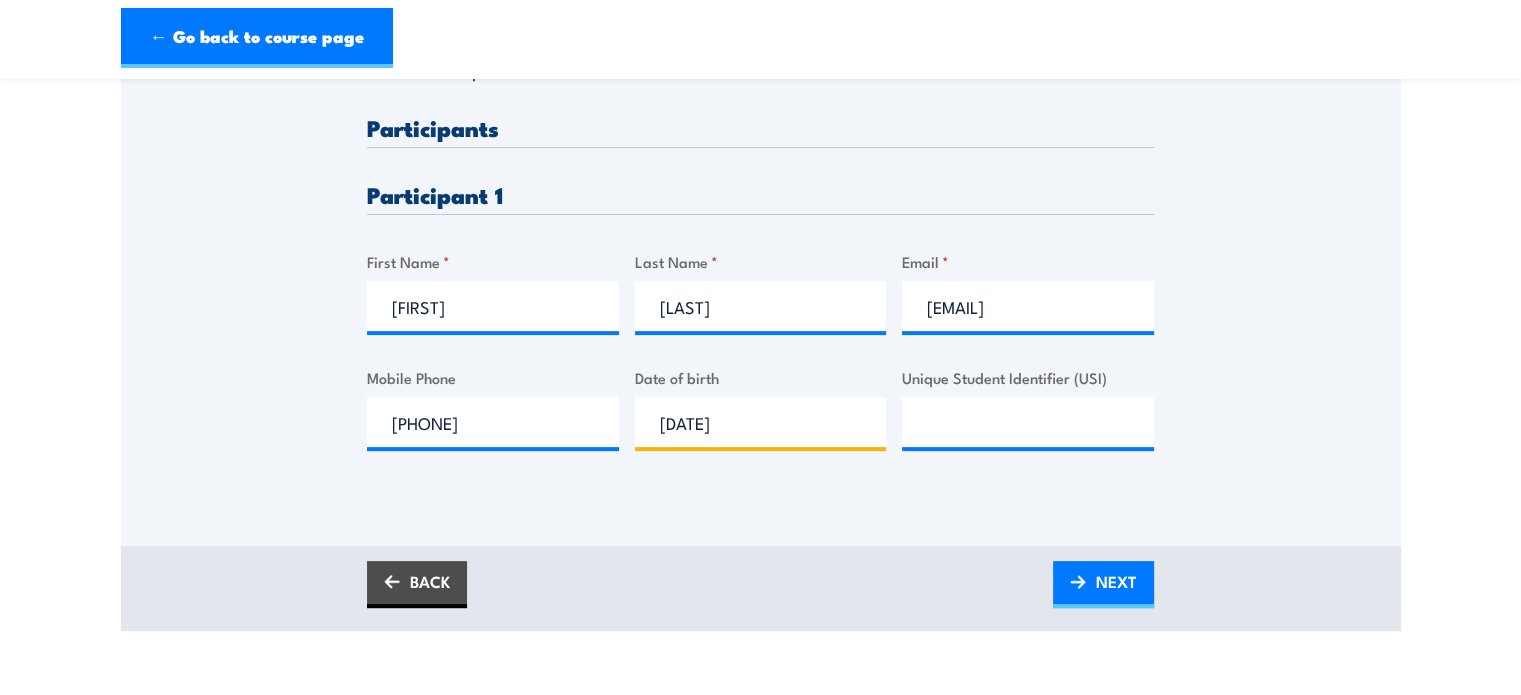 type on "14/09/1996" 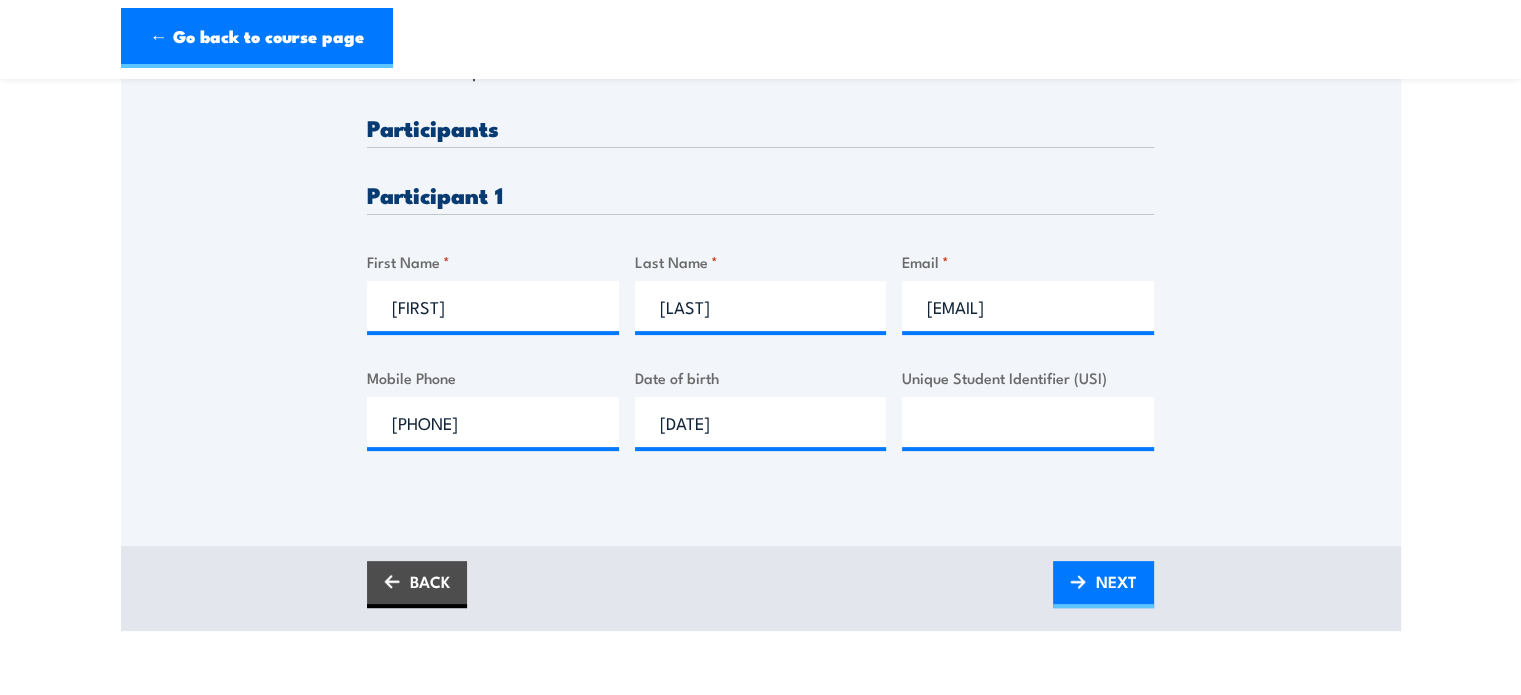 drag, startPoint x: 1212, startPoint y: 363, endPoint x: 1200, endPoint y: 443, distance: 80.895 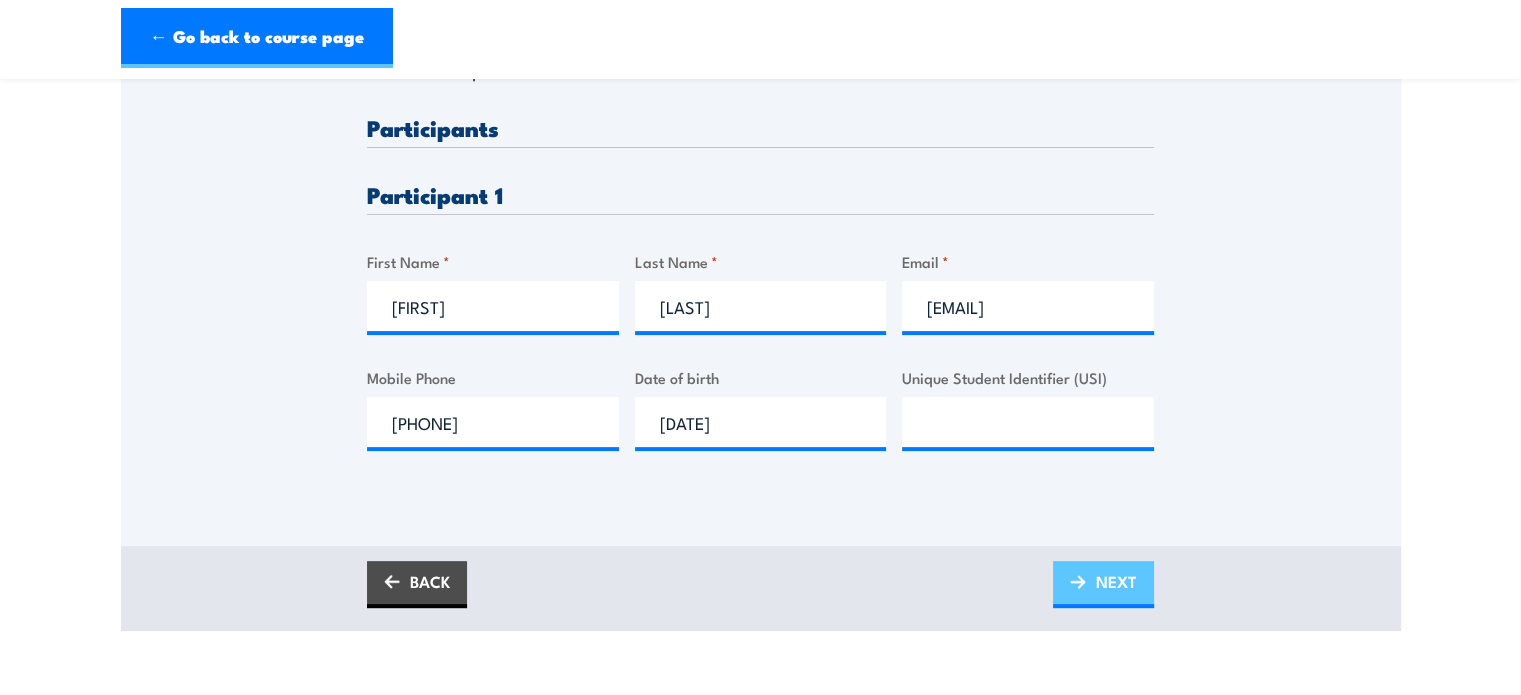 click on "NEXT" at bounding box center (1116, 581) 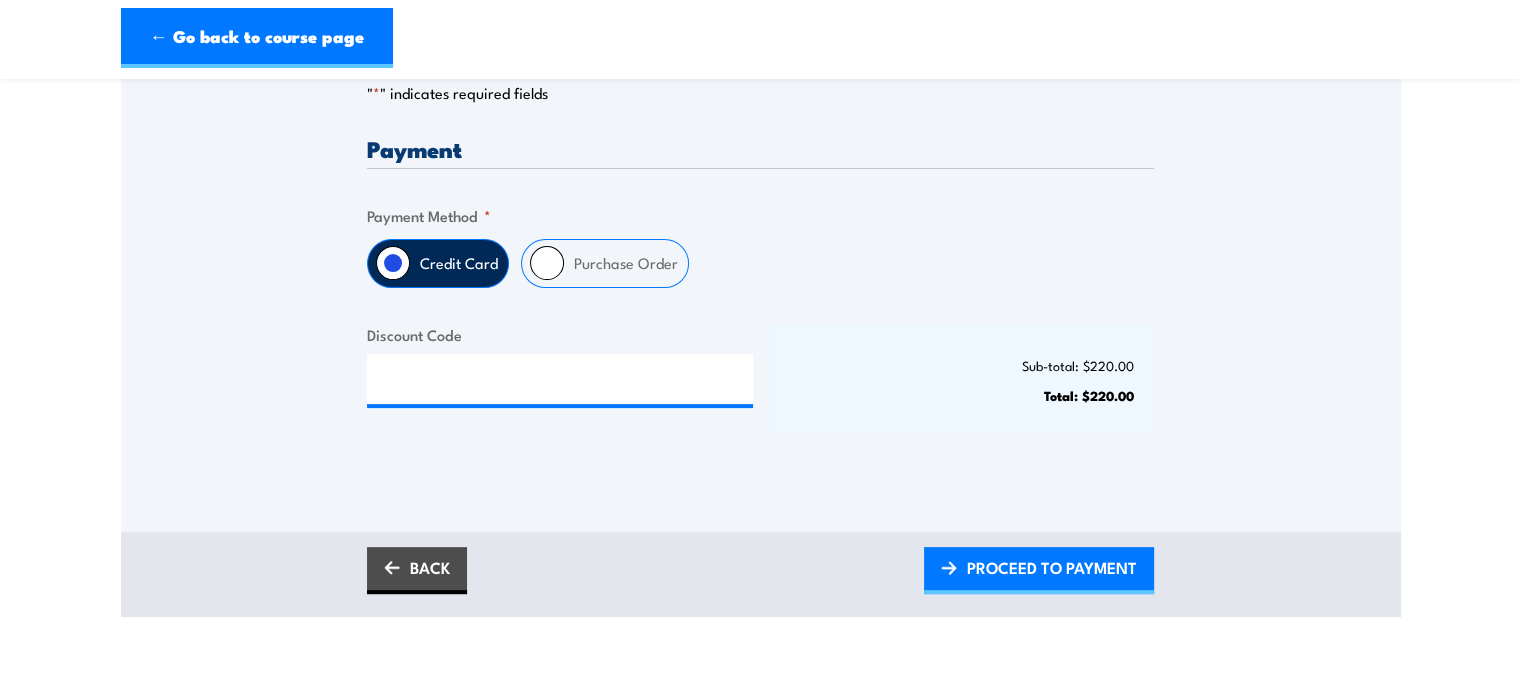 scroll, scrollTop: 16, scrollLeft: 0, axis: vertical 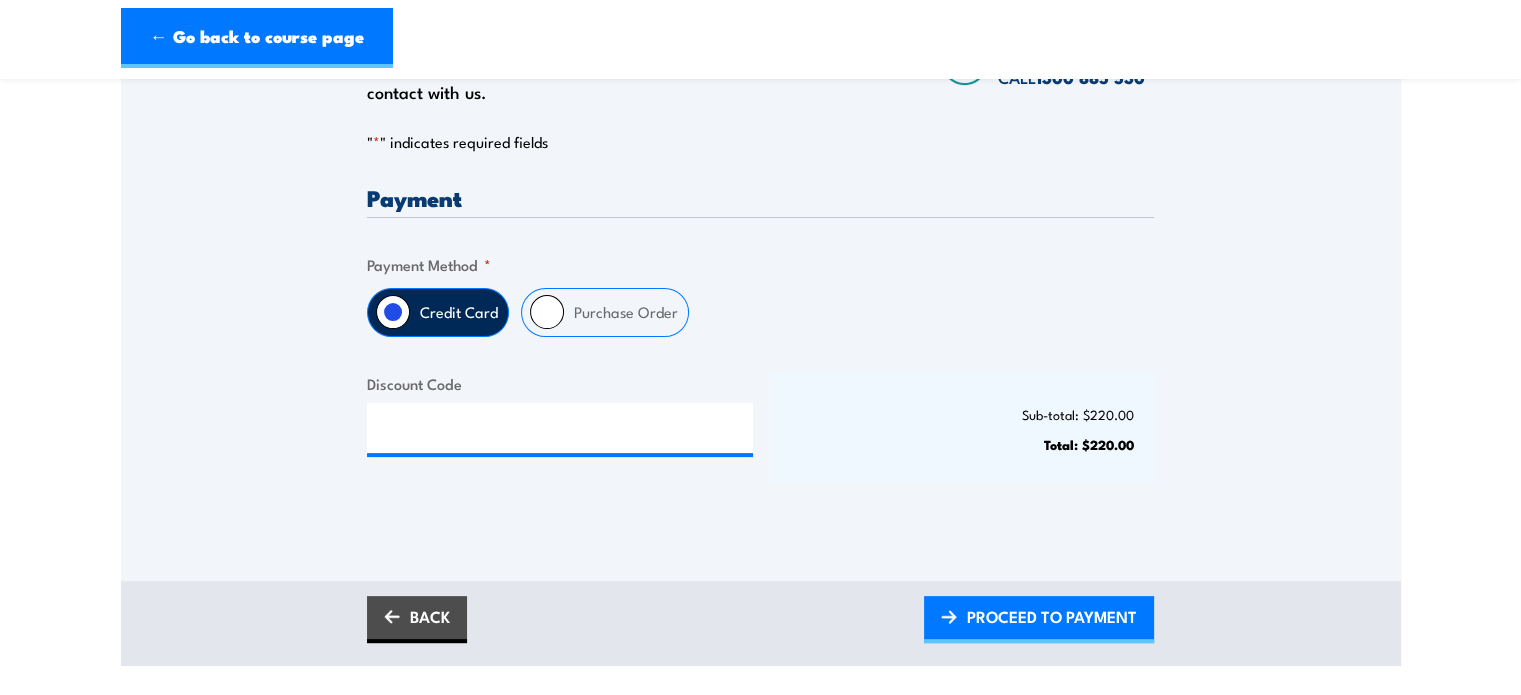 click on "Purchase Order" at bounding box center [626, 312] 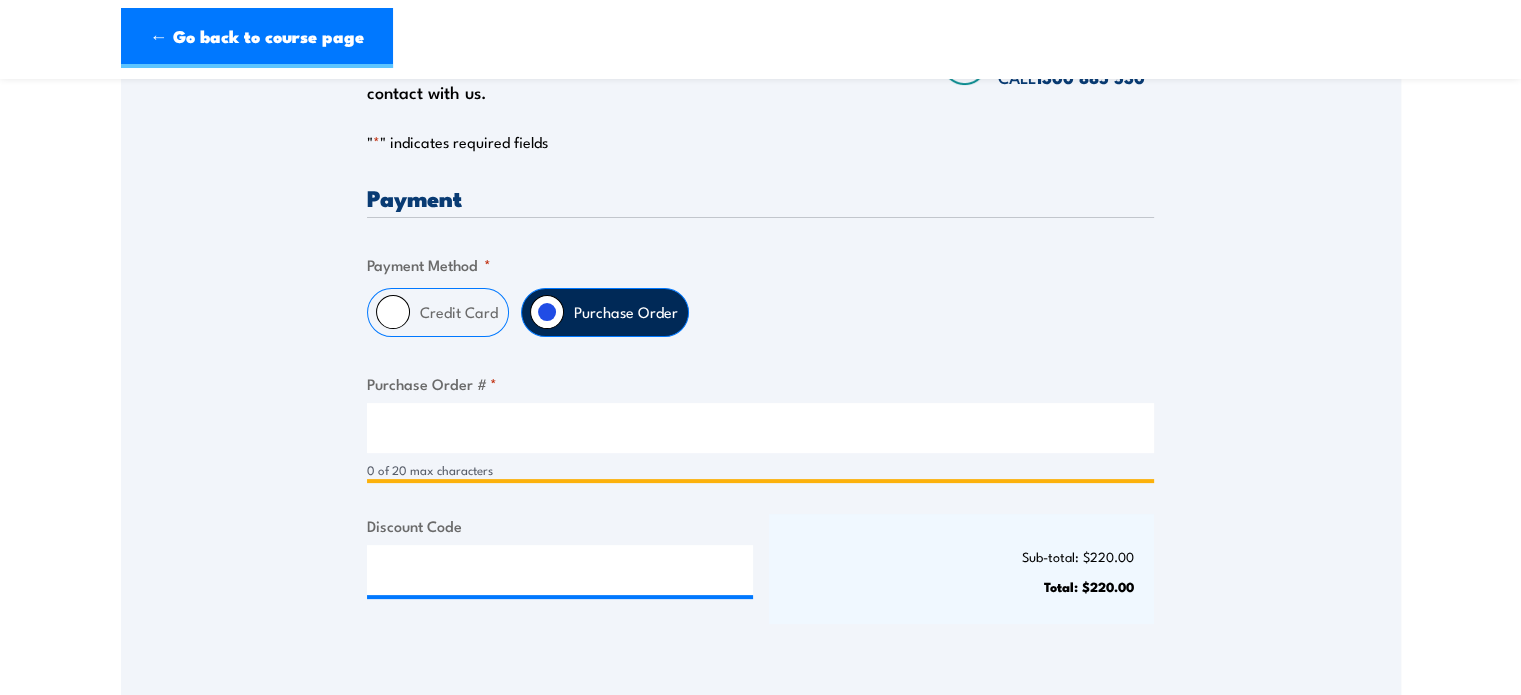 click on "Purchase Order # *" at bounding box center [760, 428] 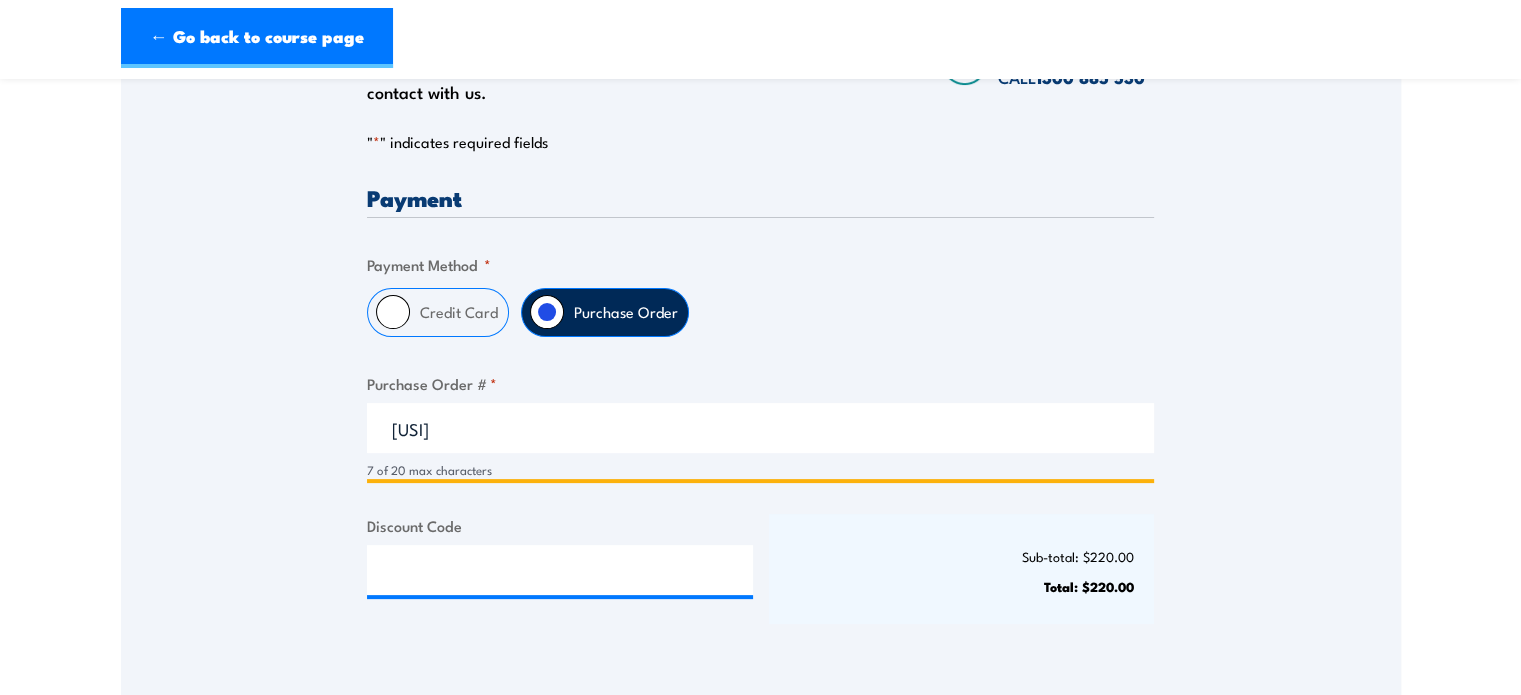 type on "A229266" 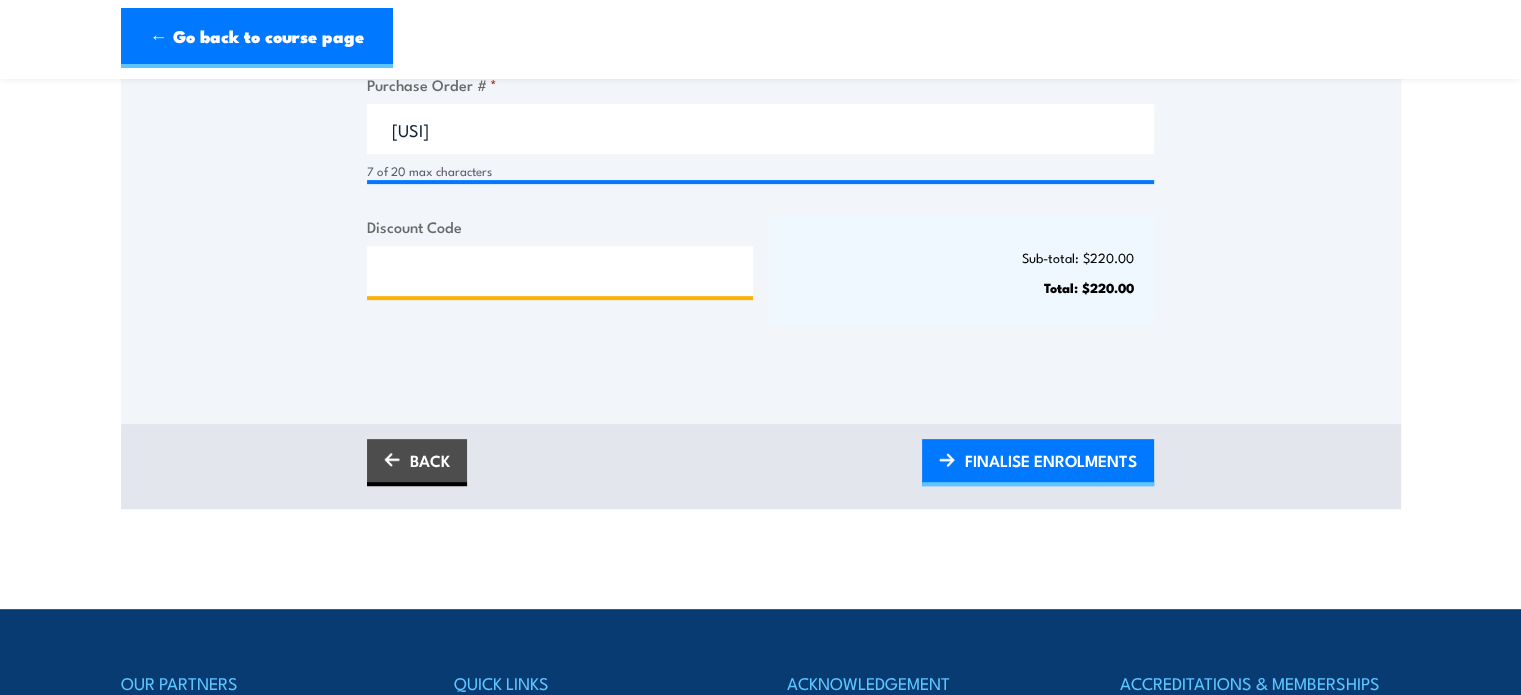 scroll, scrollTop: 700, scrollLeft: 0, axis: vertical 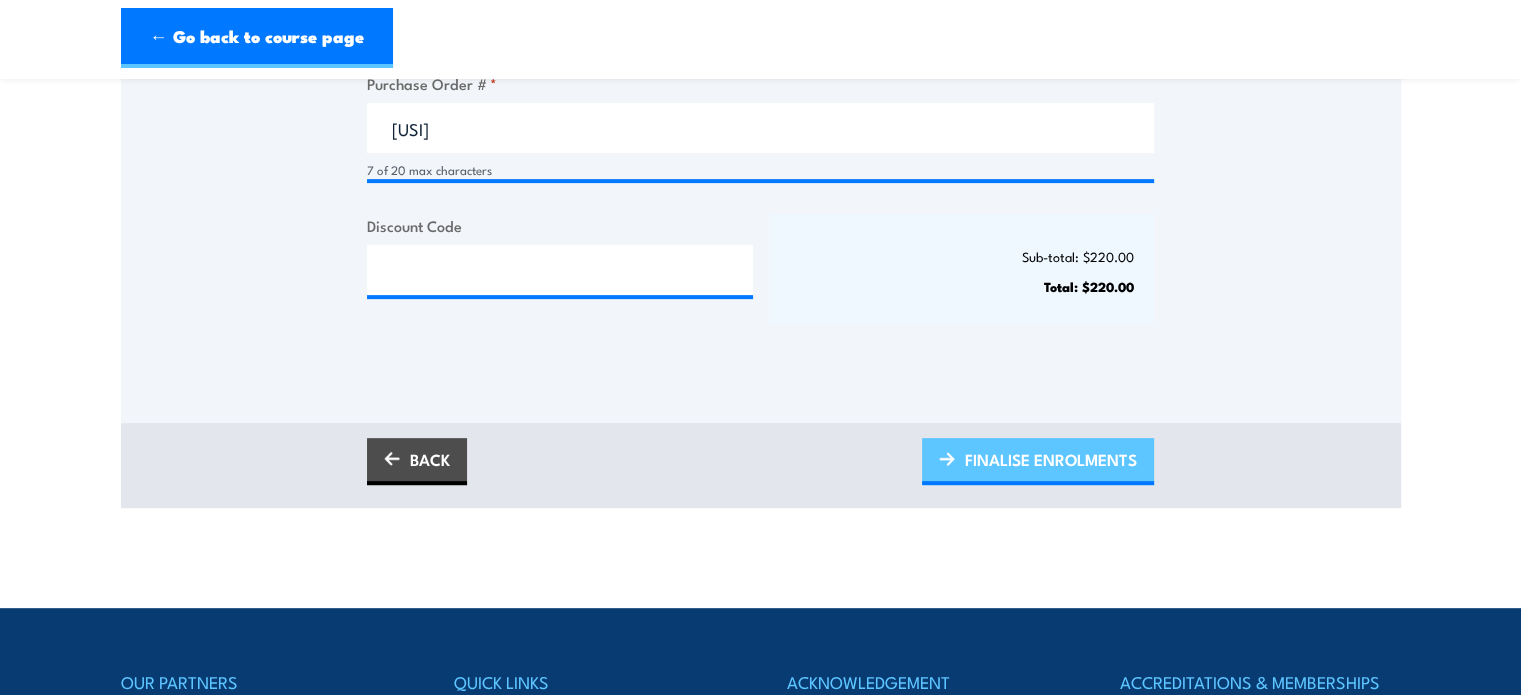 click on "FINALISE ENROLMENTS" at bounding box center [1051, 459] 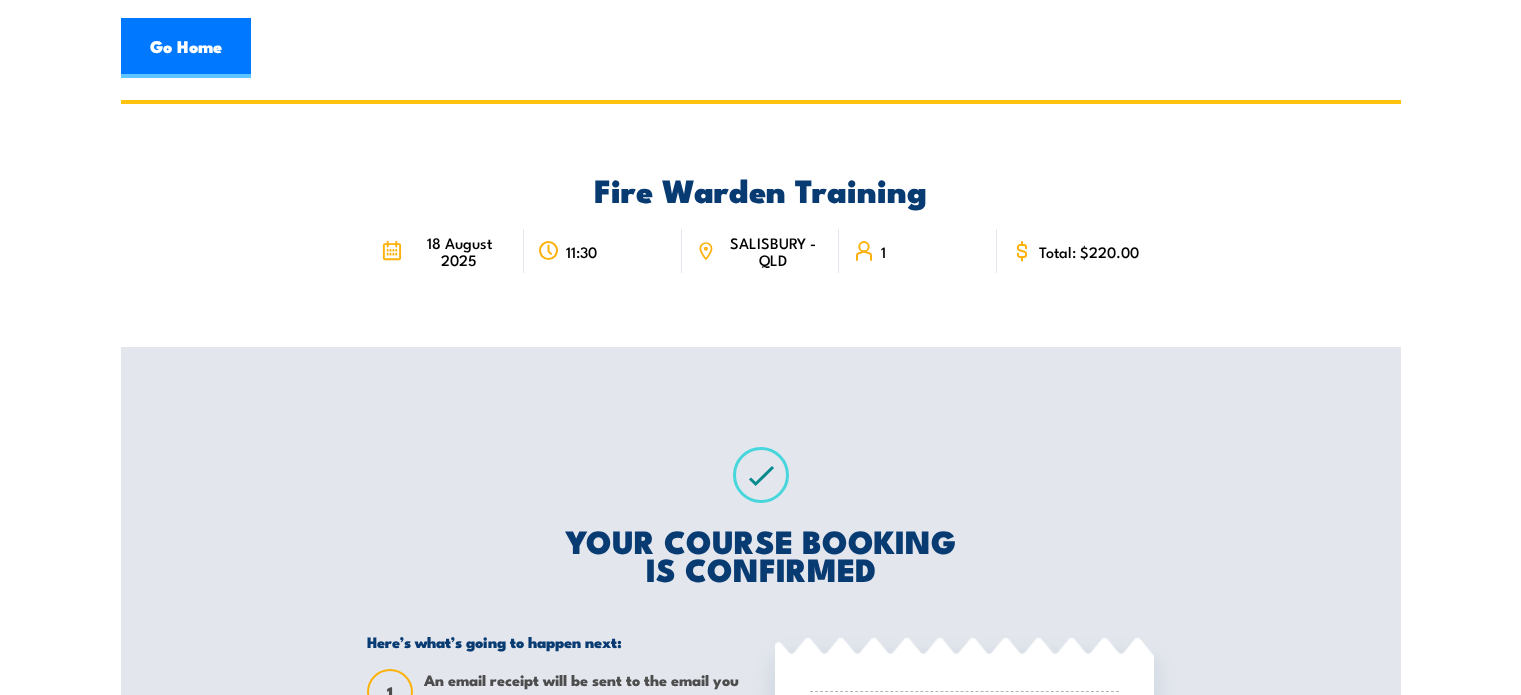 scroll, scrollTop: 0, scrollLeft: 0, axis: both 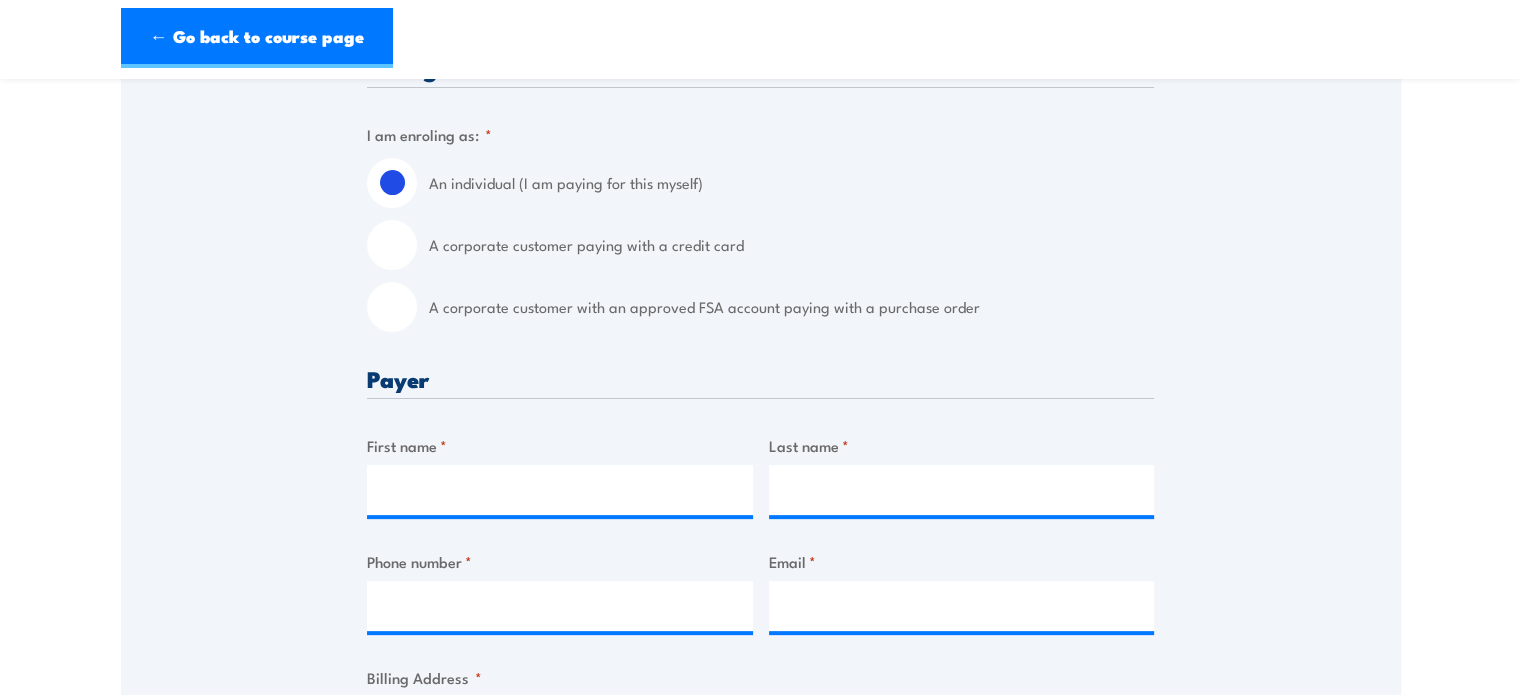 click on "A corporate customer with an approved FSA account paying with a purchase order" at bounding box center (392, 307) 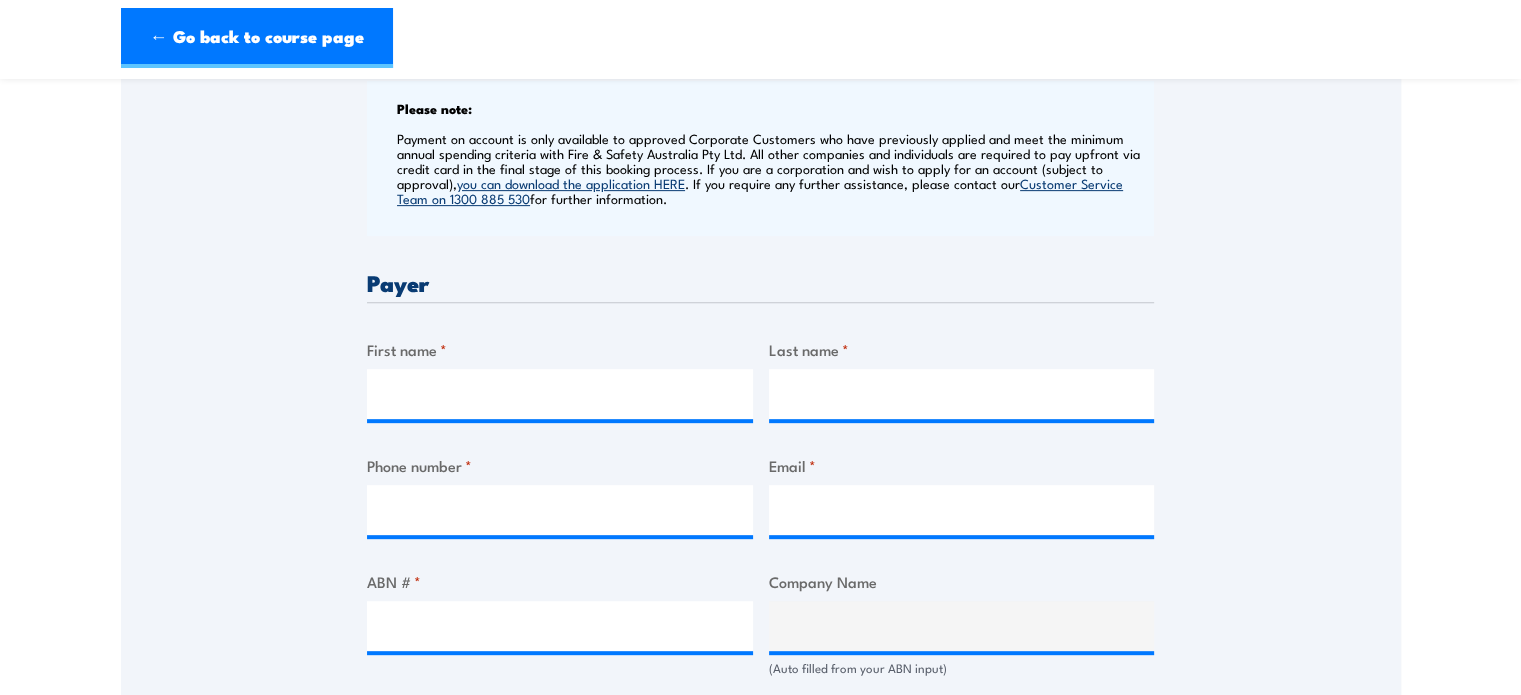 scroll, scrollTop: 800, scrollLeft: 0, axis: vertical 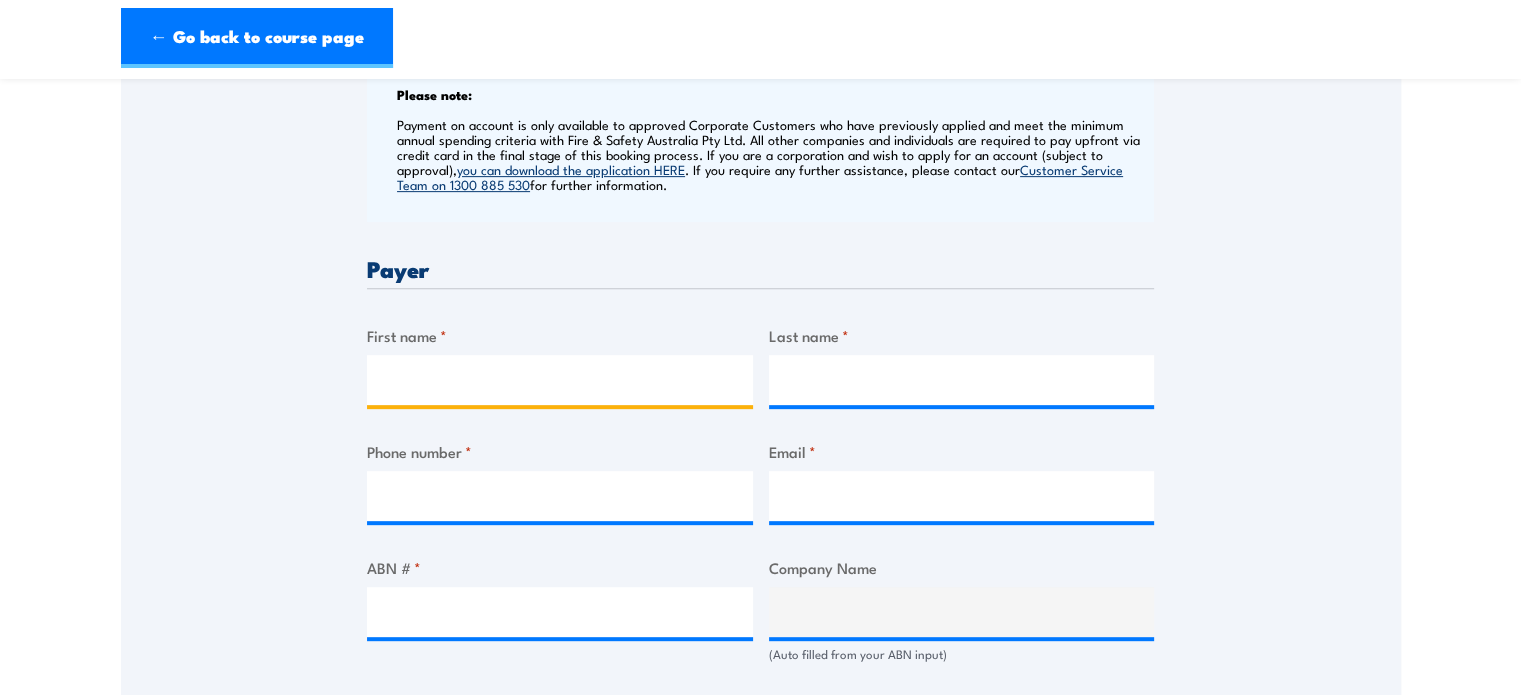 click on "First name *" at bounding box center [560, 380] 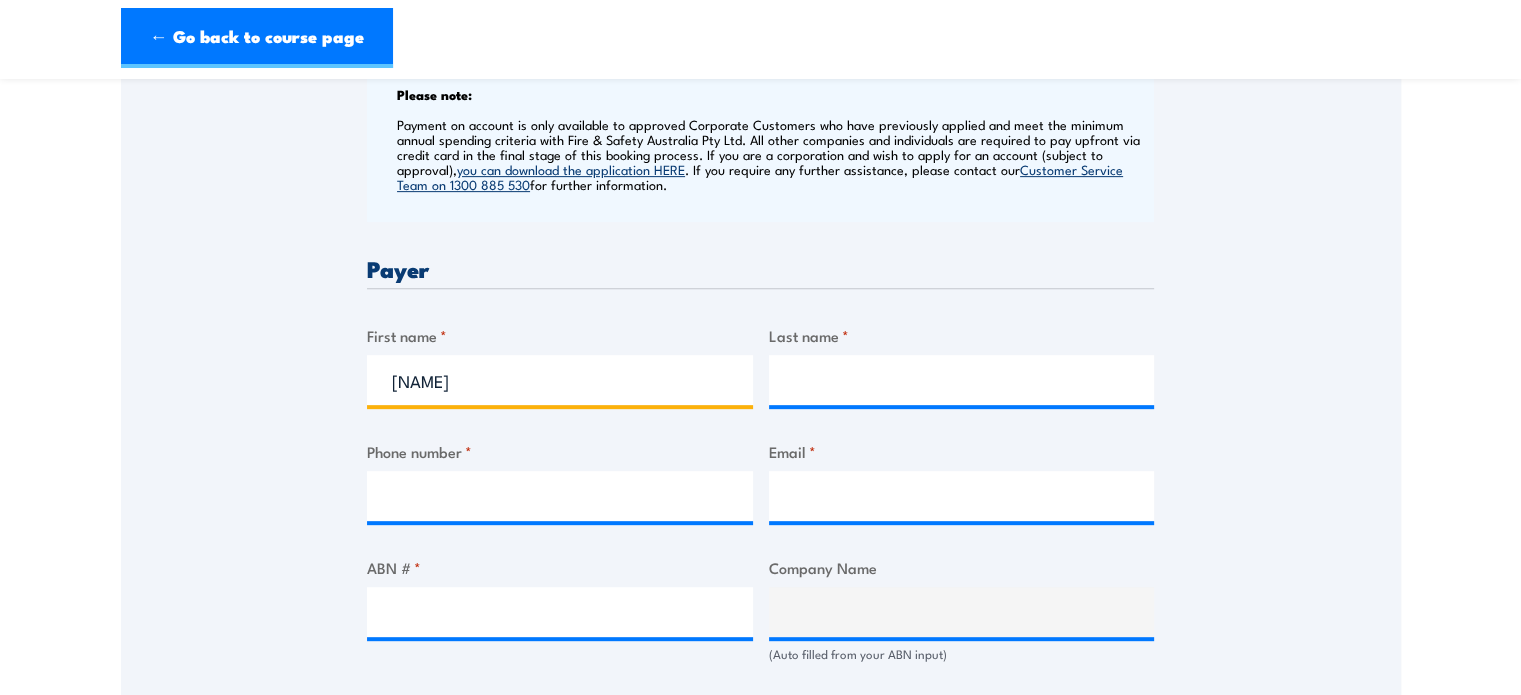 type on "[NAME]" 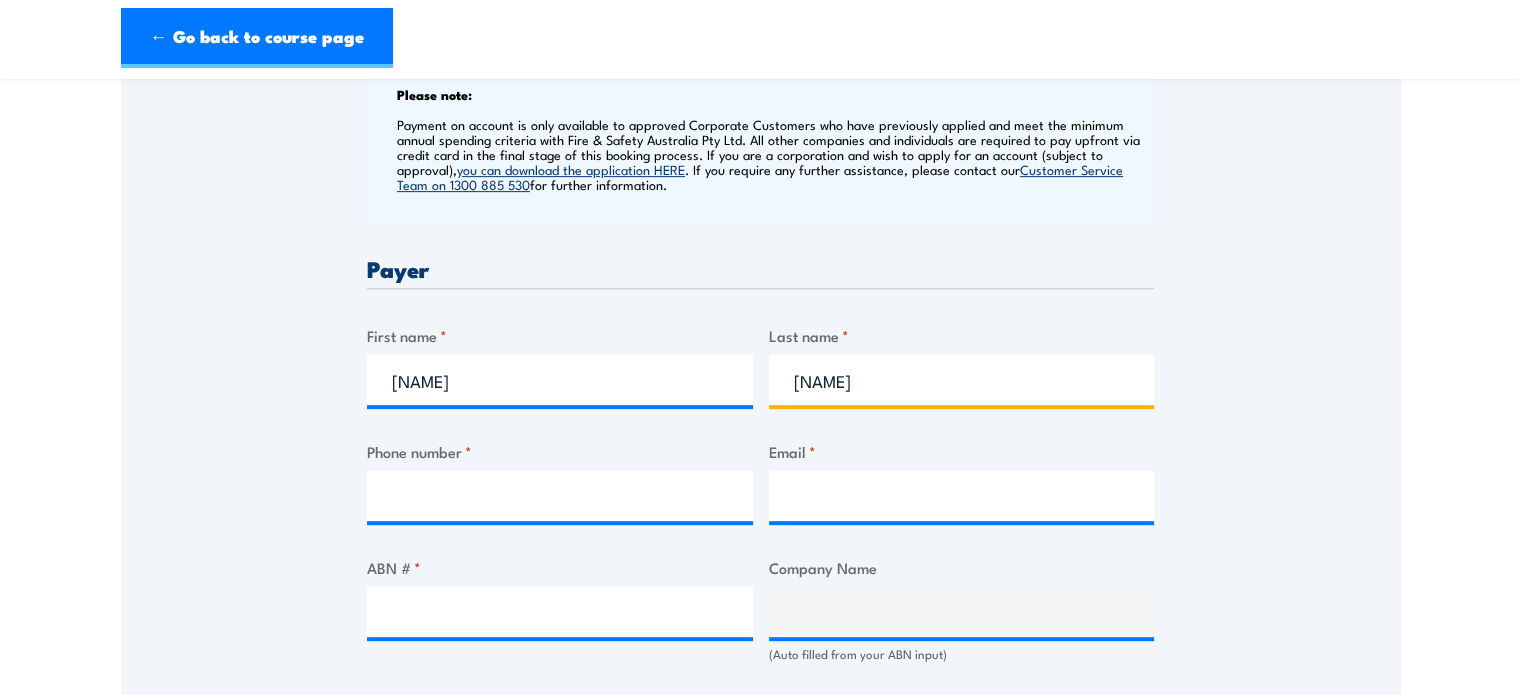 type on "[NAME]" 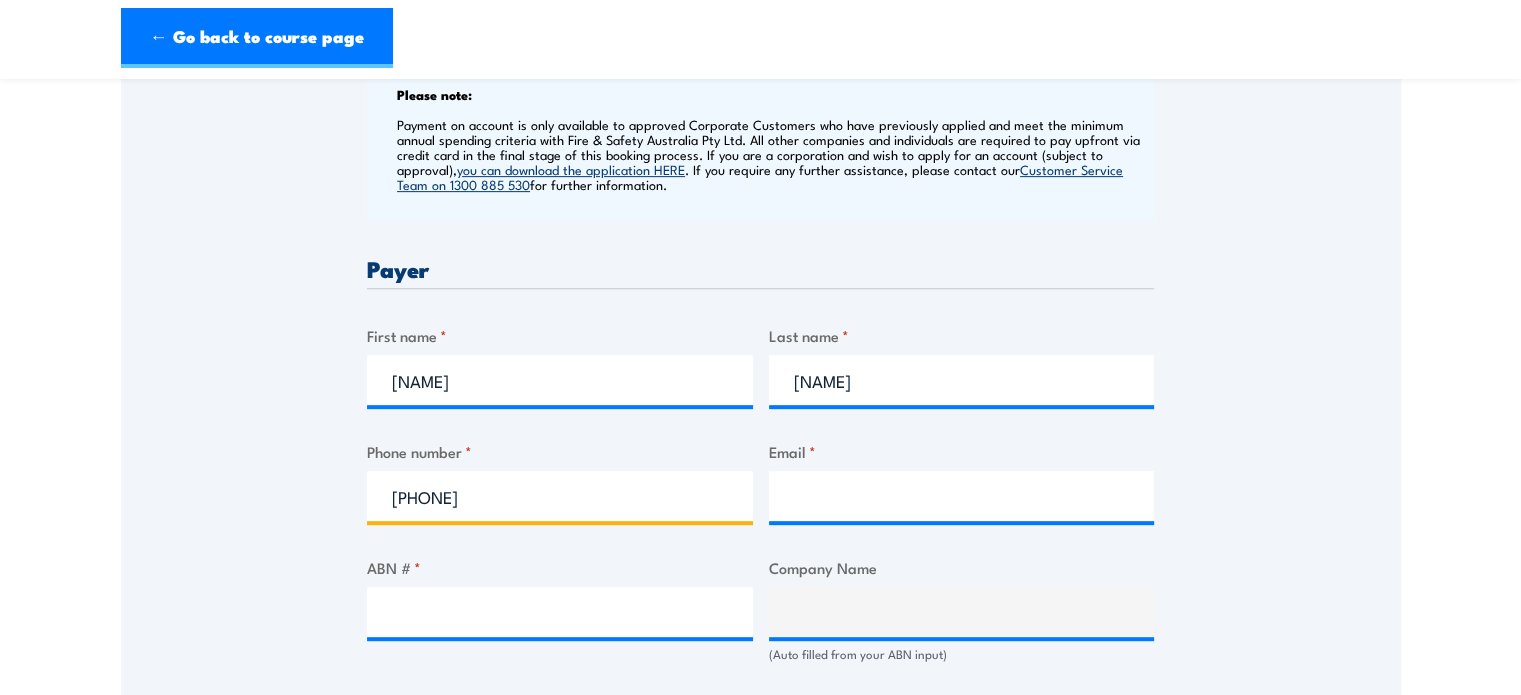 type on "[PHONE]" 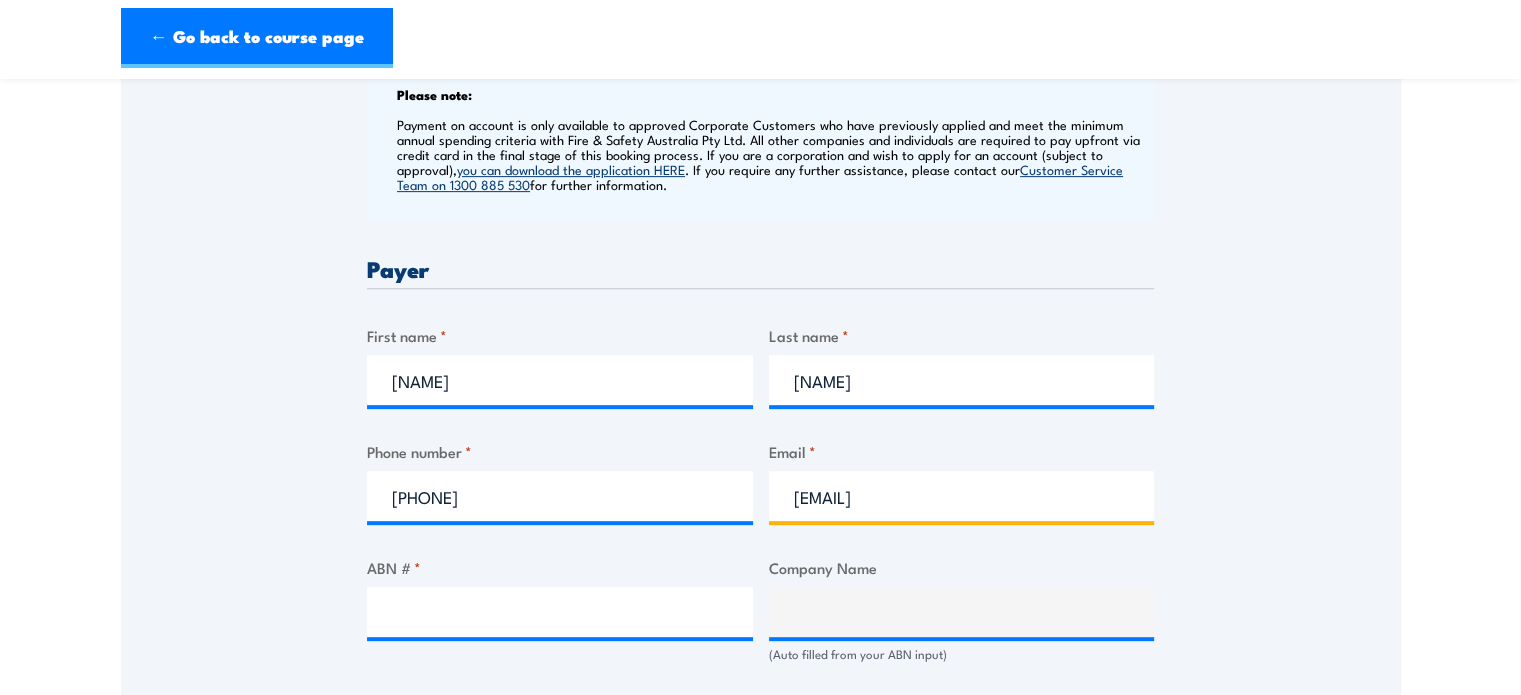 type on "[EMAIL]" 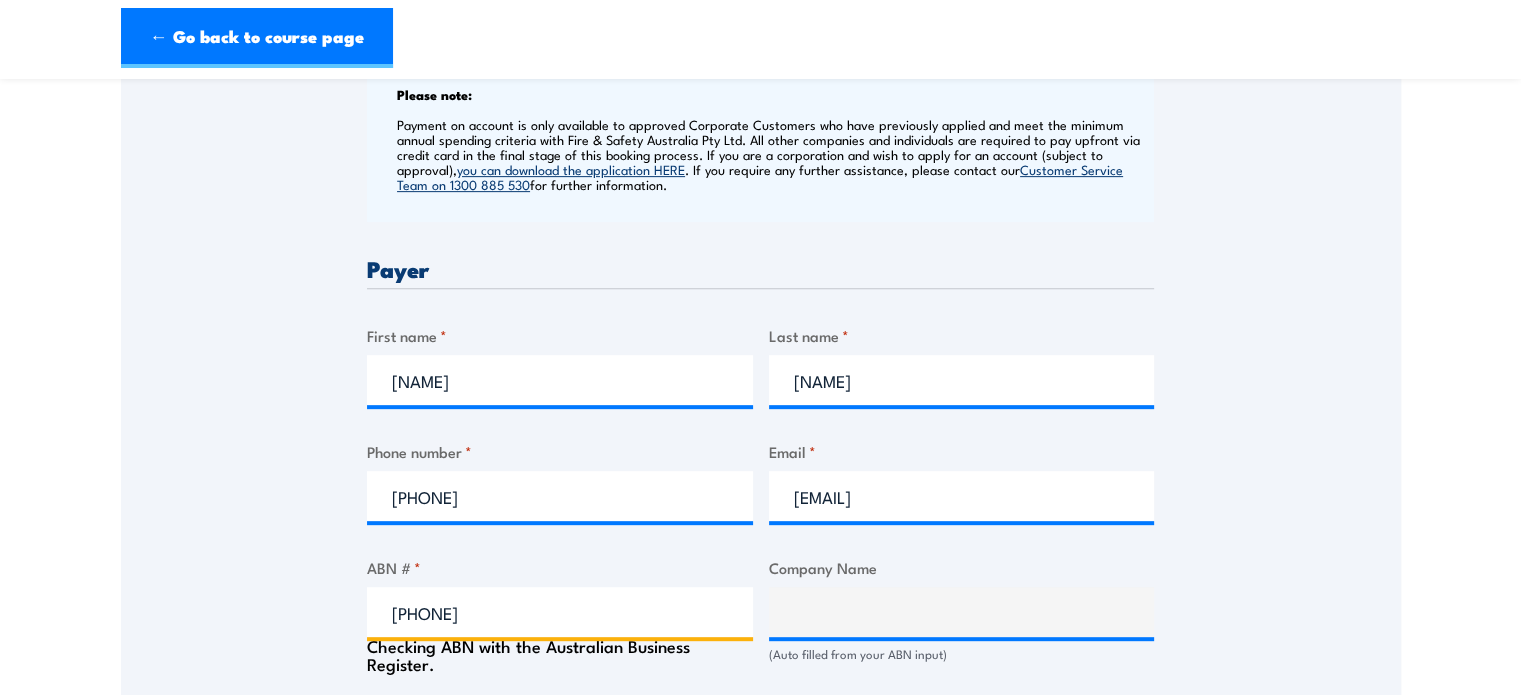 type on "[PHONE]" 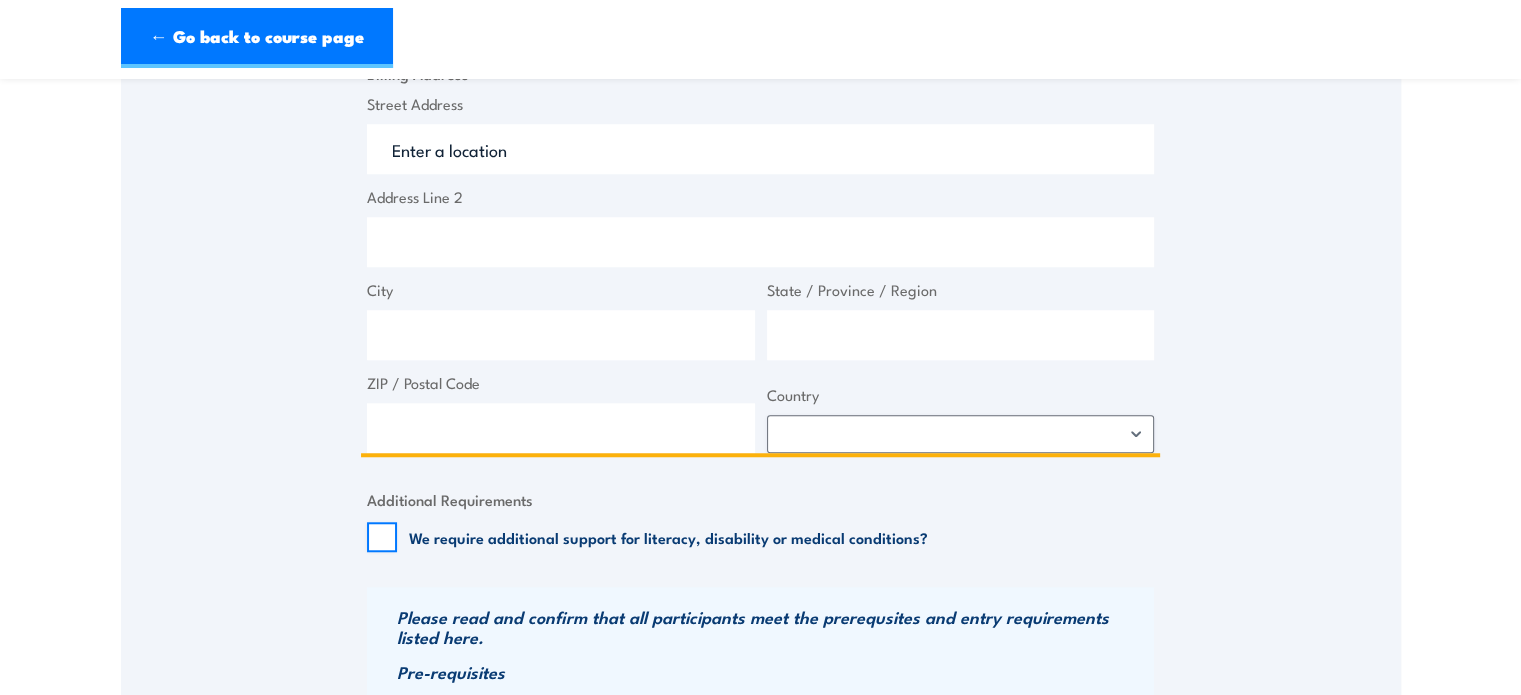 click on "Street Address" at bounding box center (760, 149) 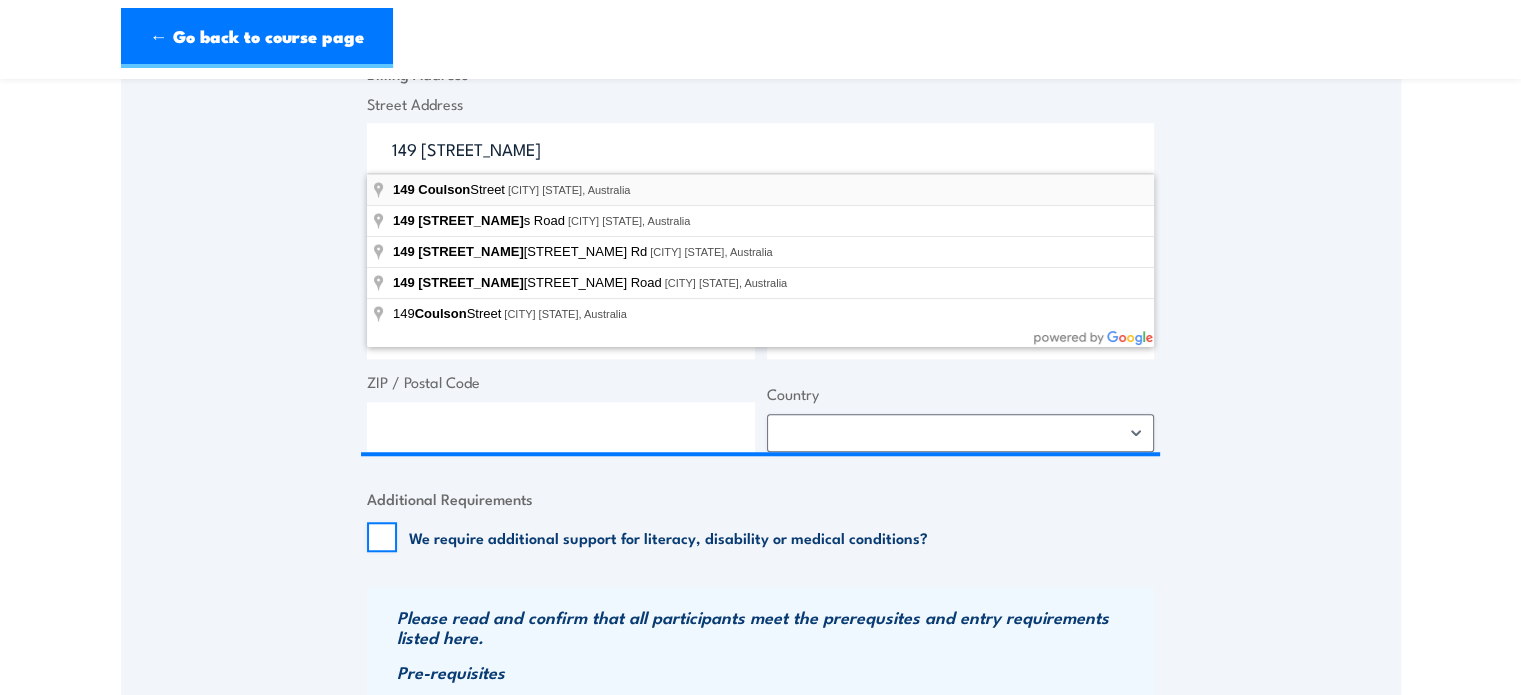 type on "149 [STREET_NAME] Street, [CITY] [STATE], Australia" 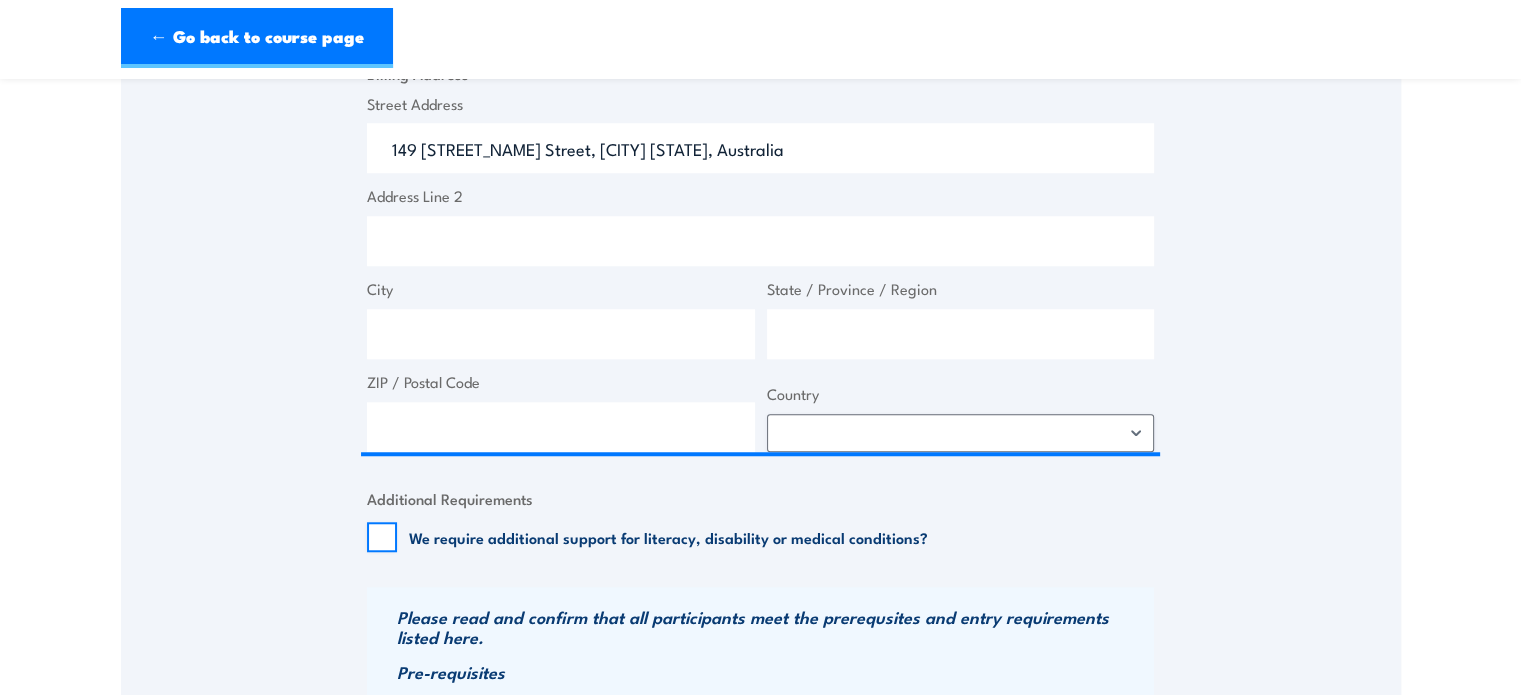 type on "149 [STREET_NAME] St" 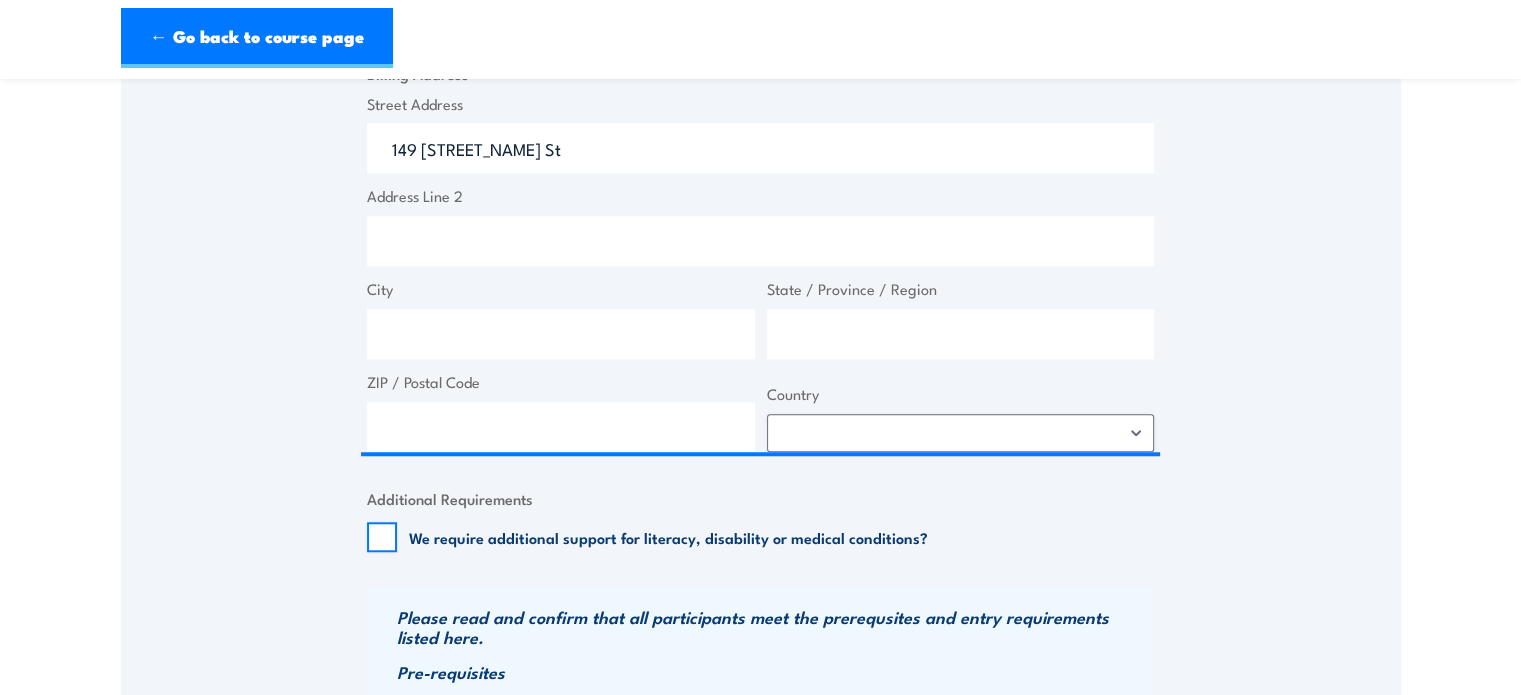 type on "[CITY]" 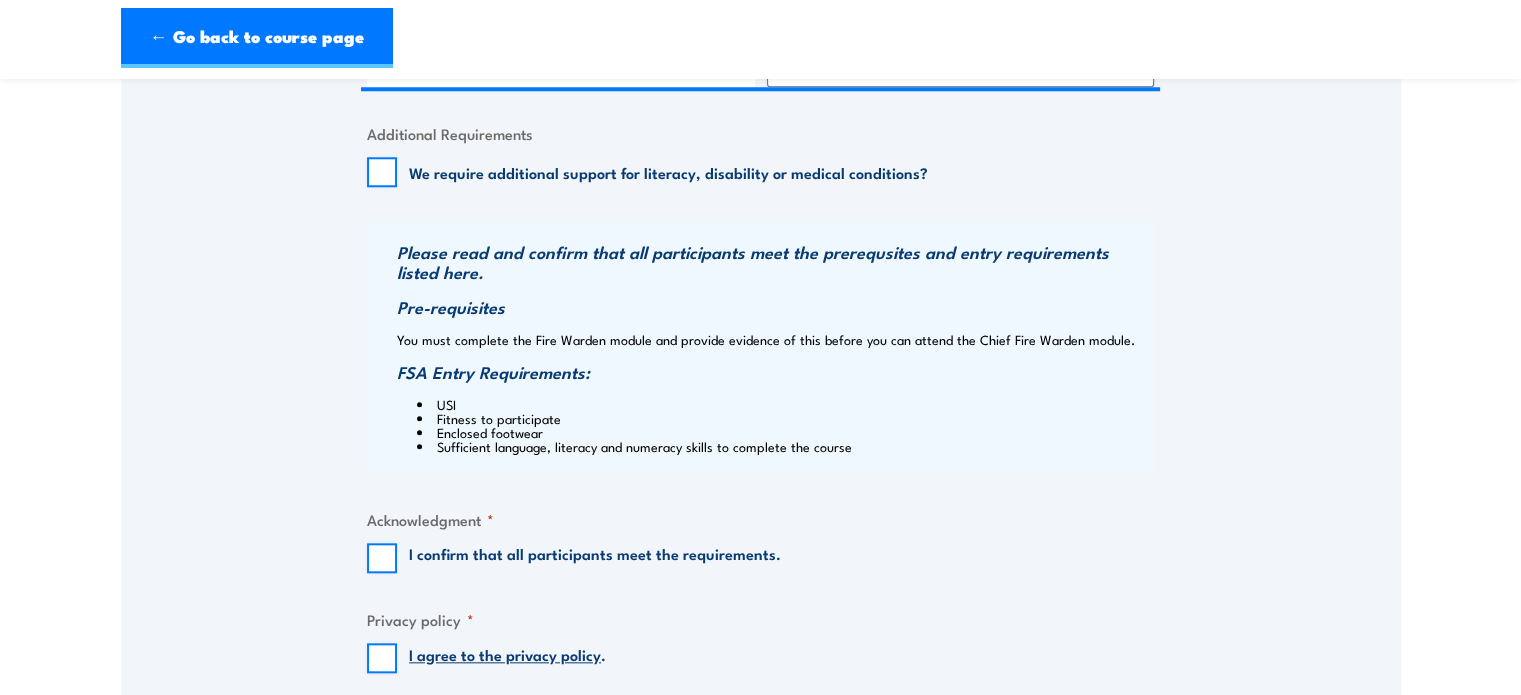 scroll, scrollTop: 1964, scrollLeft: 0, axis: vertical 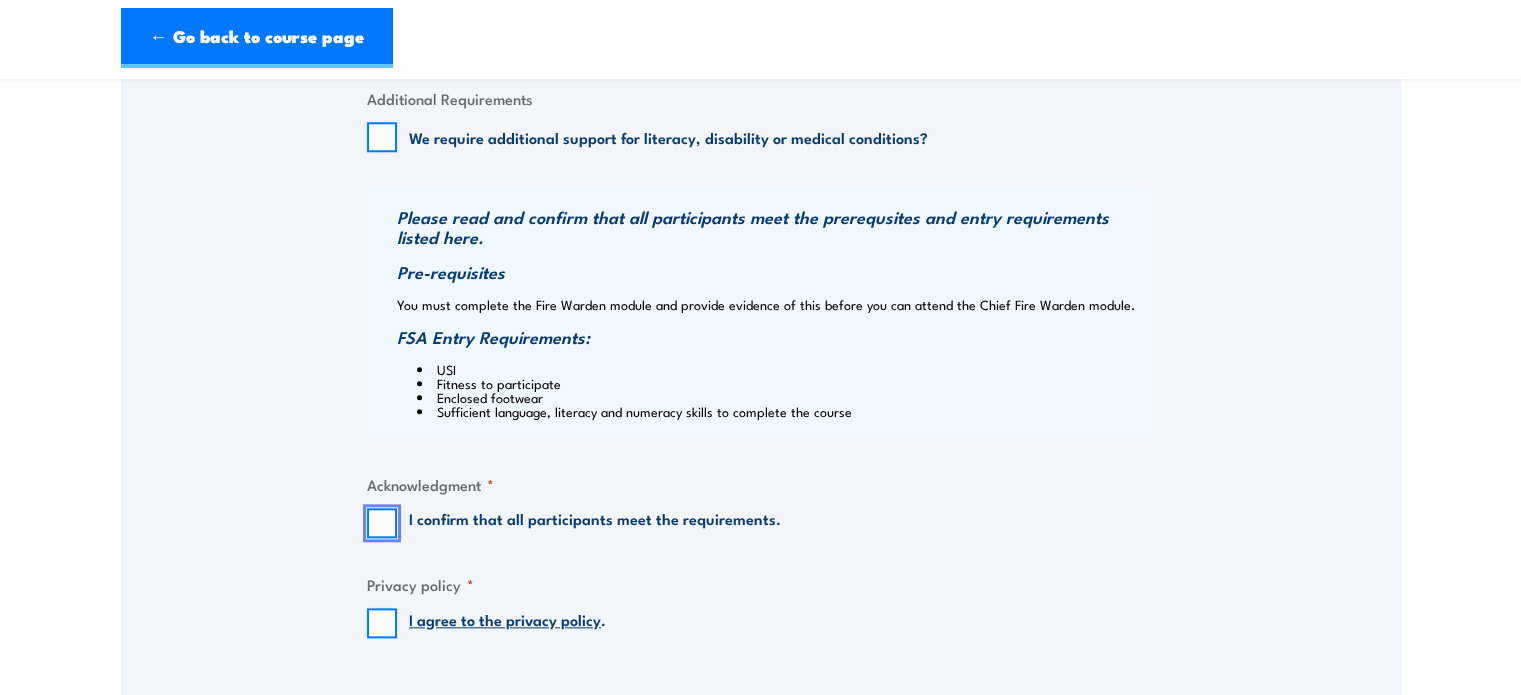 click on "I confirm that all participants meet the requirements." at bounding box center (382, 523) 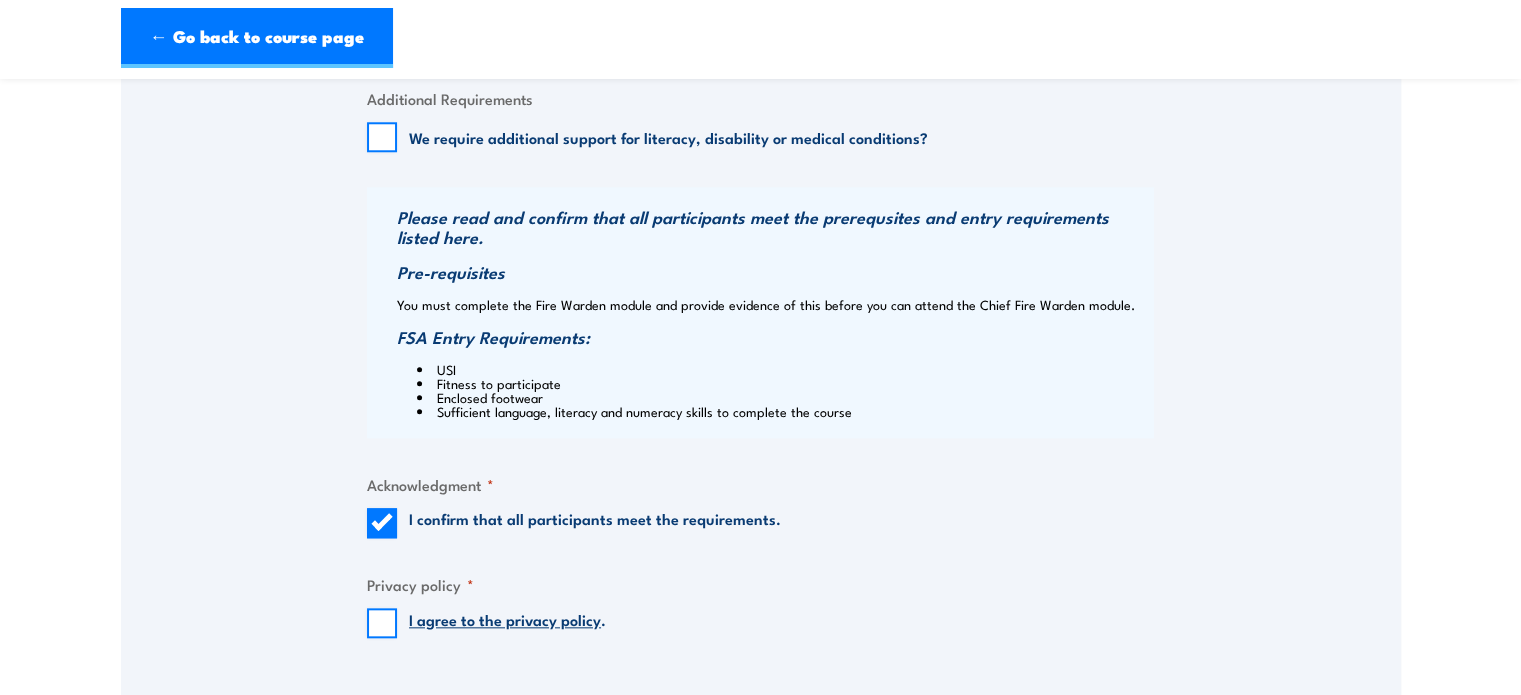 click on "I agree to the privacy policy ." at bounding box center (486, 623) 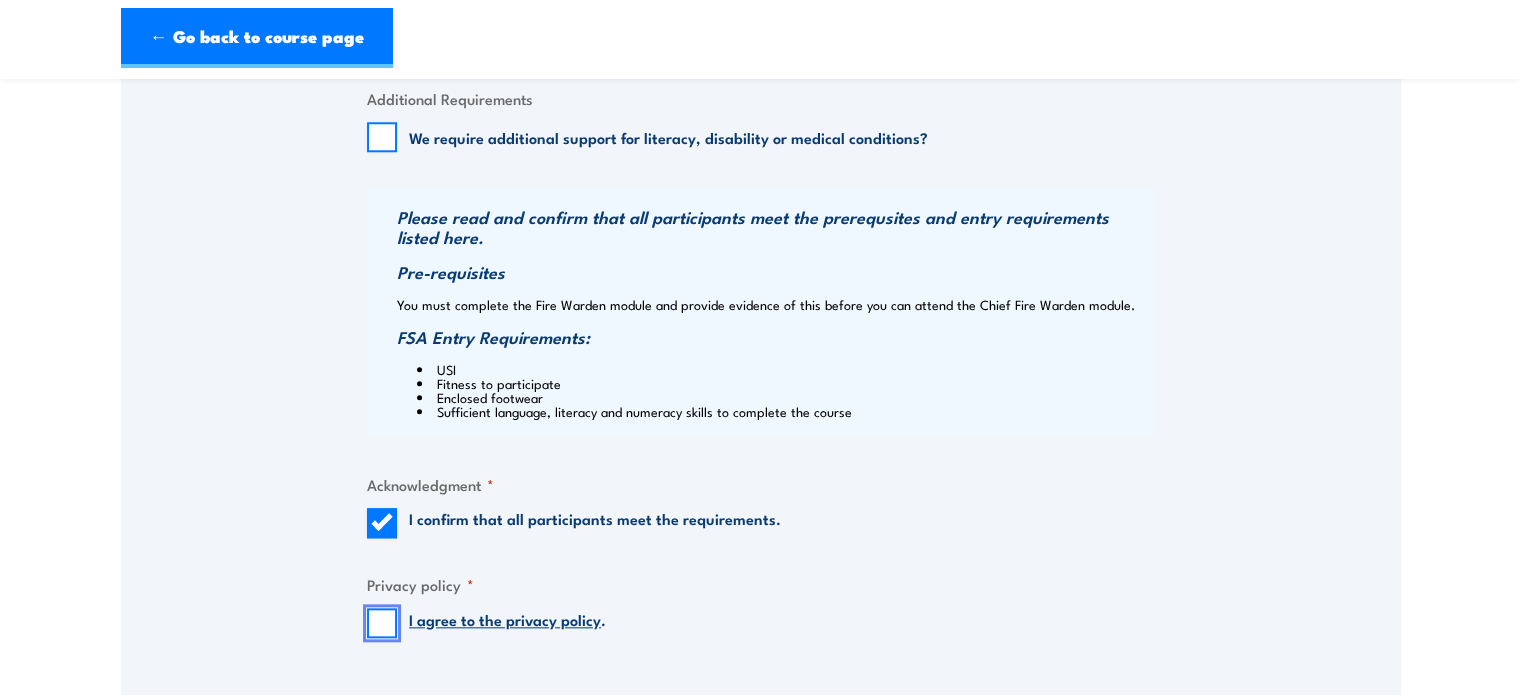 click on "I agree to the privacy policy ." at bounding box center [382, 623] 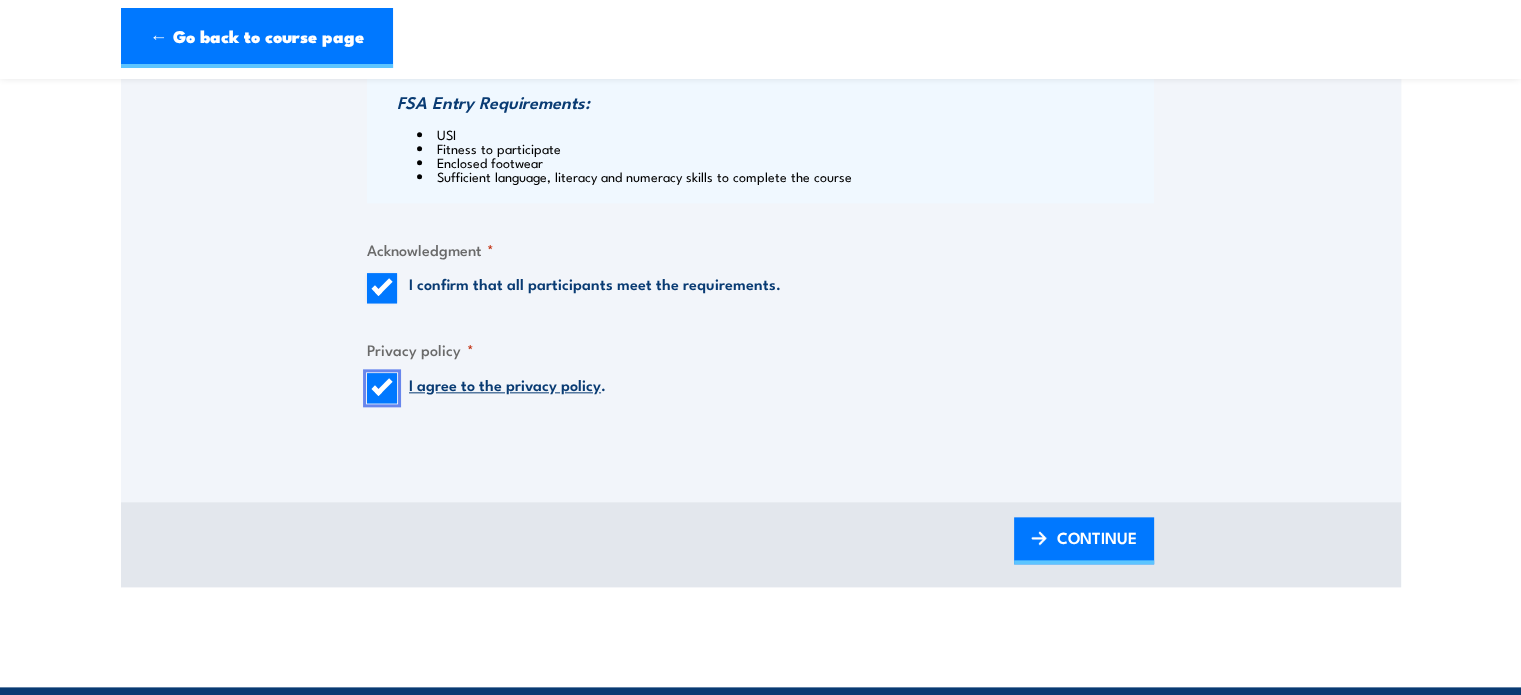 scroll, scrollTop: 2464, scrollLeft: 0, axis: vertical 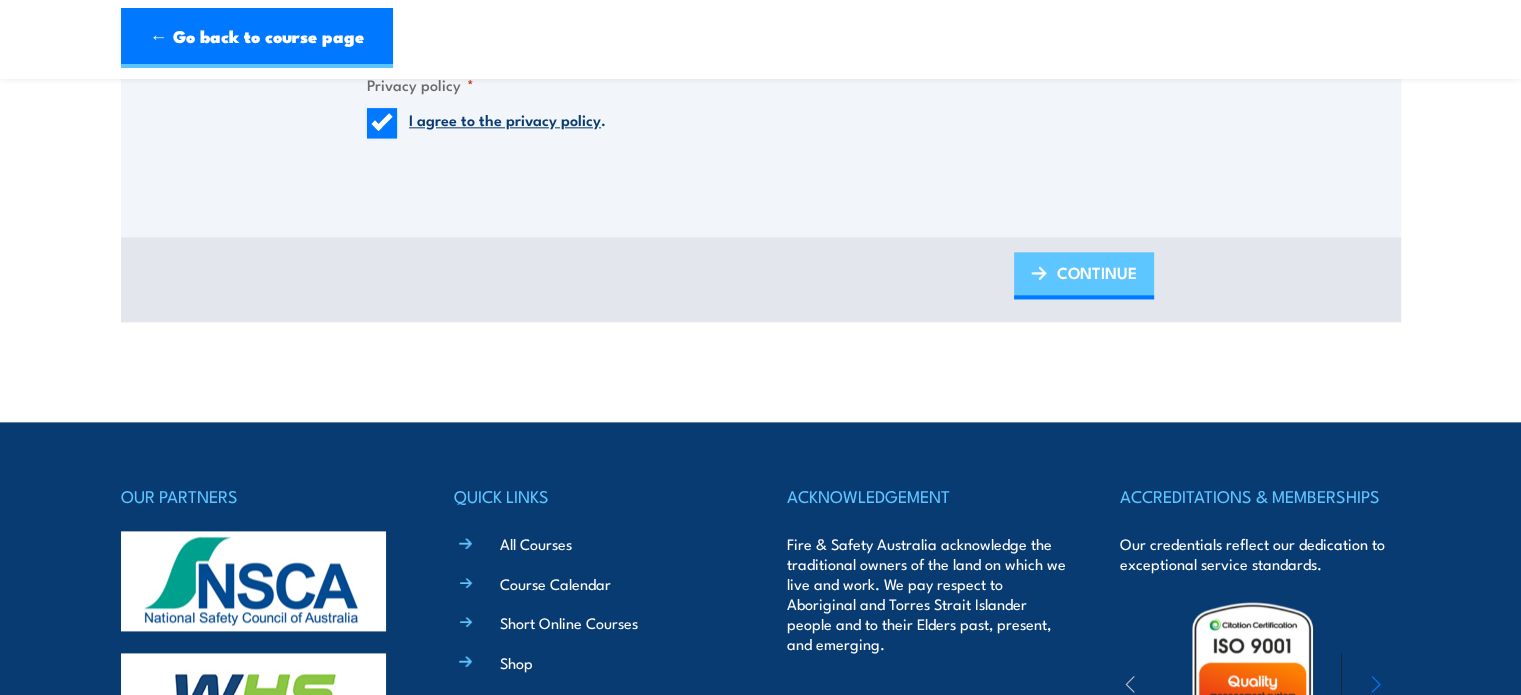 click on "CONTINUE" at bounding box center (1097, 272) 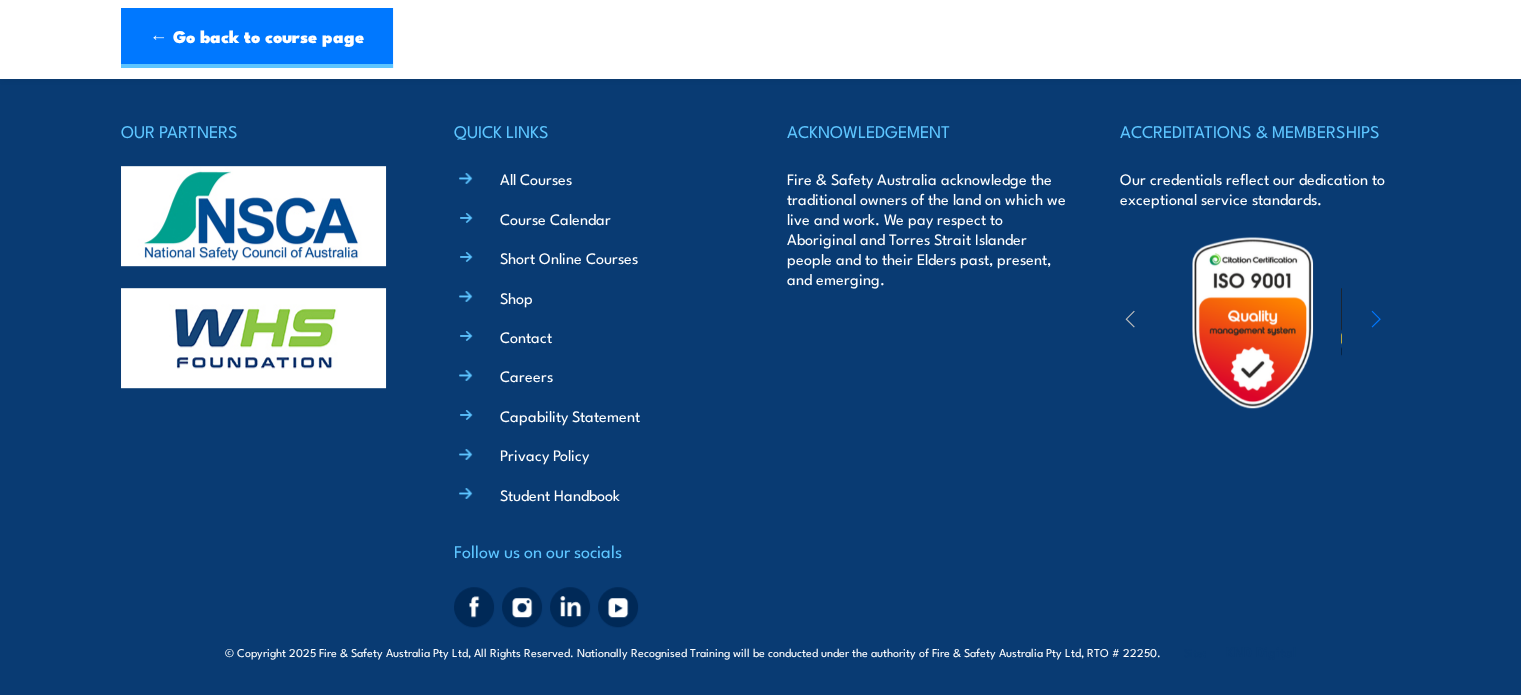 scroll, scrollTop: 1172, scrollLeft: 0, axis: vertical 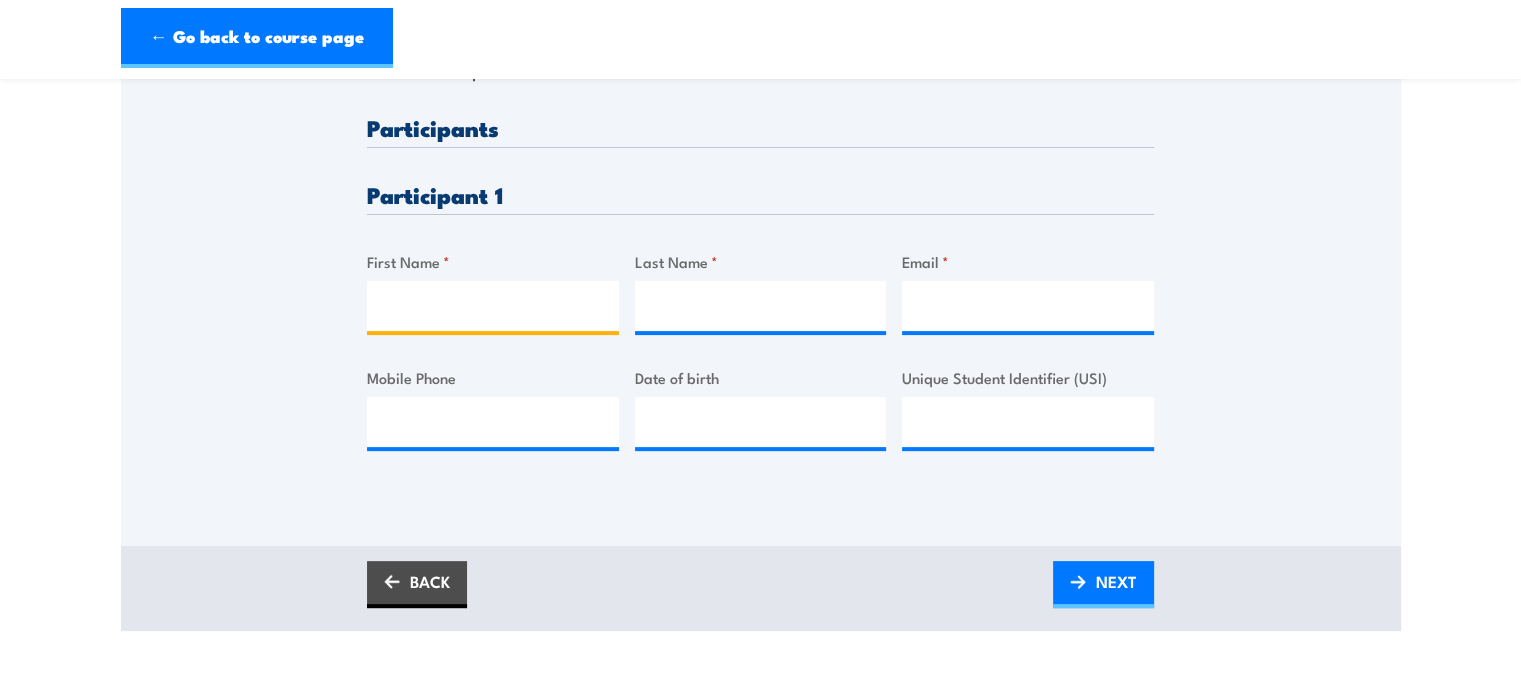 click on "First Name *" at bounding box center (493, 306) 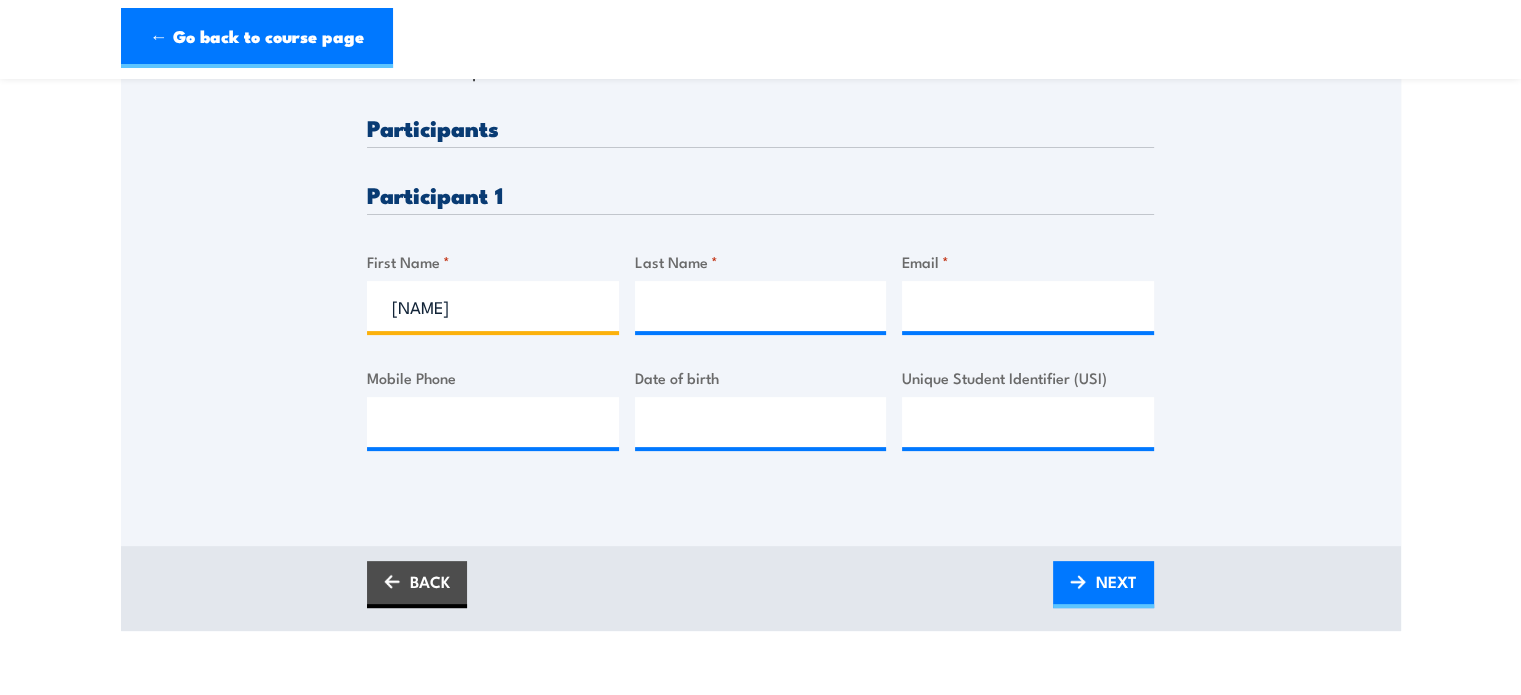 type on "[NAME]" 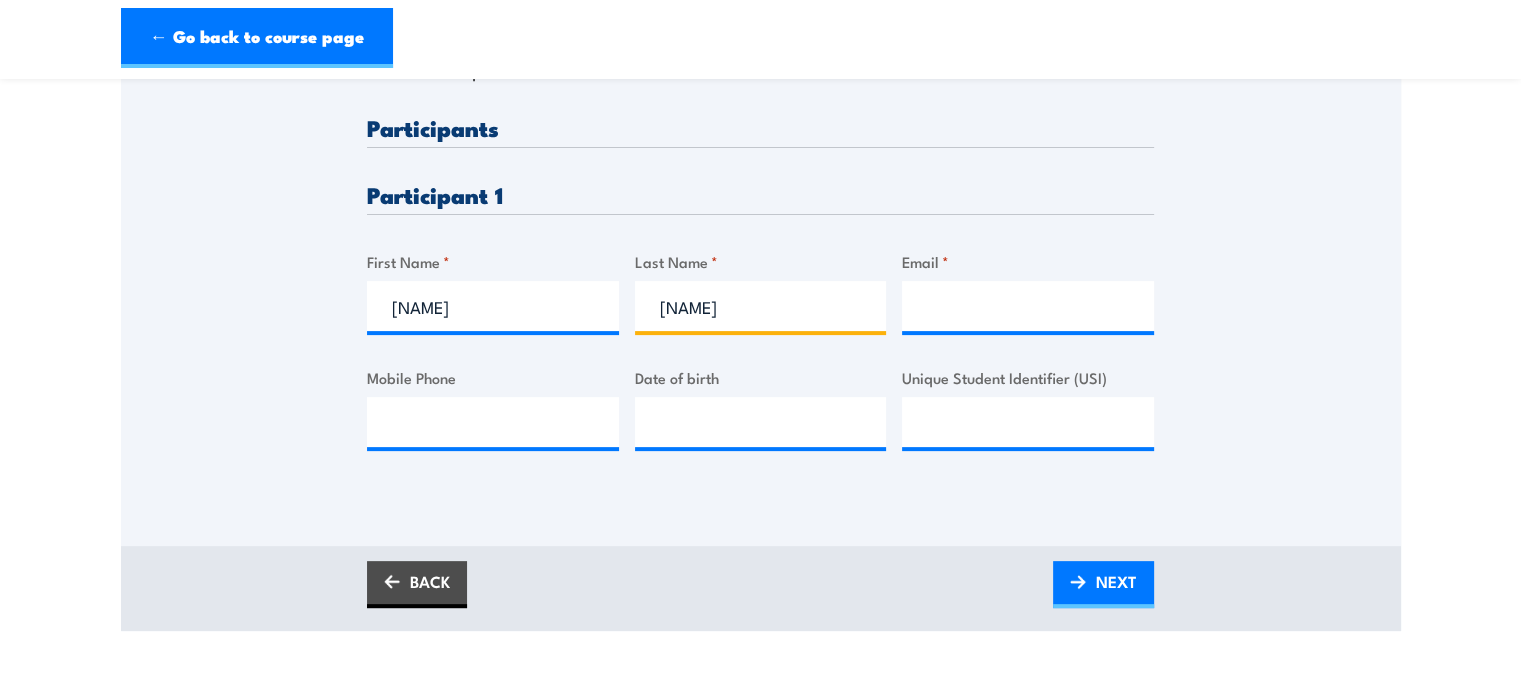 type on "[NAME]" 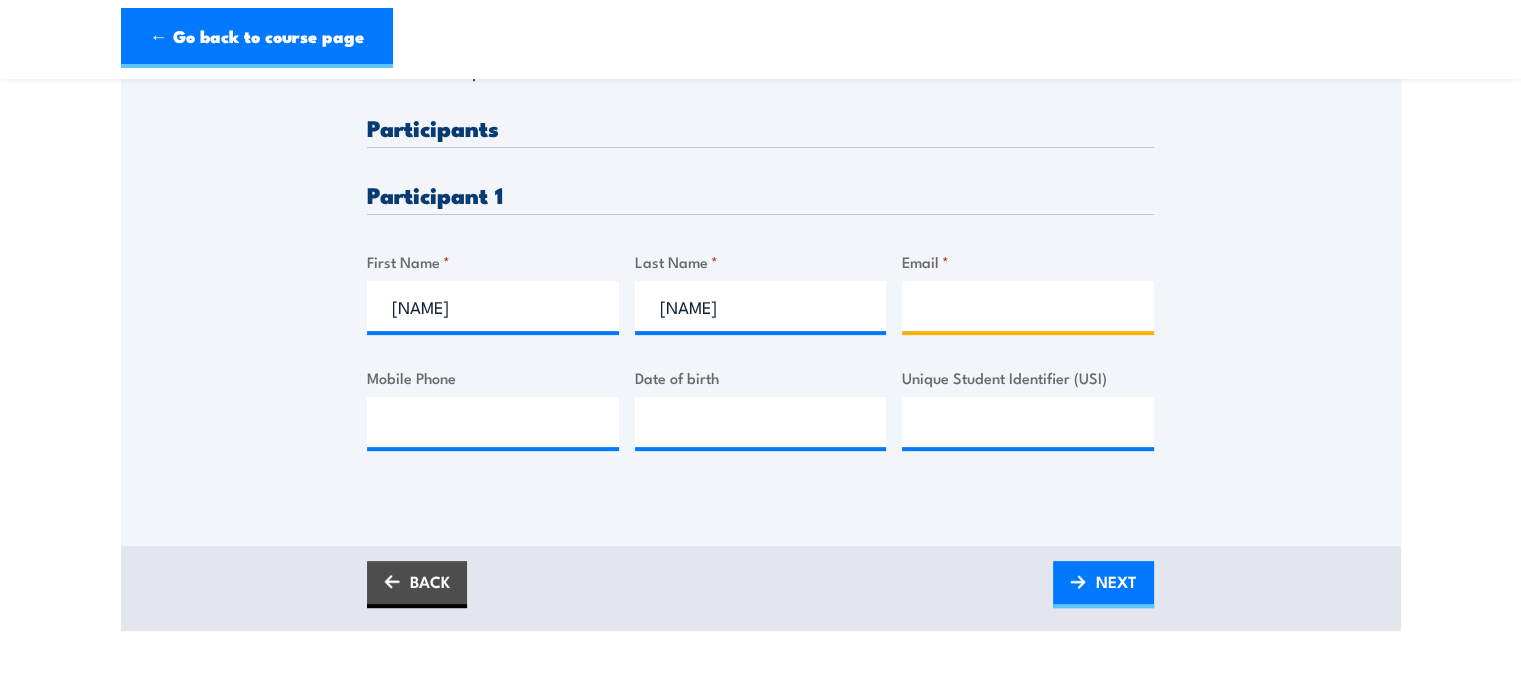 drag, startPoint x: 982, startPoint y: 298, endPoint x: 1029, endPoint y: 295, distance: 47.095646 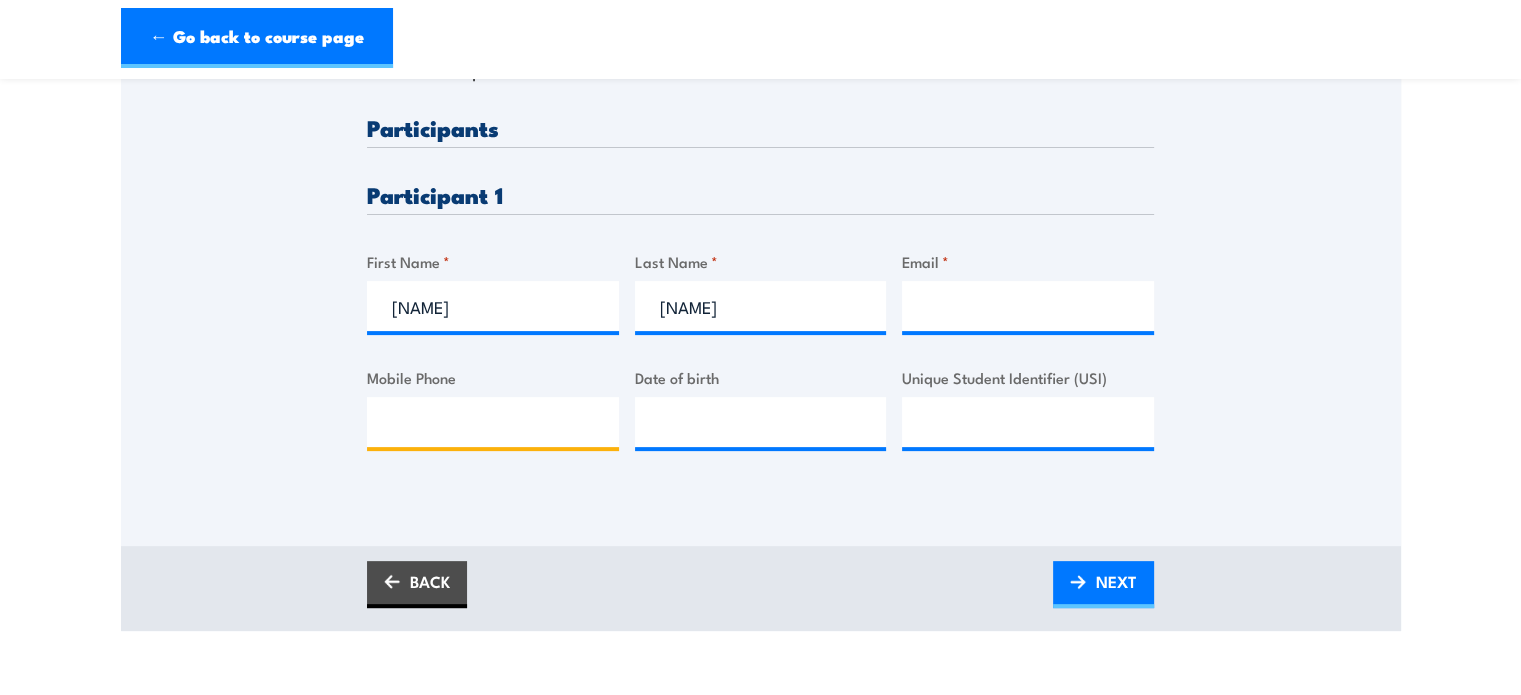 click on "Mobile Phone" at bounding box center (493, 422) 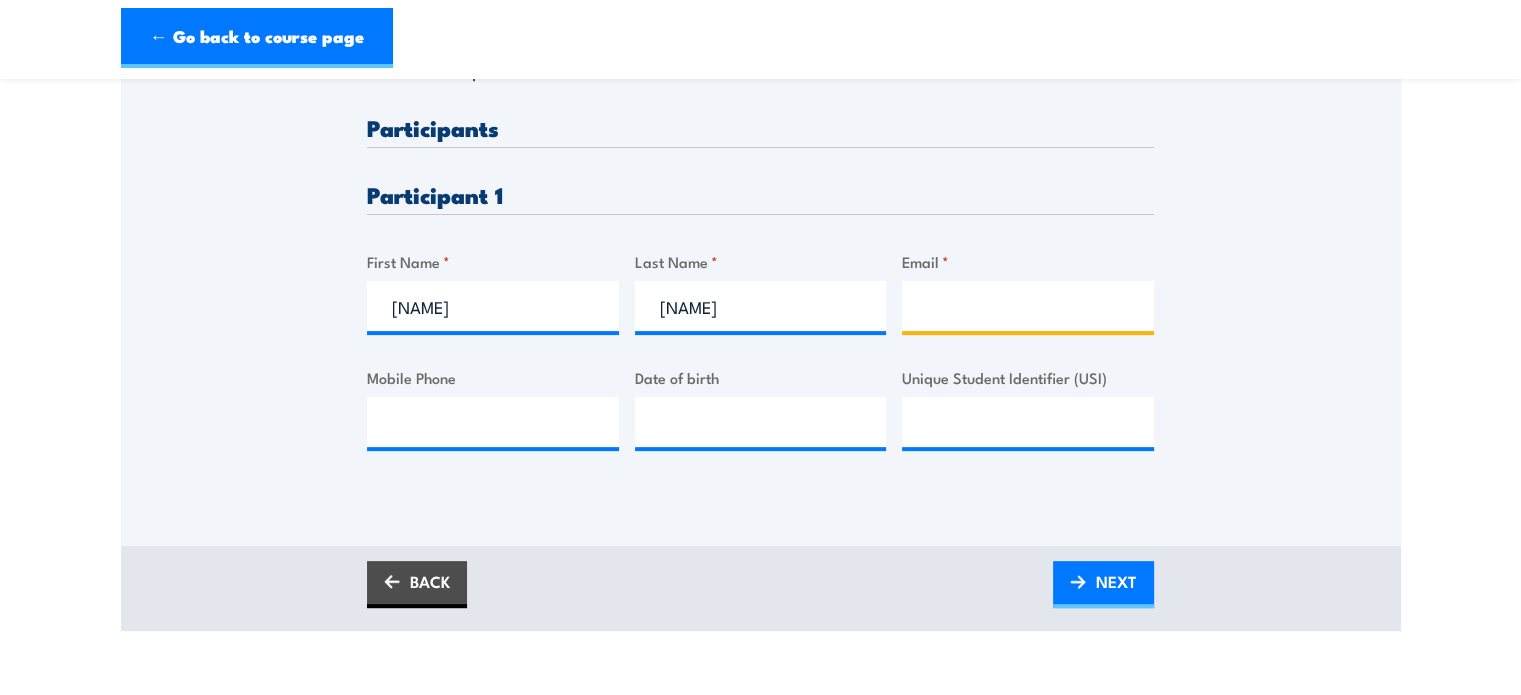 click on "Email *" at bounding box center [1028, 306] 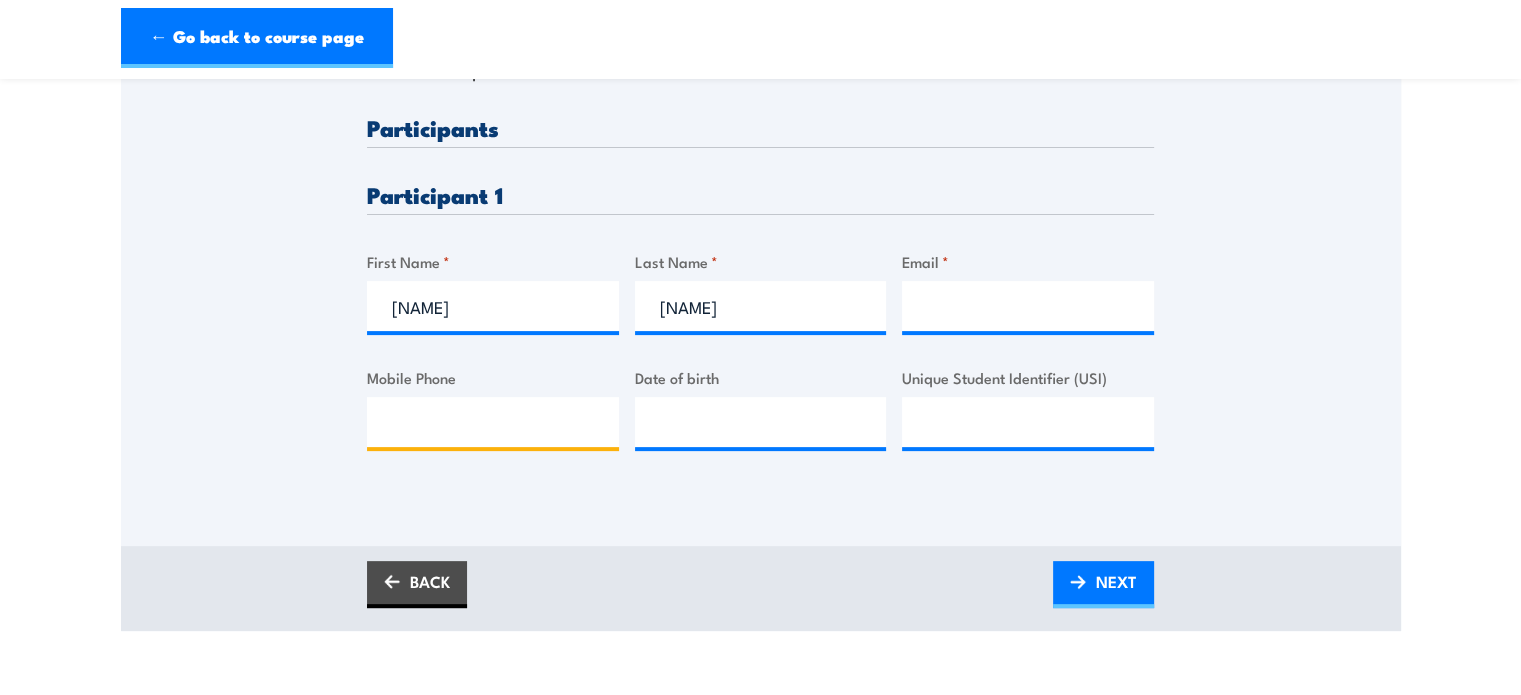 click on "Mobile Phone" at bounding box center [493, 422] 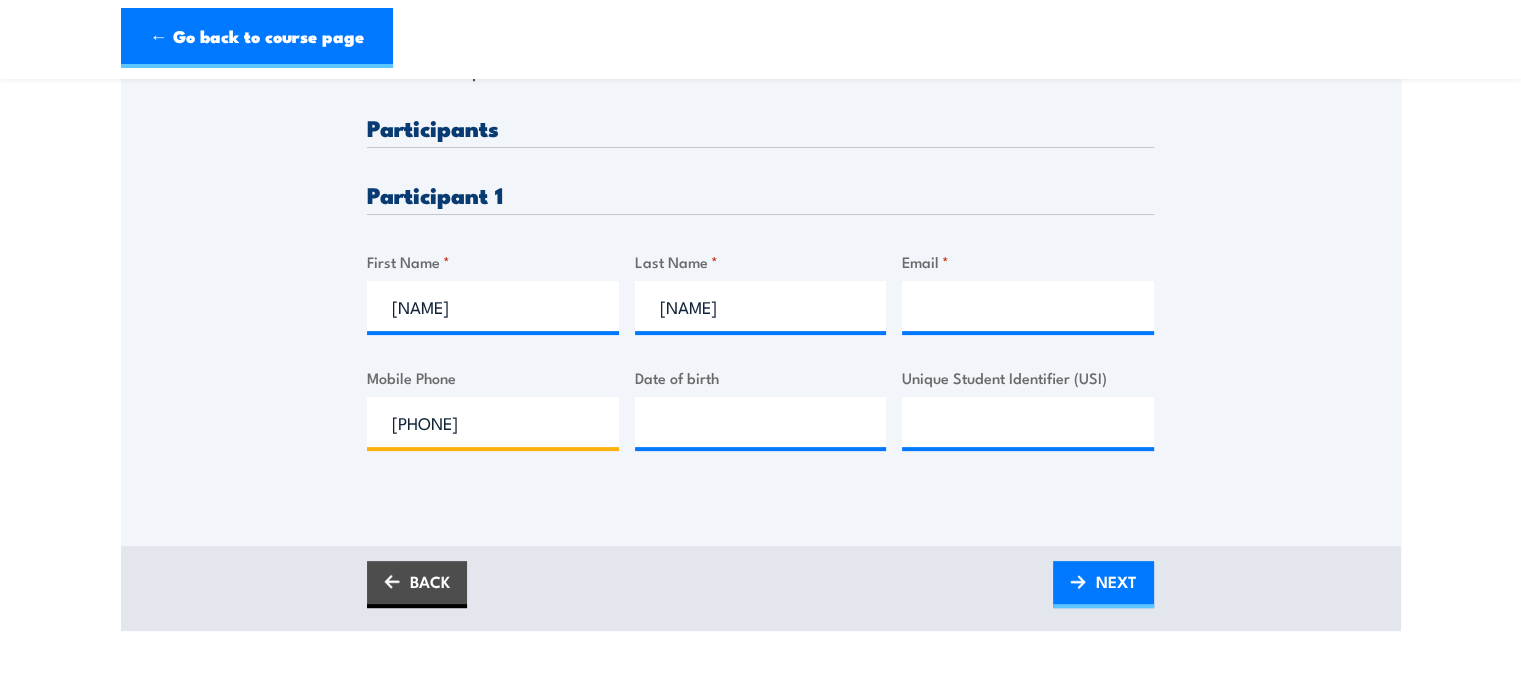 type on "0424 803 944" 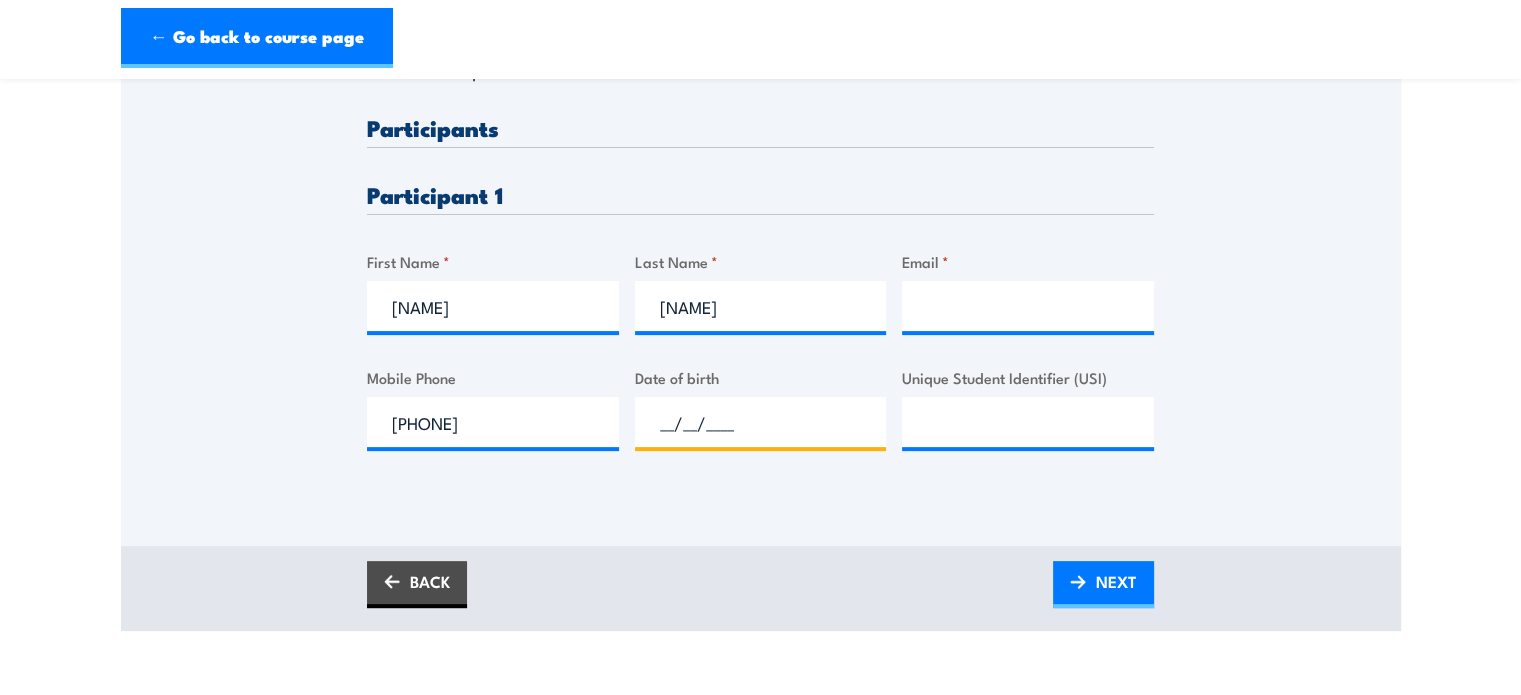 click on "__/__/____" at bounding box center (761, 422) 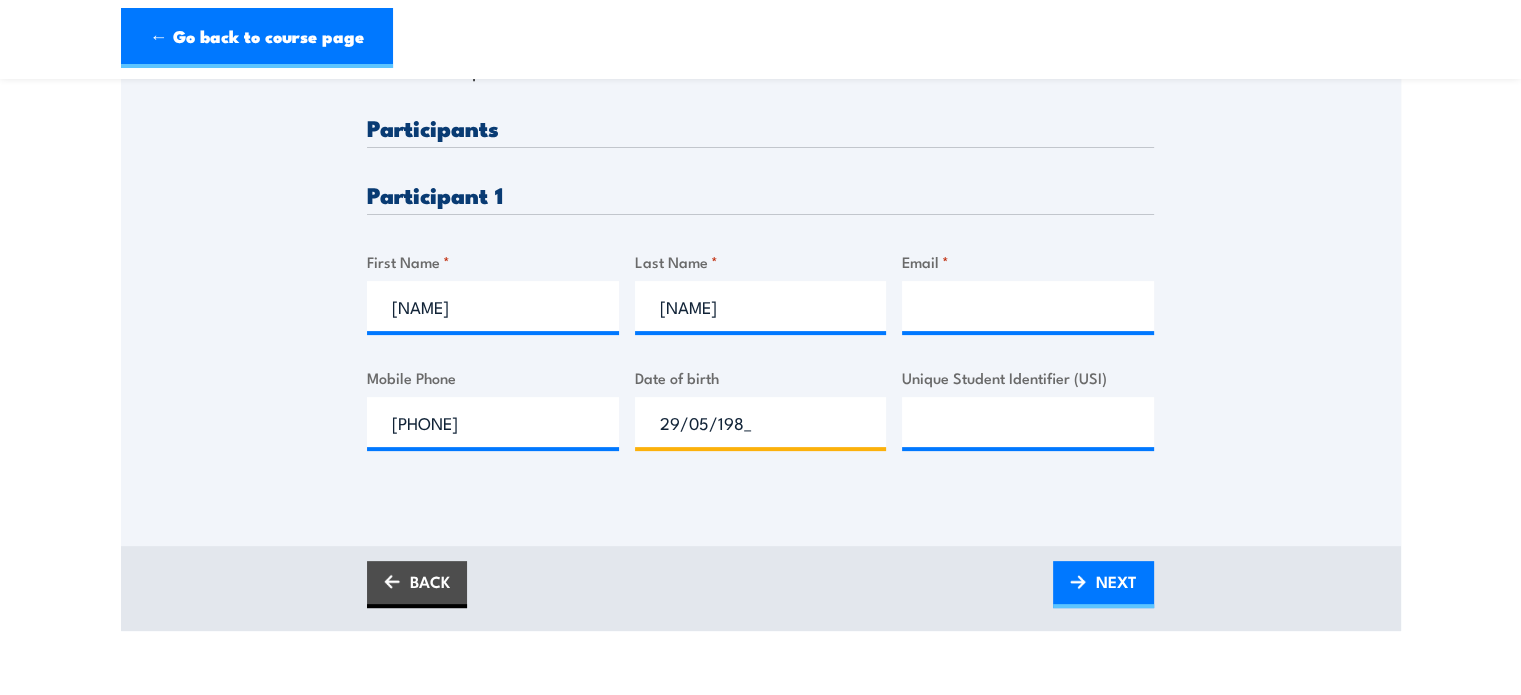 type on "29/05/1983" 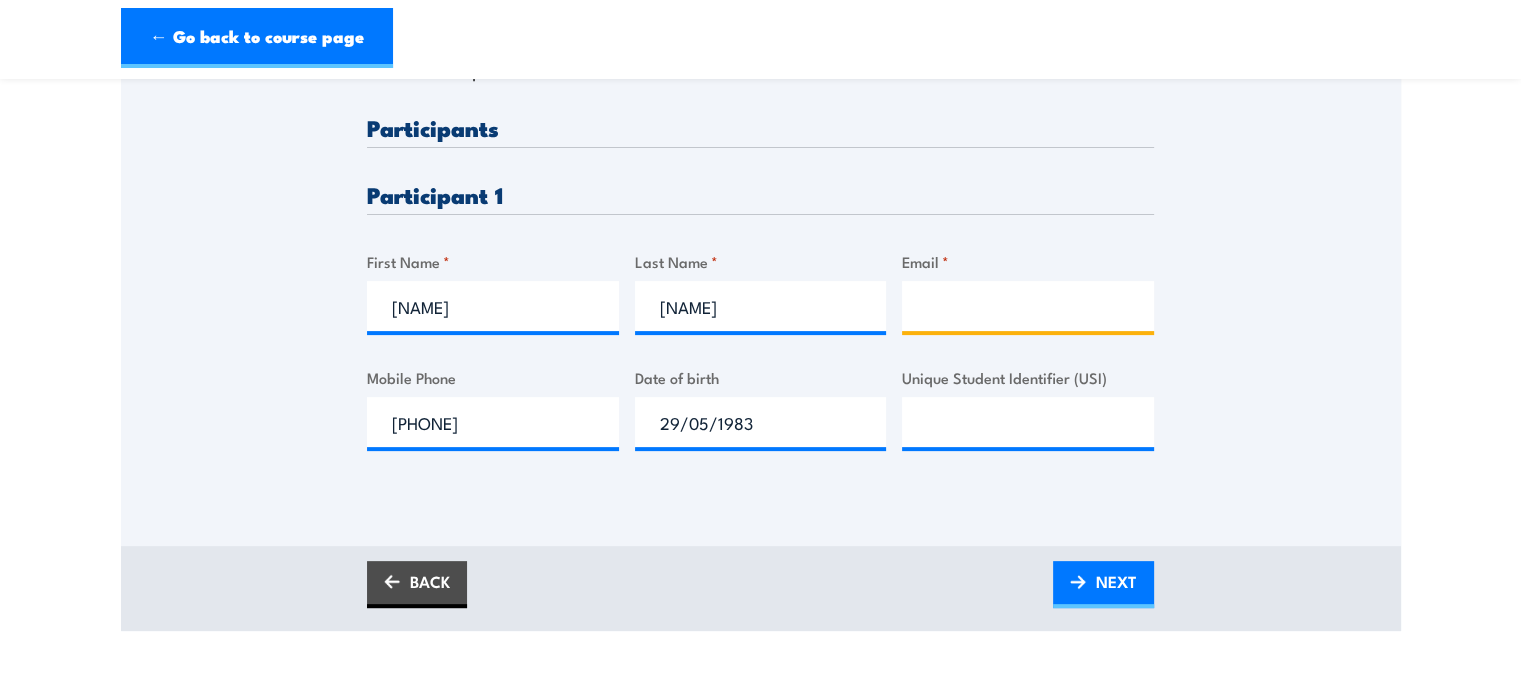 drag, startPoint x: 978, startPoint y: 311, endPoint x: 984, endPoint y: 289, distance: 22.803509 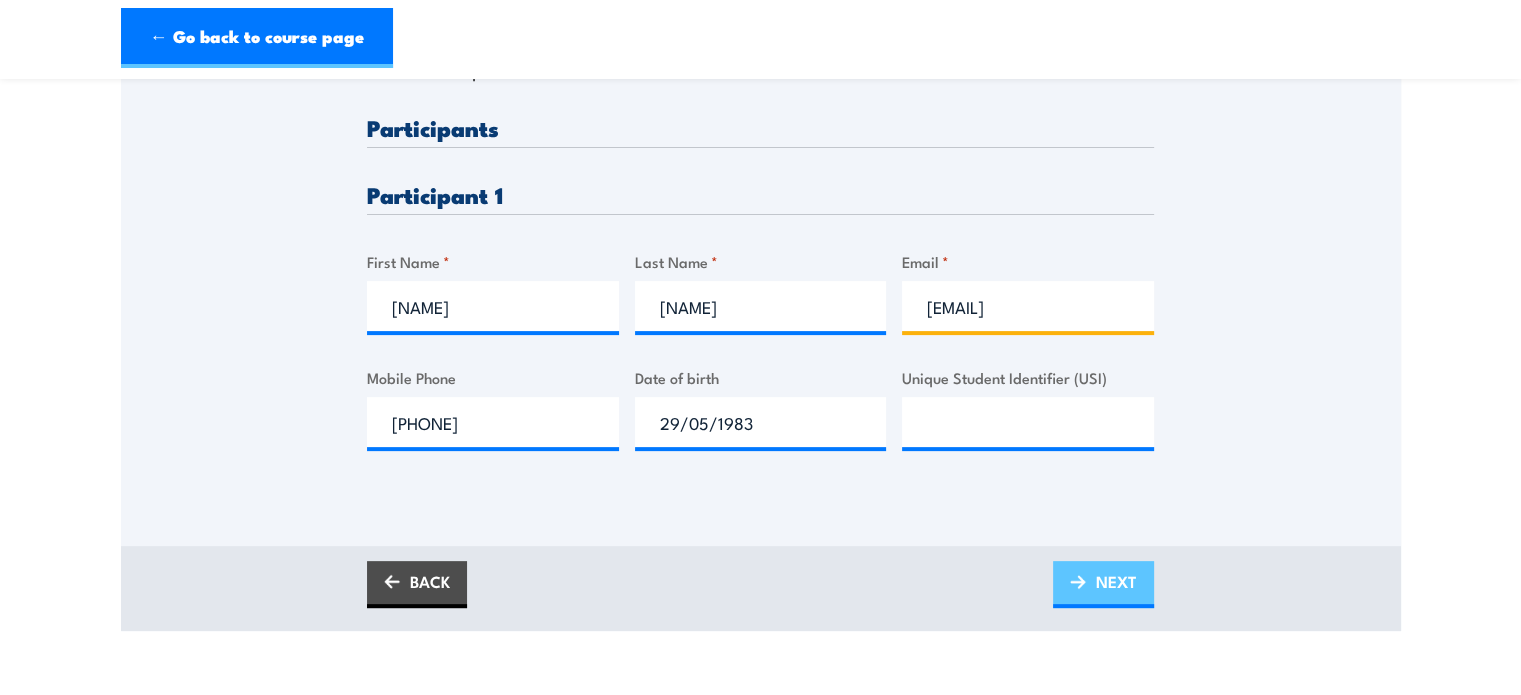 type on "JCC@HOTMAIL.CO.NZ" 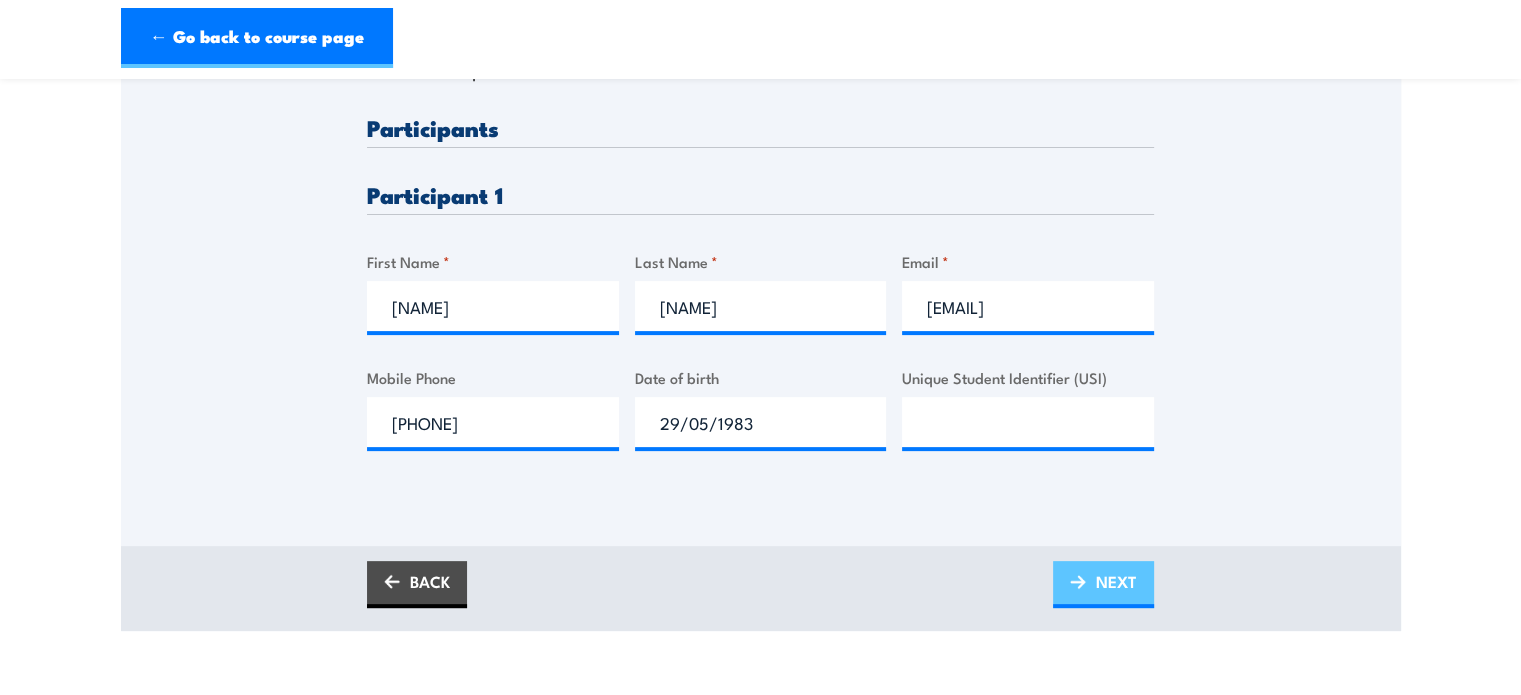 click on "NEXT" at bounding box center (1116, 581) 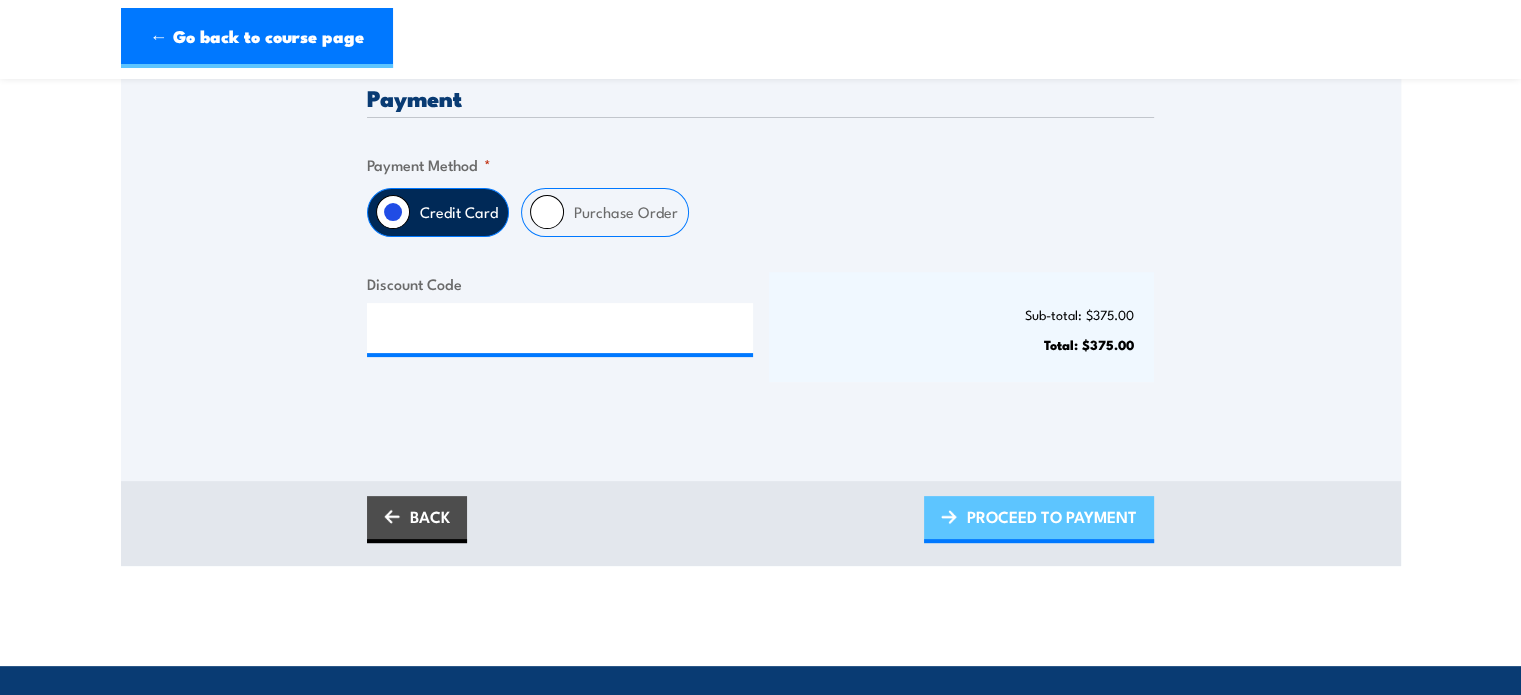 scroll, scrollTop: 119, scrollLeft: 0, axis: vertical 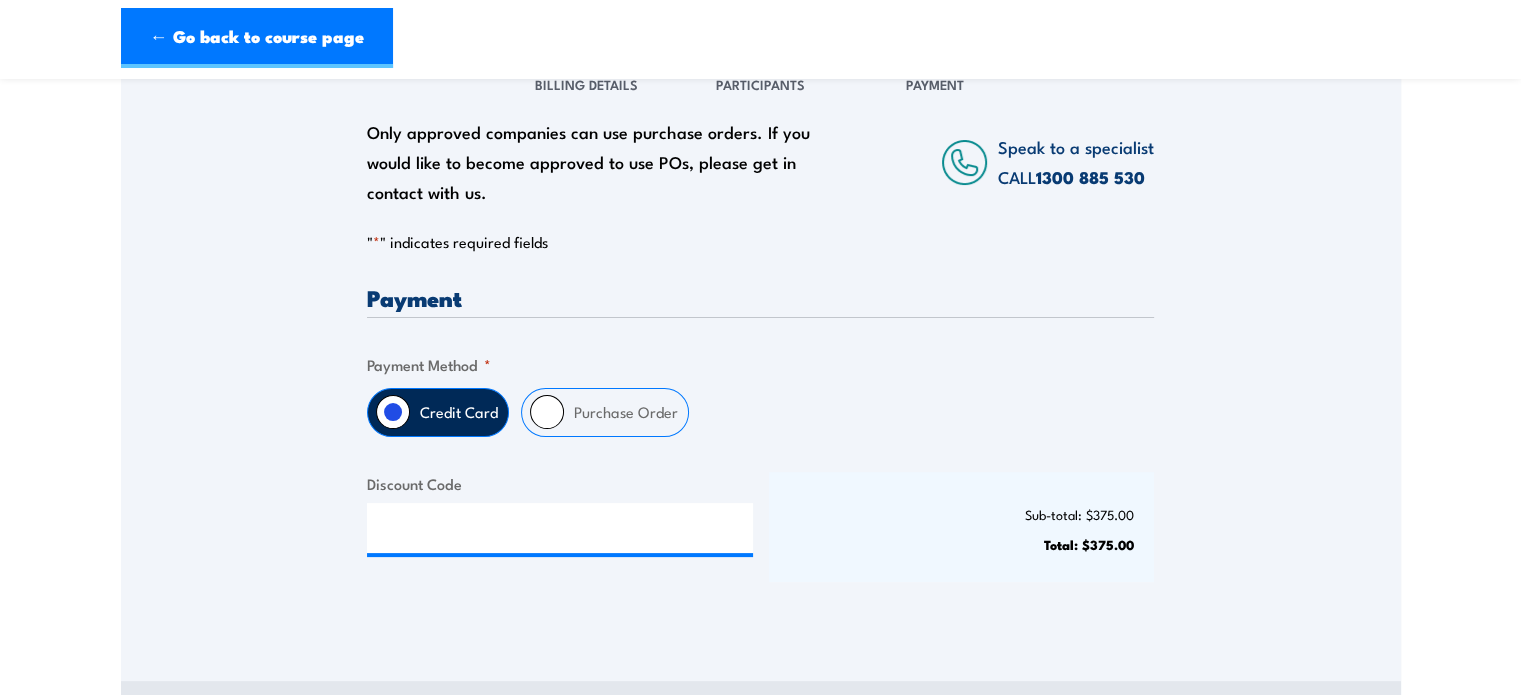 click on "Purchase Order" at bounding box center [605, 412] 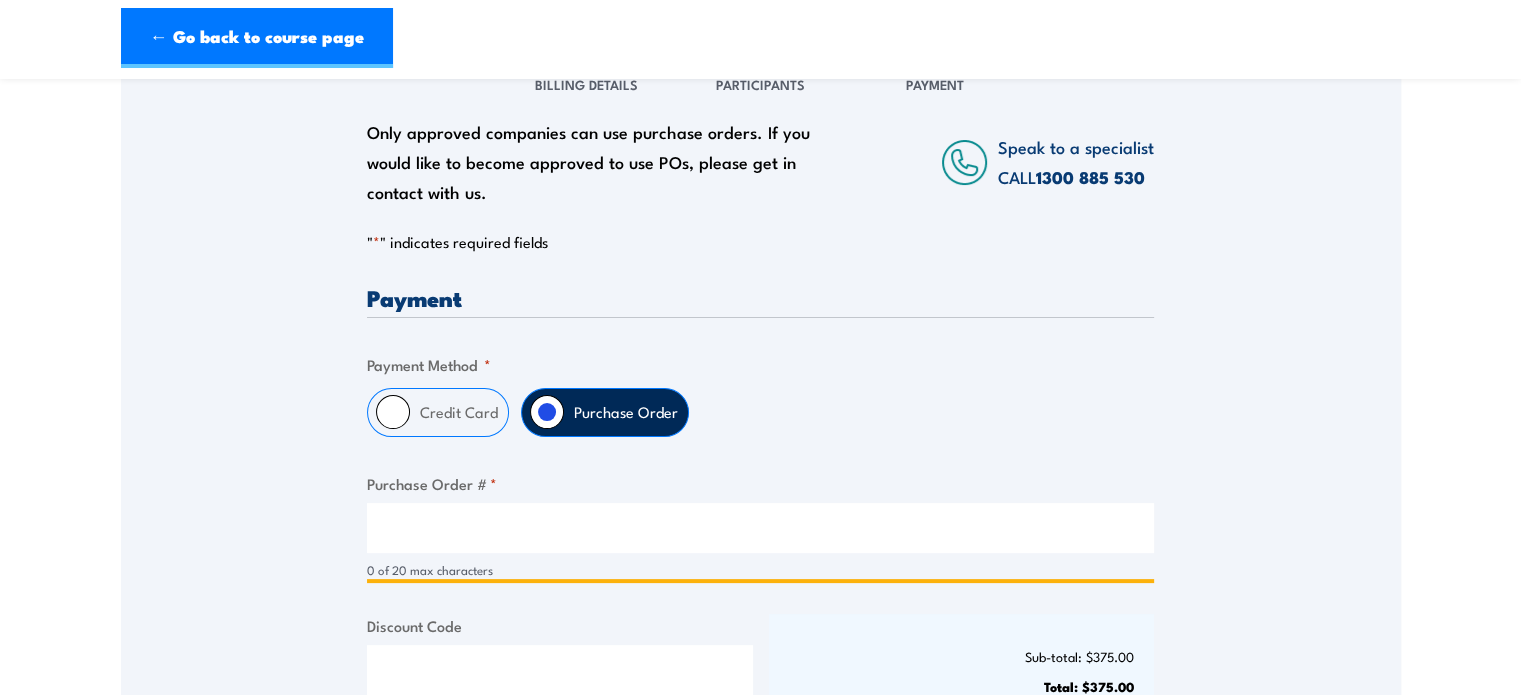 click on "Purchase Order # *" at bounding box center [760, 528] 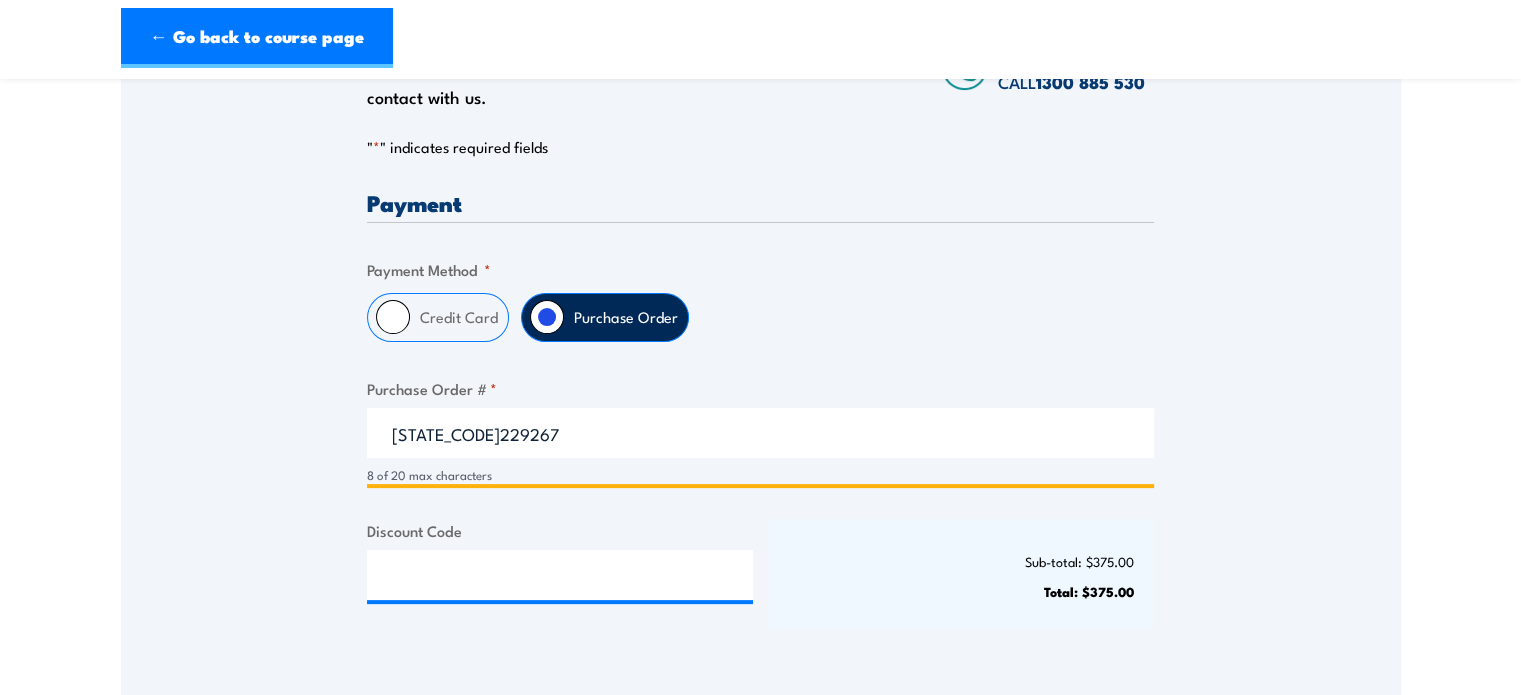 scroll, scrollTop: 700, scrollLeft: 0, axis: vertical 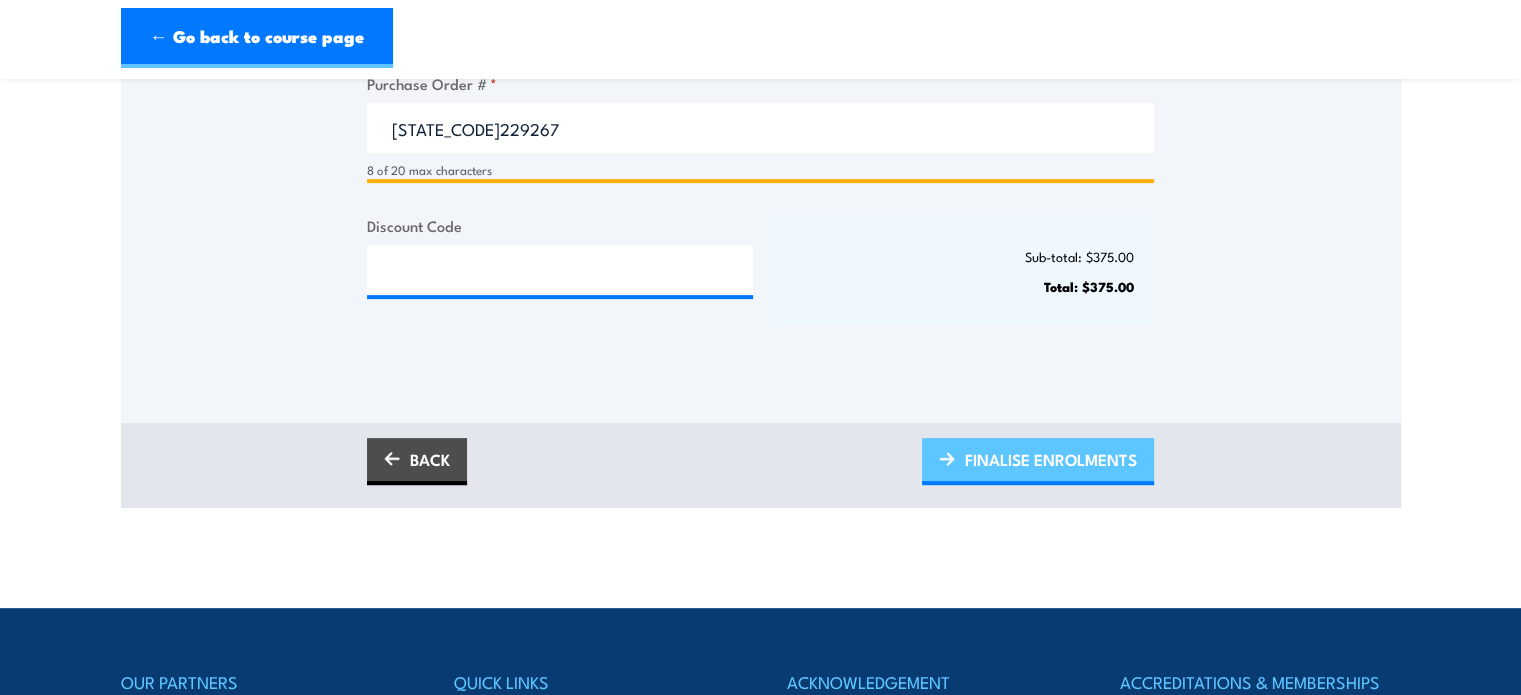 type on "SA229267" 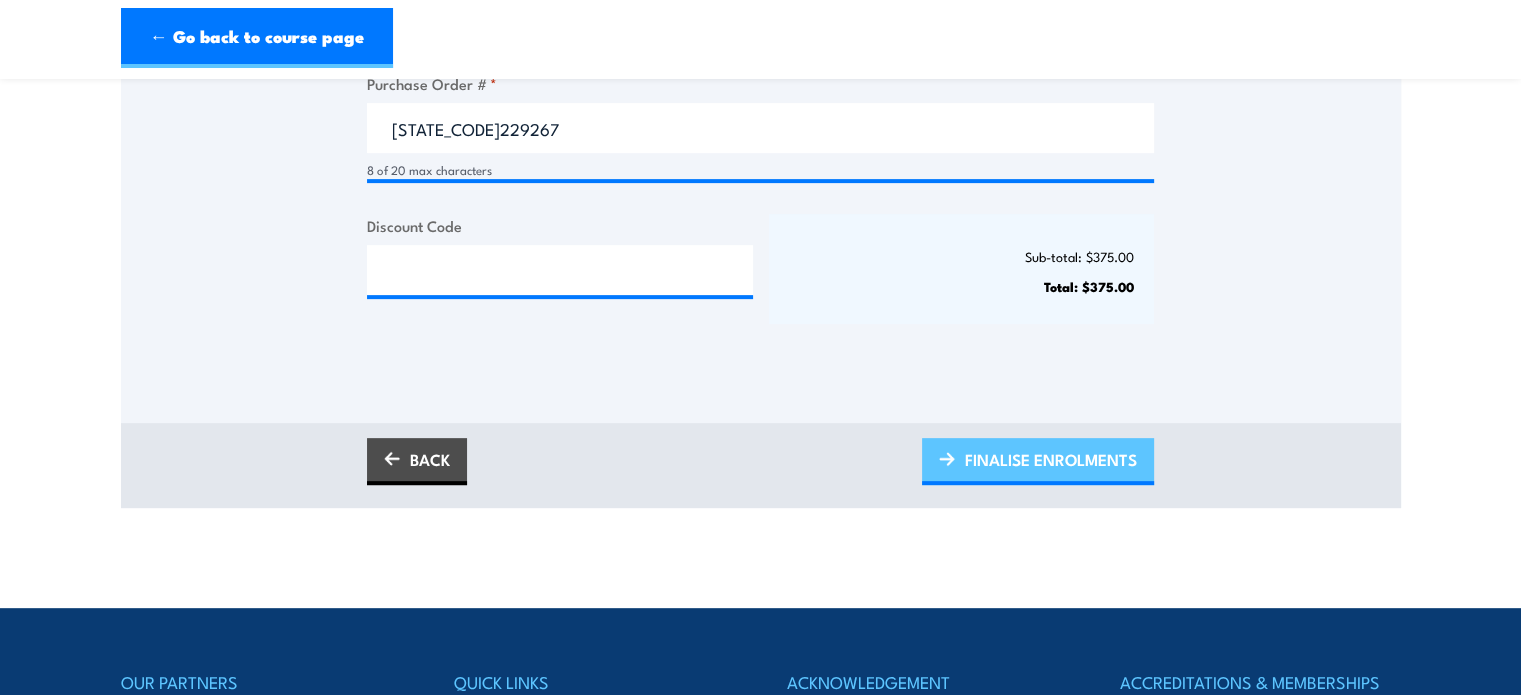 click on "FINALISE ENROLMENTS" at bounding box center (1051, 459) 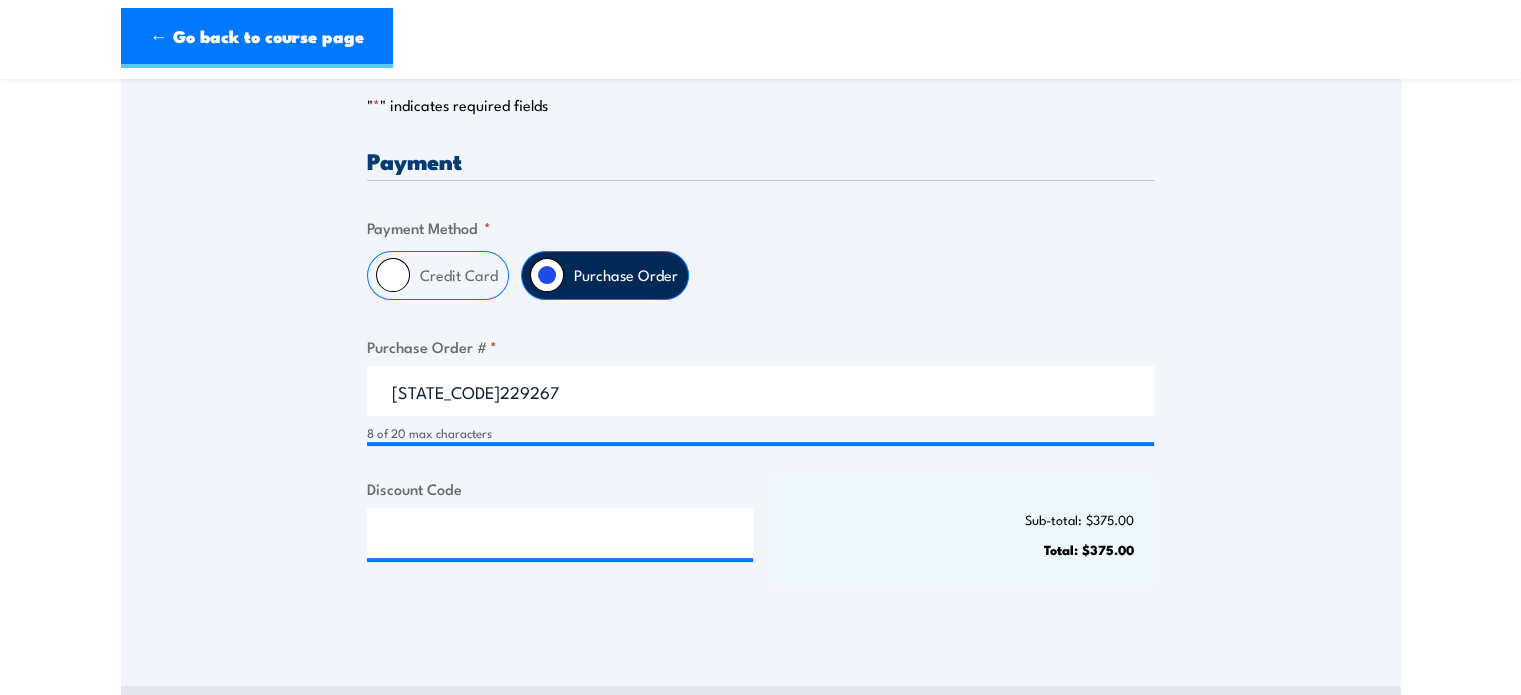 scroll, scrollTop: 200, scrollLeft: 0, axis: vertical 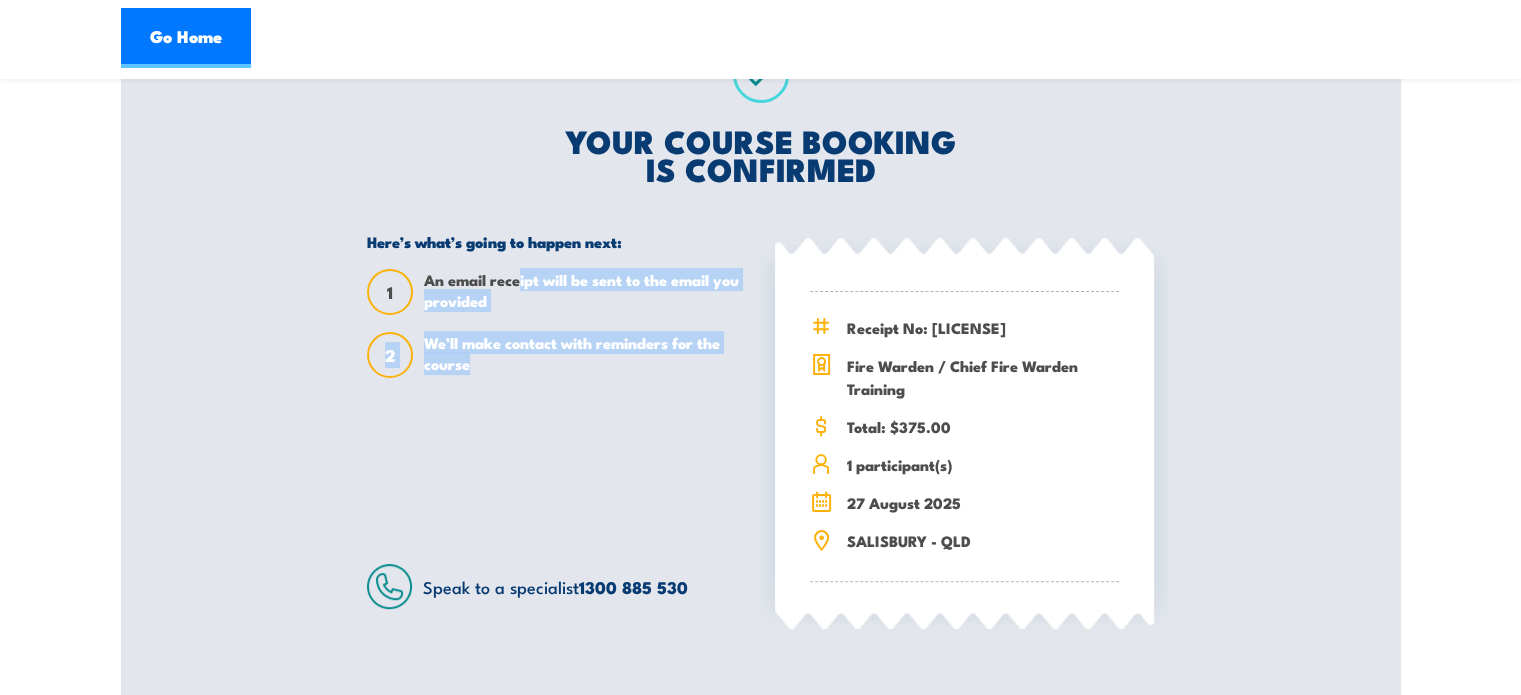 drag, startPoint x: 480, startPoint y: 375, endPoint x: 517, endPoint y: 273, distance: 108.503456 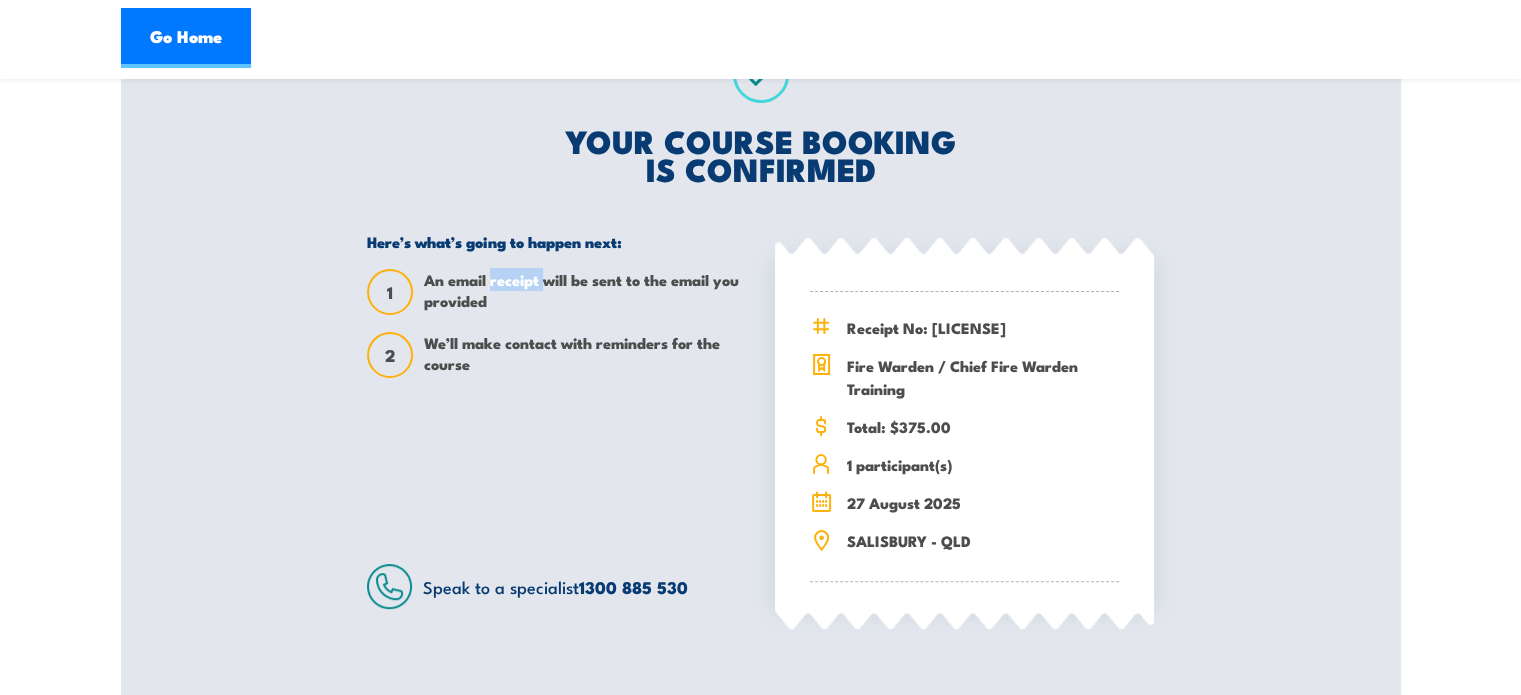 click on "An email receipt will be sent to the email you provided" at bounding box center (585, 292) 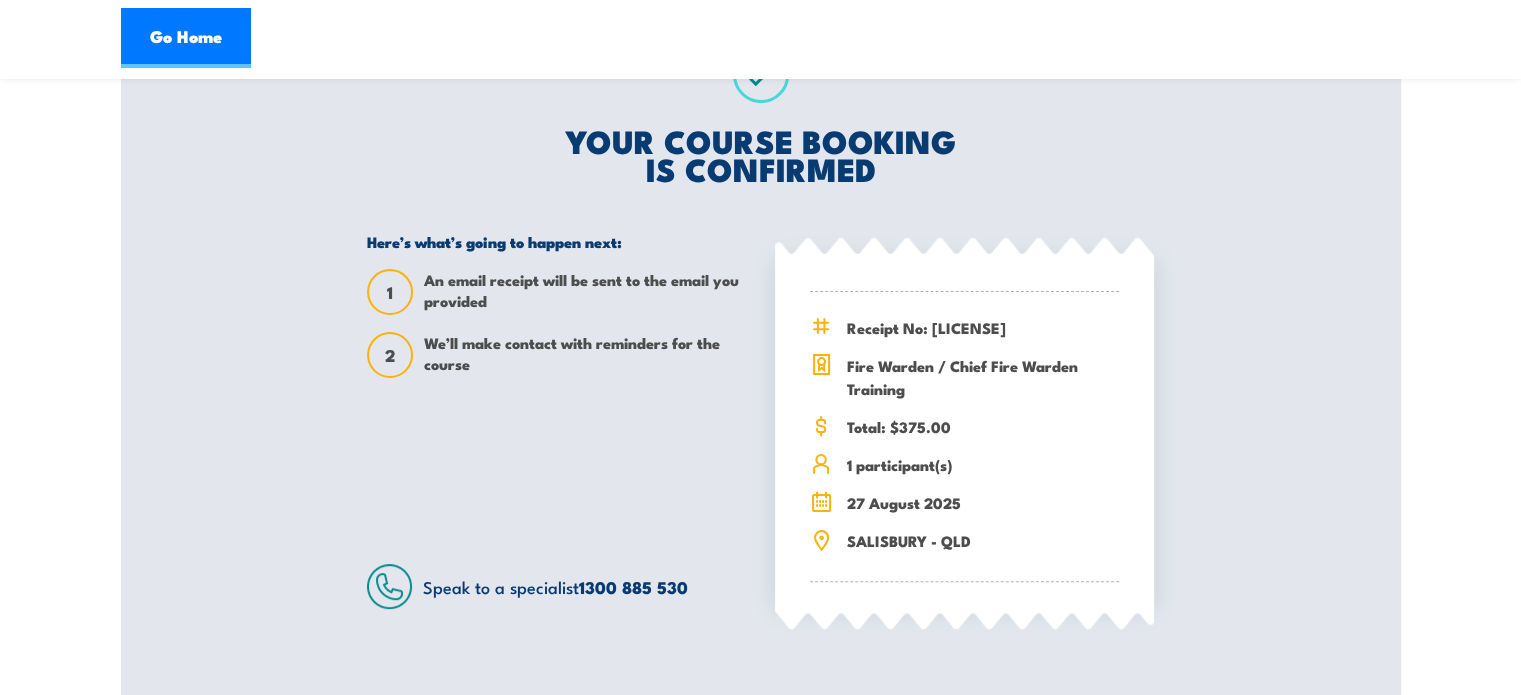 click on "An email receipt will be sent to the email you provided" at bounding box center (585, 292) 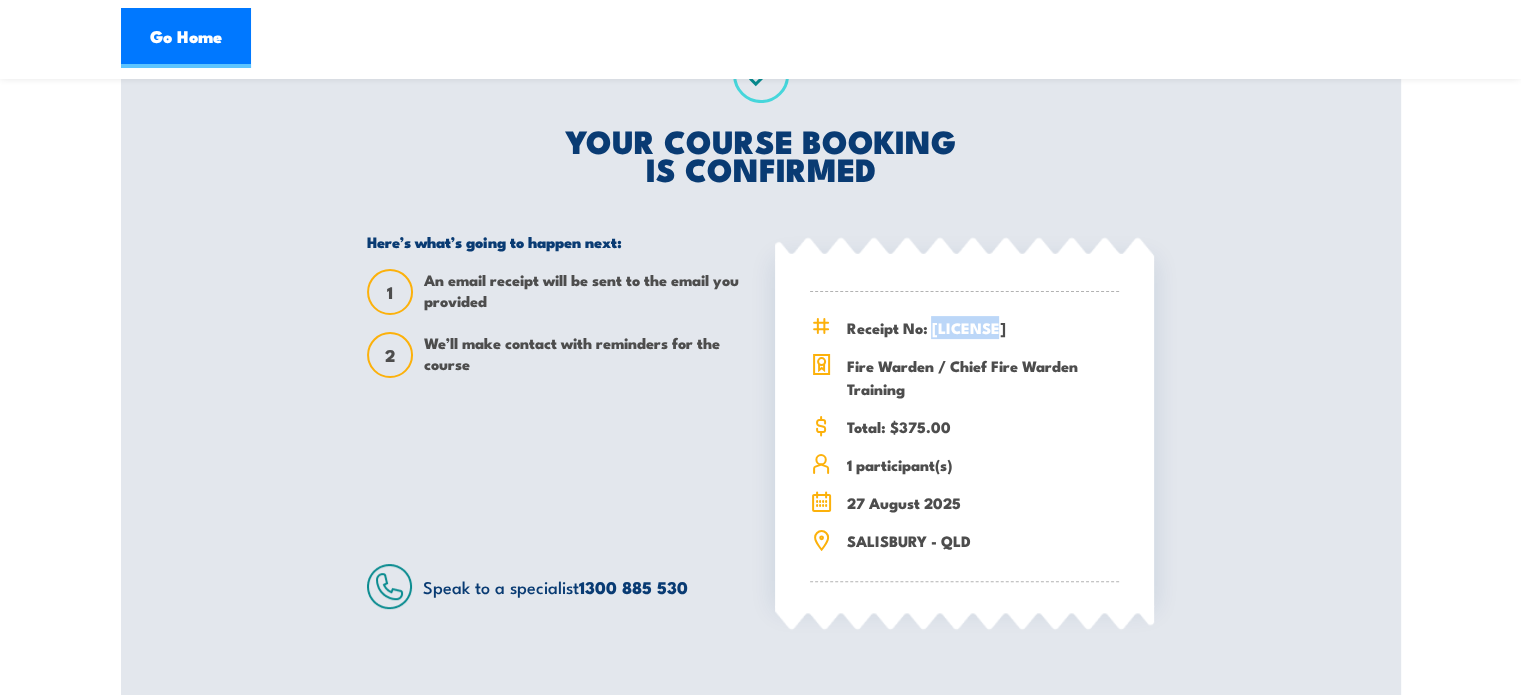 drag, startPoint x: 980, startPoint y: 325, endPoint x: 931, endPoint y: 325, distance: 49 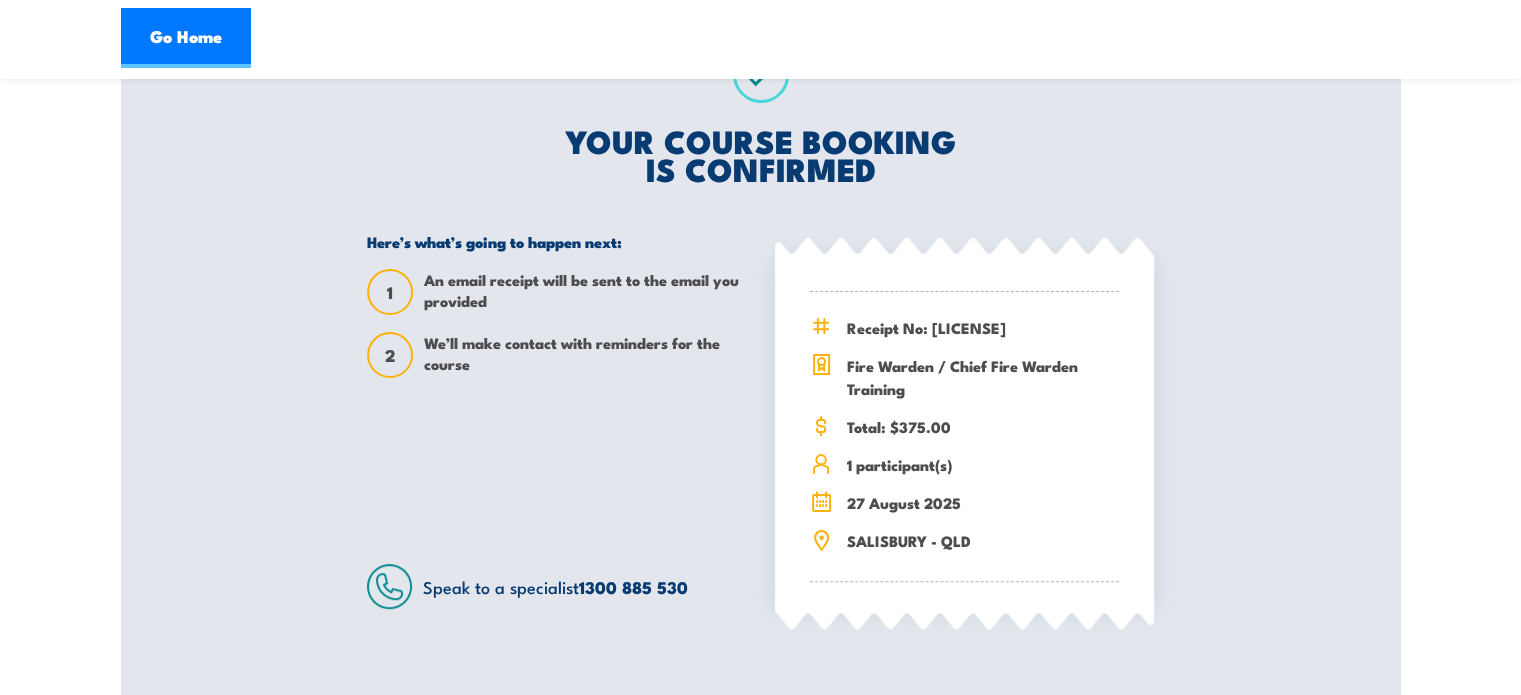 click on "Total: $375.00" at bounding box center [982, 426] 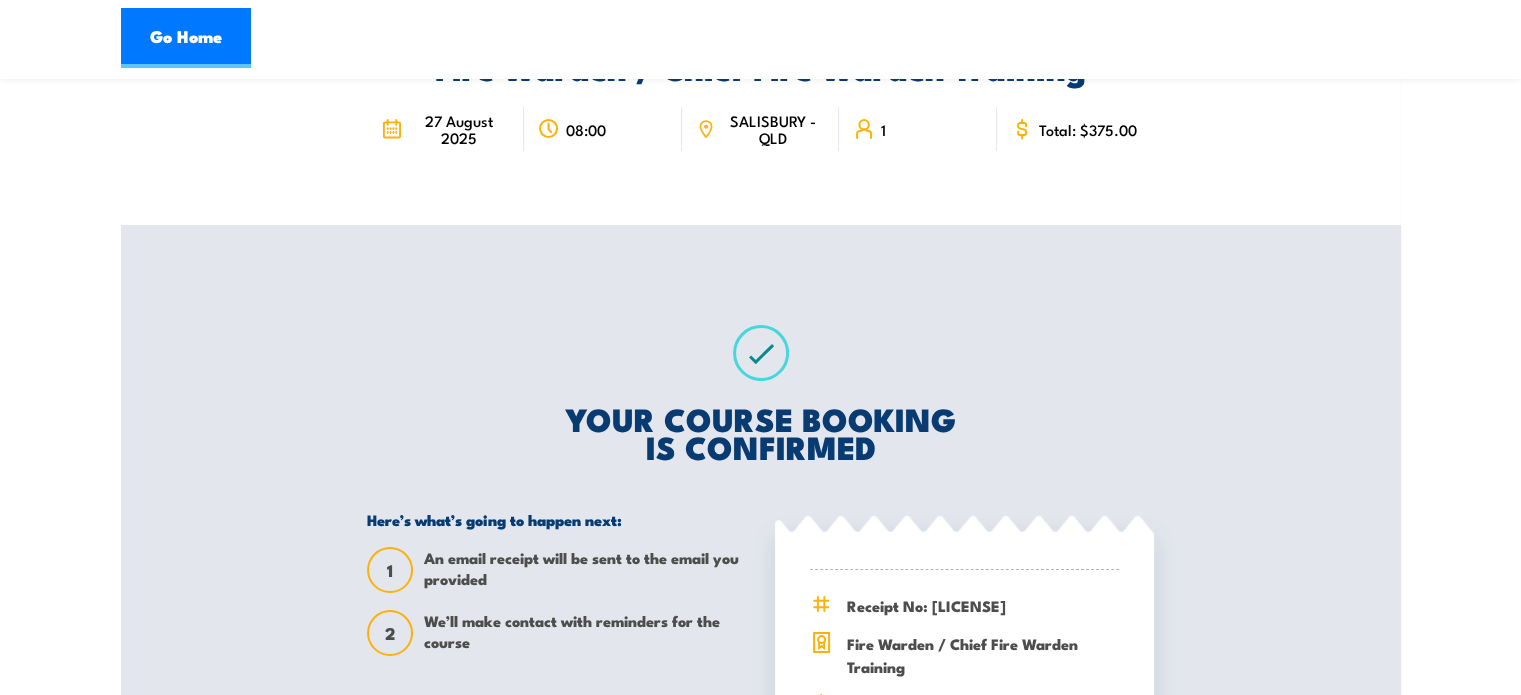 scroll, scrollTop: 400, scrollLeft: 0, axis: vertical 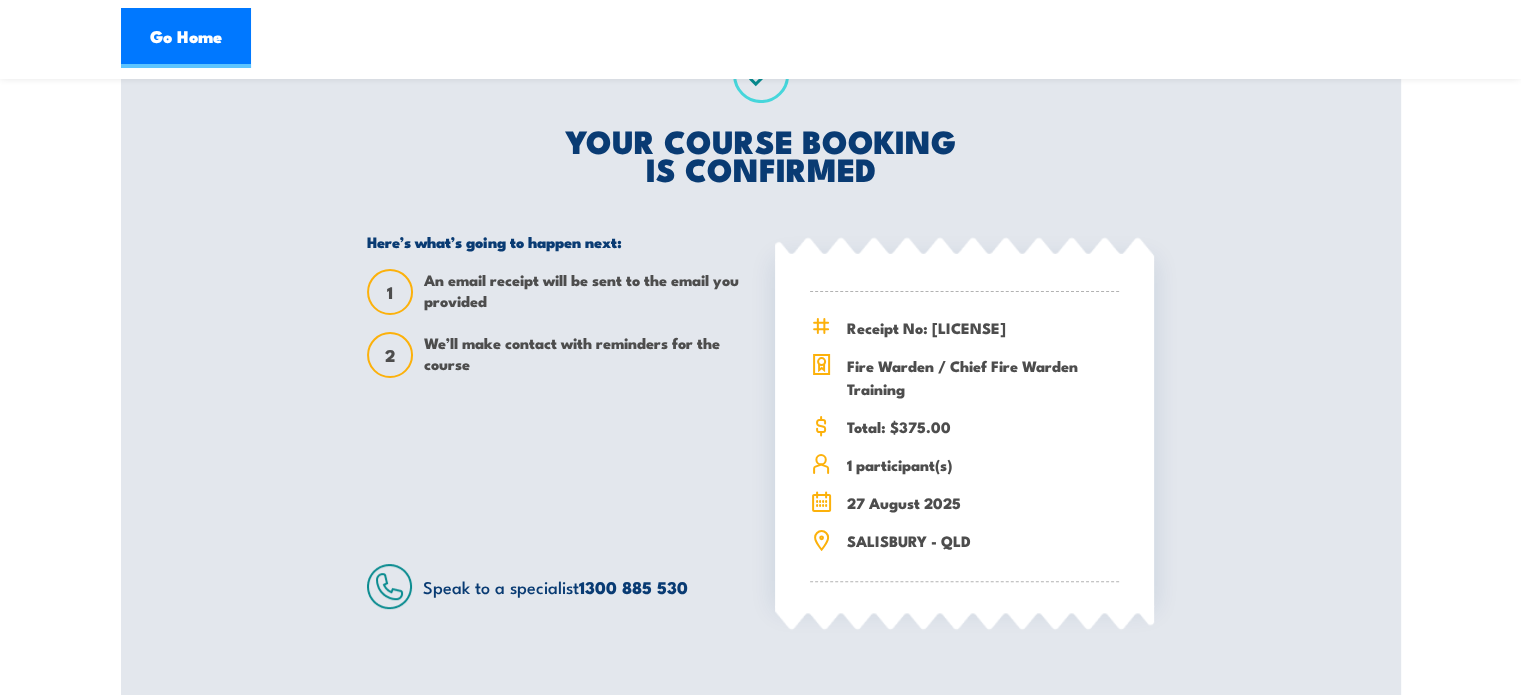 click on "An email receipt will be sent to the email you provided" at bounding box center (585, 292) 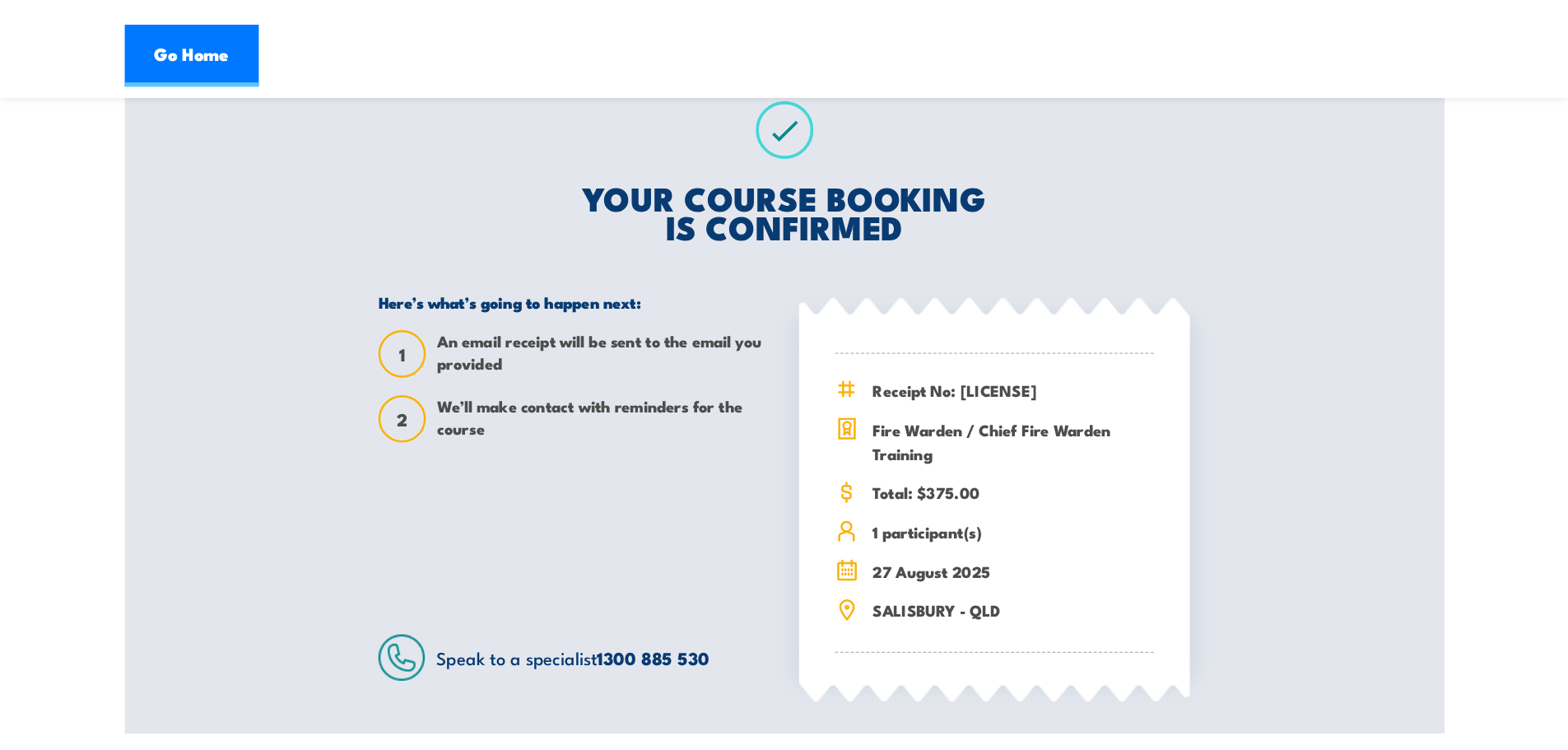 scroll, scrollTop: 329, scrollLeft: 0, axis: vertical 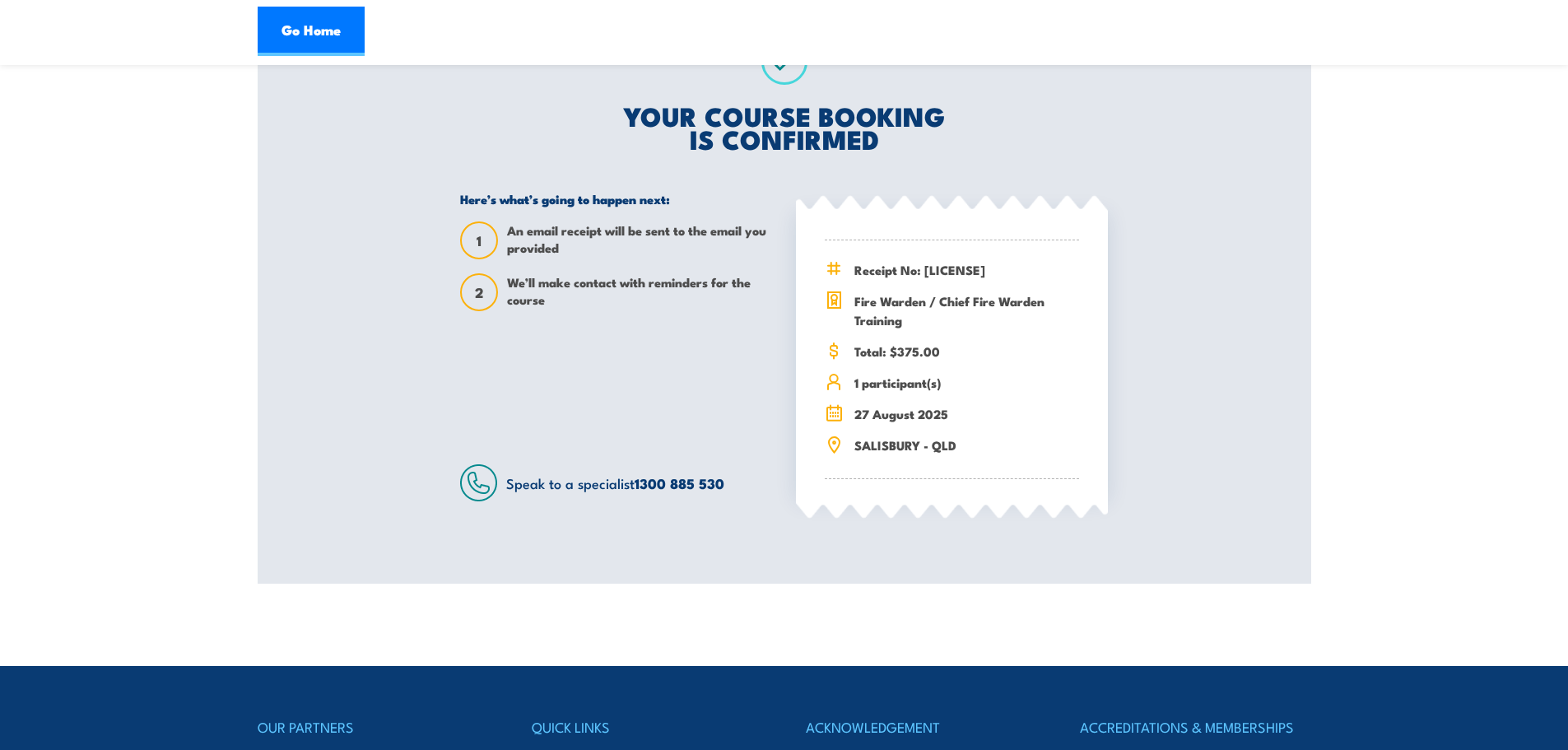 click on "Fire Warden / Chief Fire Warden Training
27 August 2025 08:00 SALISBURY - [STATE]" at bounding box center (784, 168) 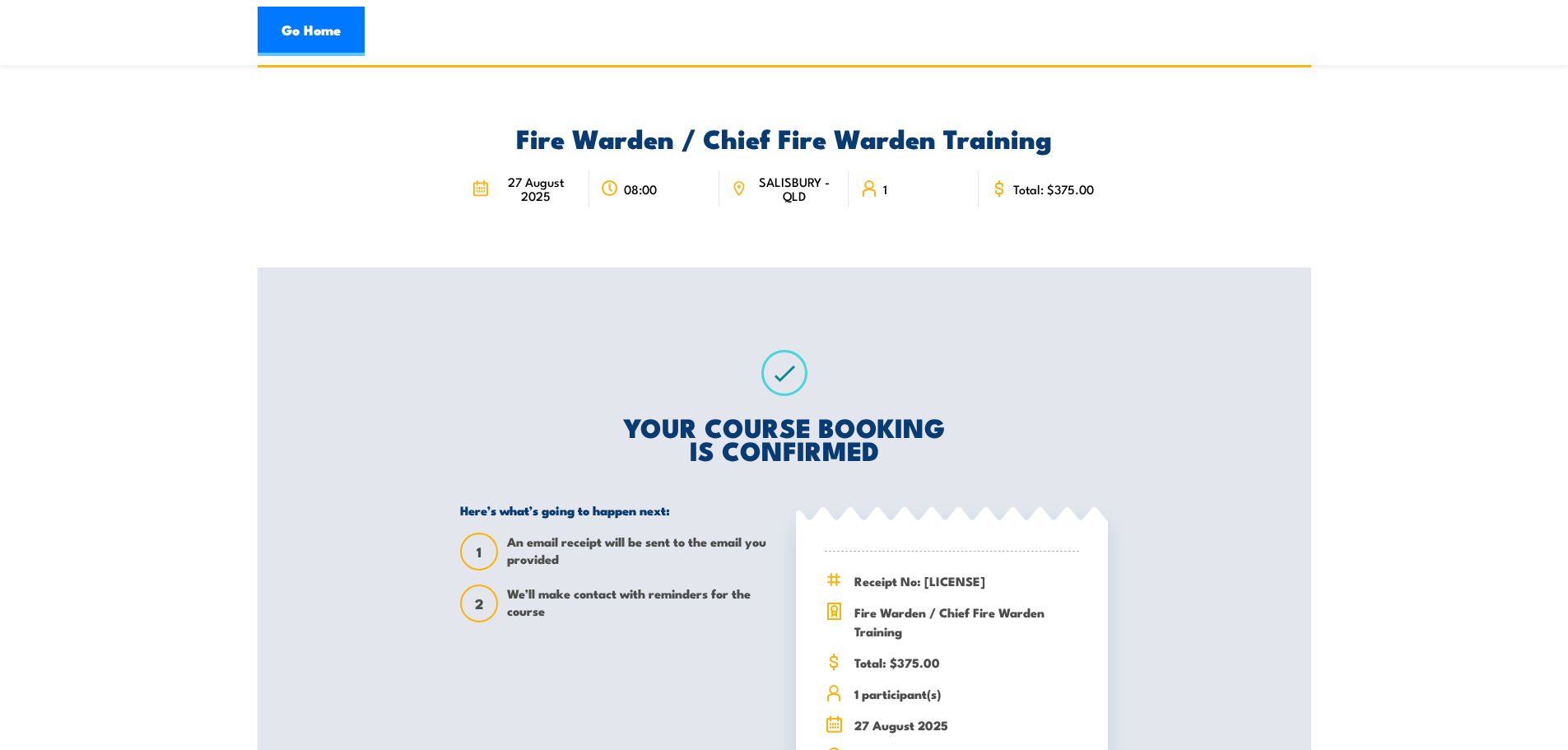 scroll, scrollTop: 0, scrollLeft: 0, axis: both 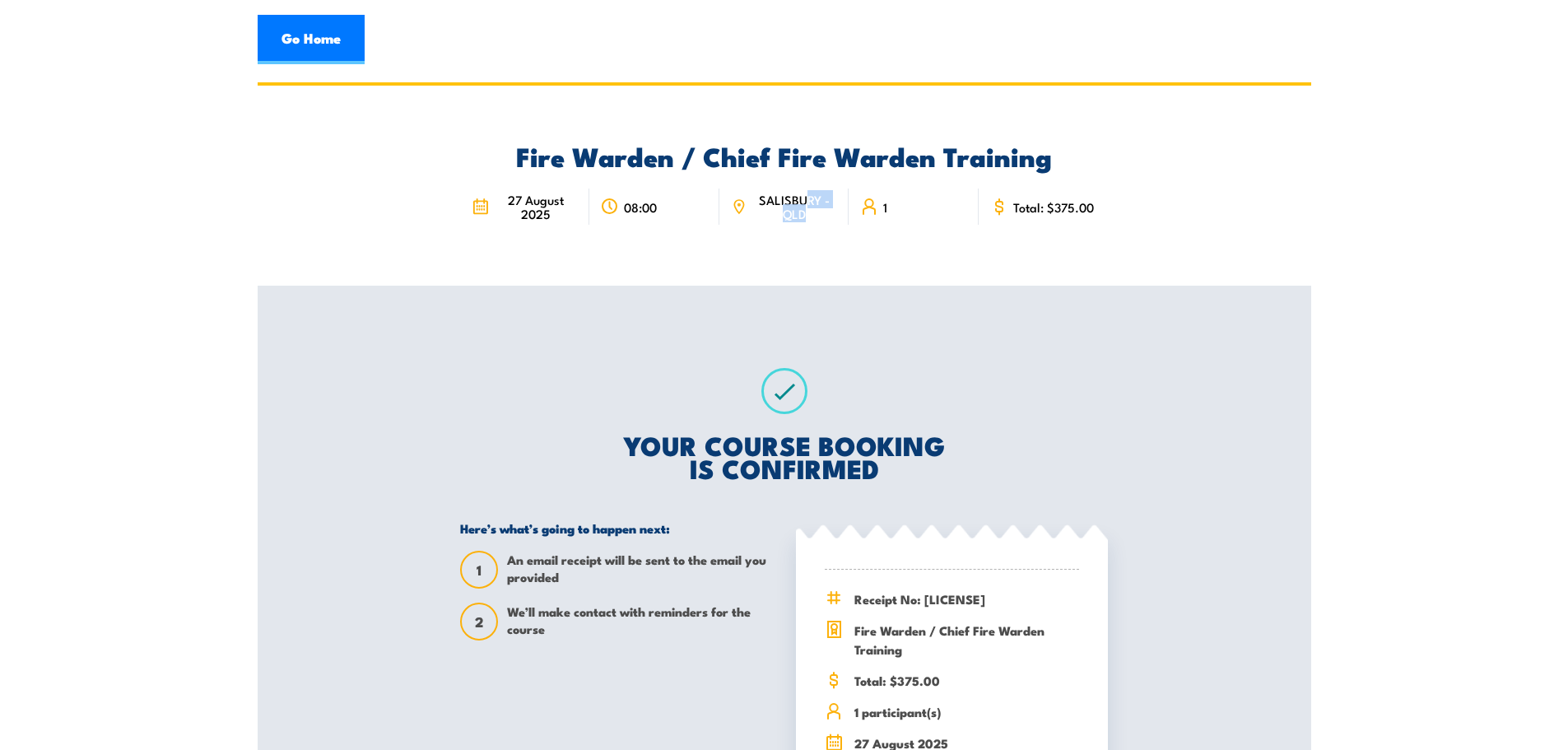 drag, startPoint x: 808, startPoint y: 215, endPoint x: 804, endPoint y: 200, distance: 15.524175 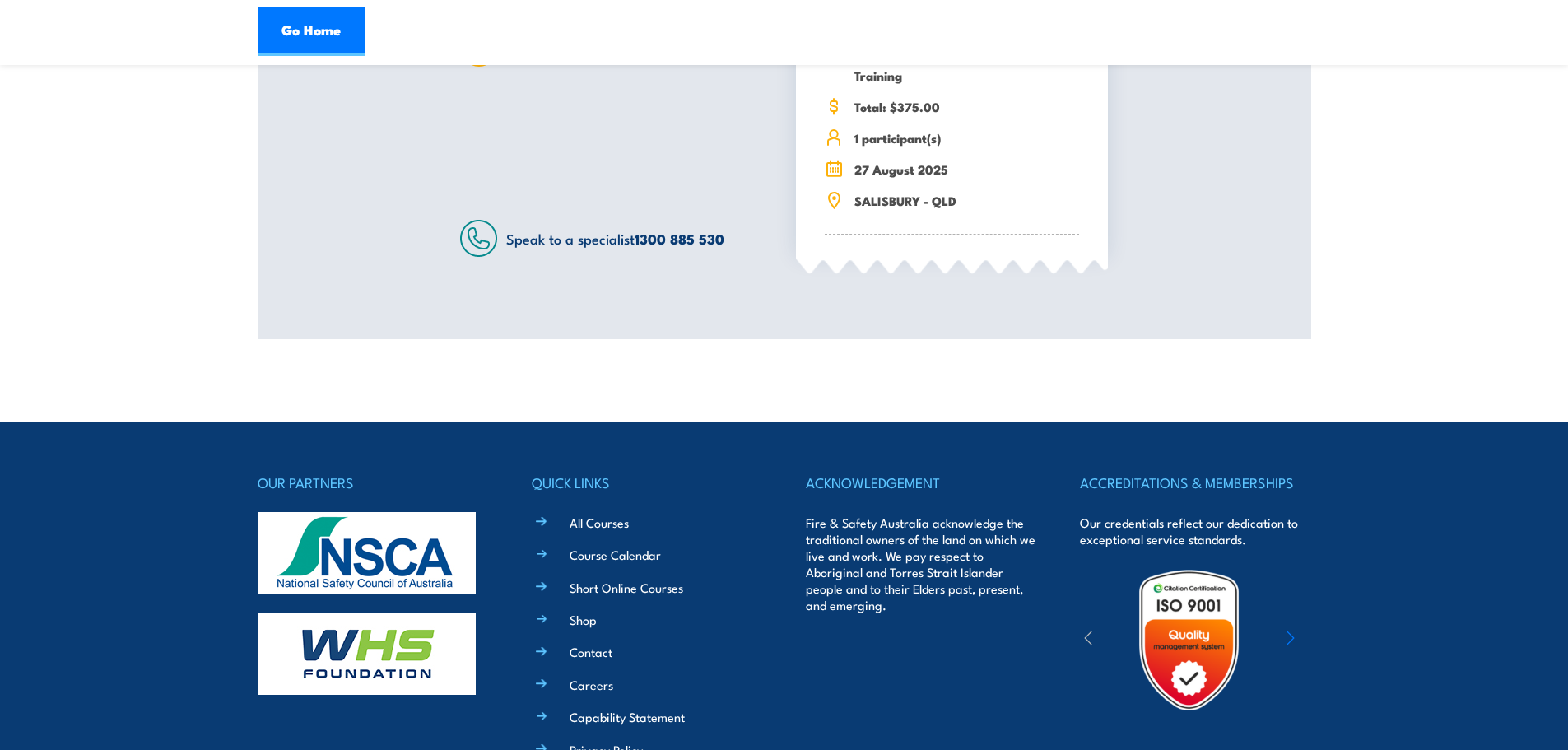 scroll, scrollTop: 576, scrollLeft: 0, axis: vertical 